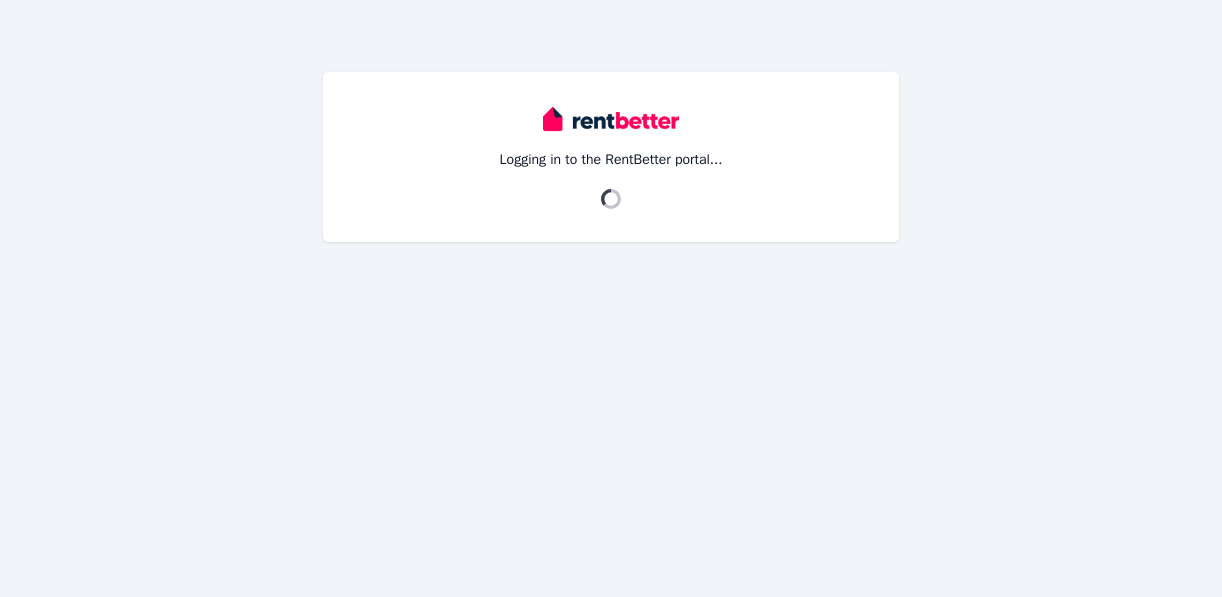 scroll, scrollTop: 0, scrollLeft: 0, axis: both 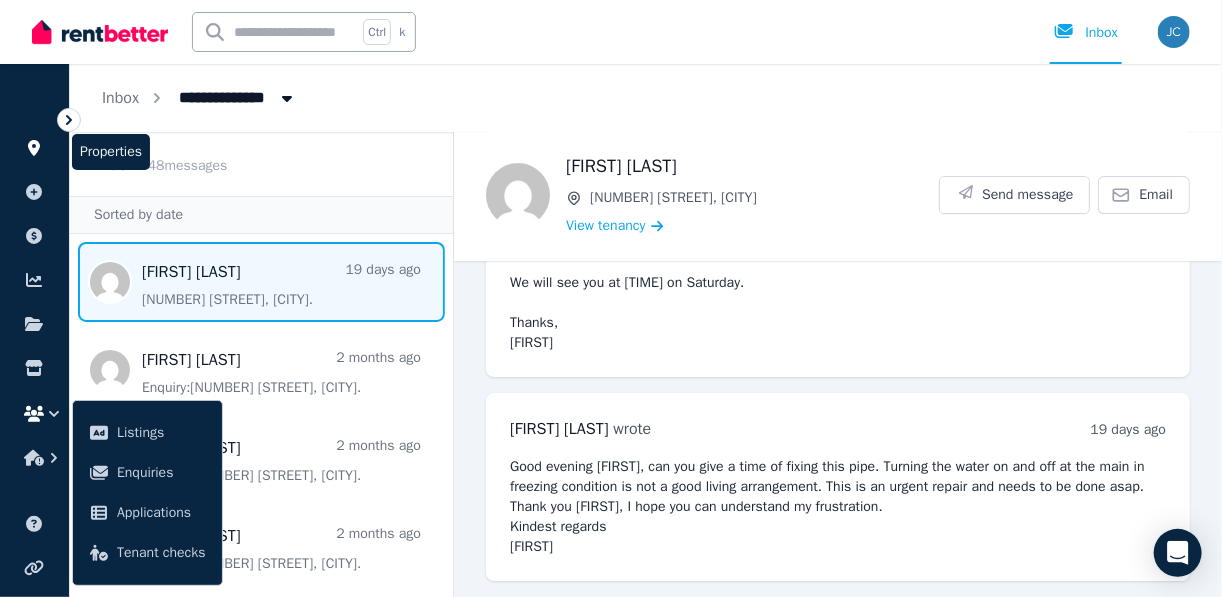 click at bounding box center (34, 148) 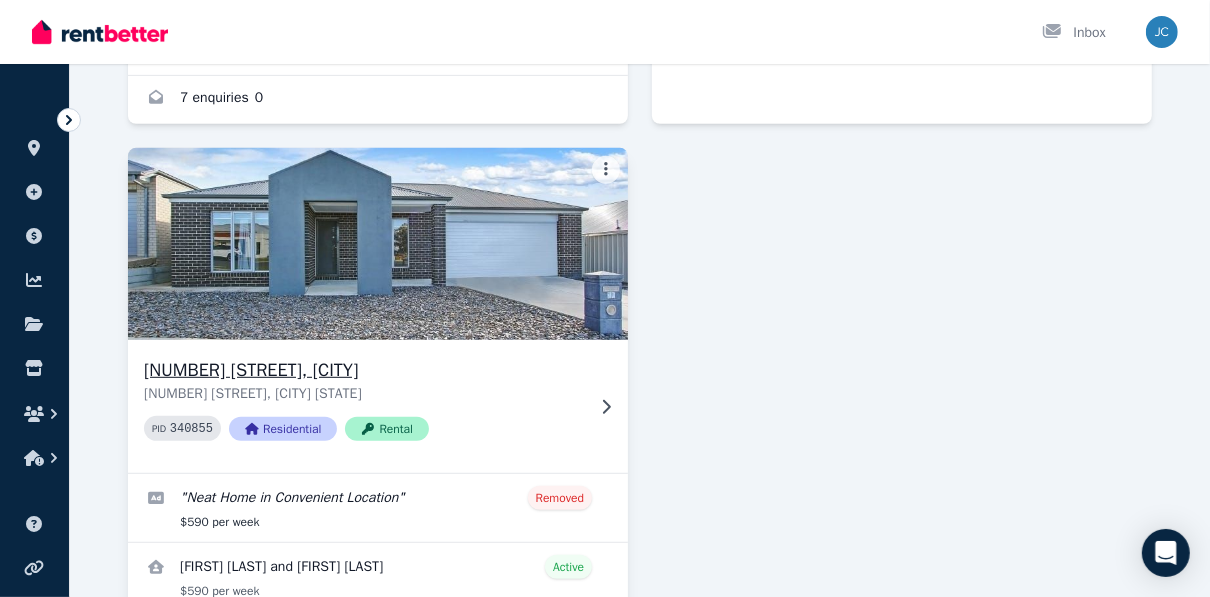 scroll, scrollTop: 640, scrollLeft: 0, axis: vertical 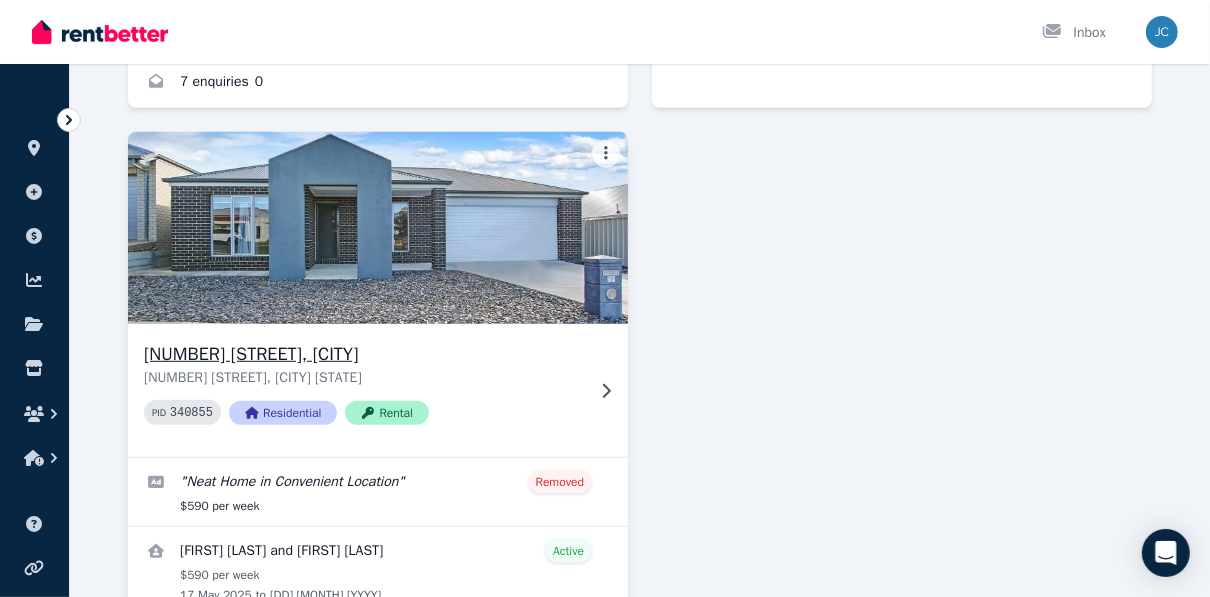 click on "[NUMBER] [STREET], [CITY]" at bounding box center [364, 354] 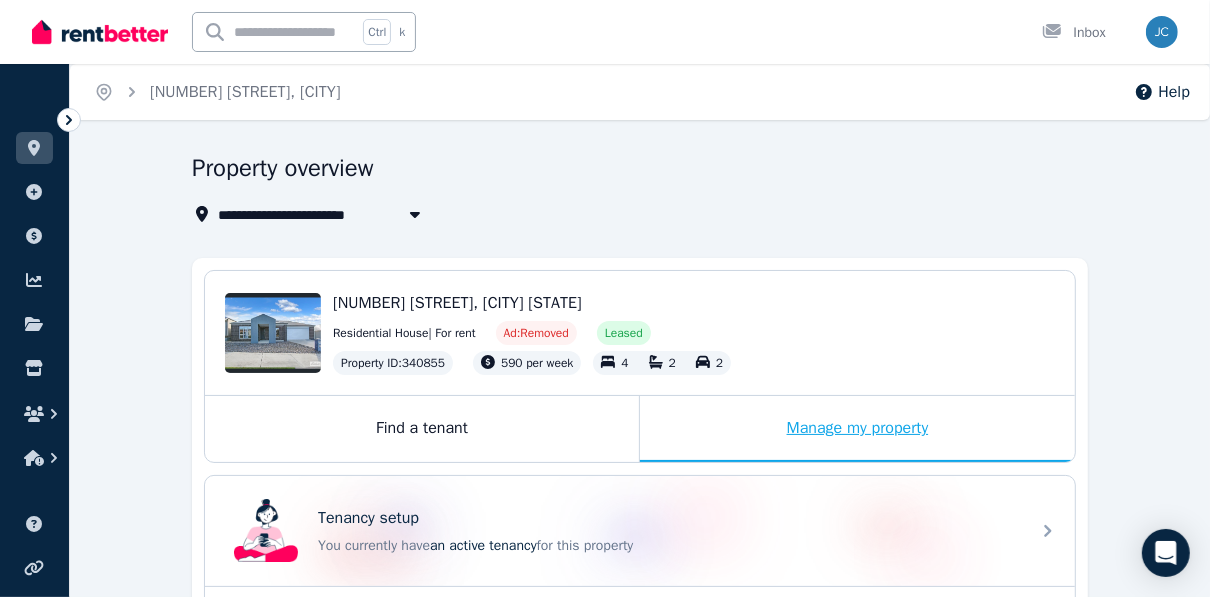 click on "Manage my property" at bounding box center [857, 429] 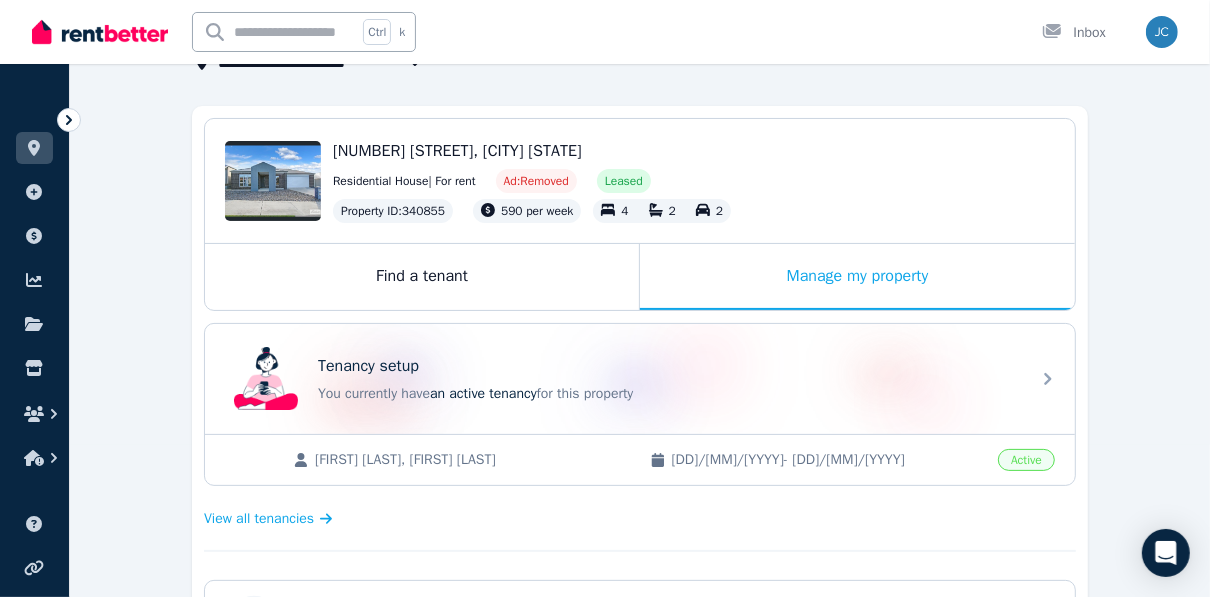 scroll, scrollTop: 240, scrollLeft: 0, axis: vertical 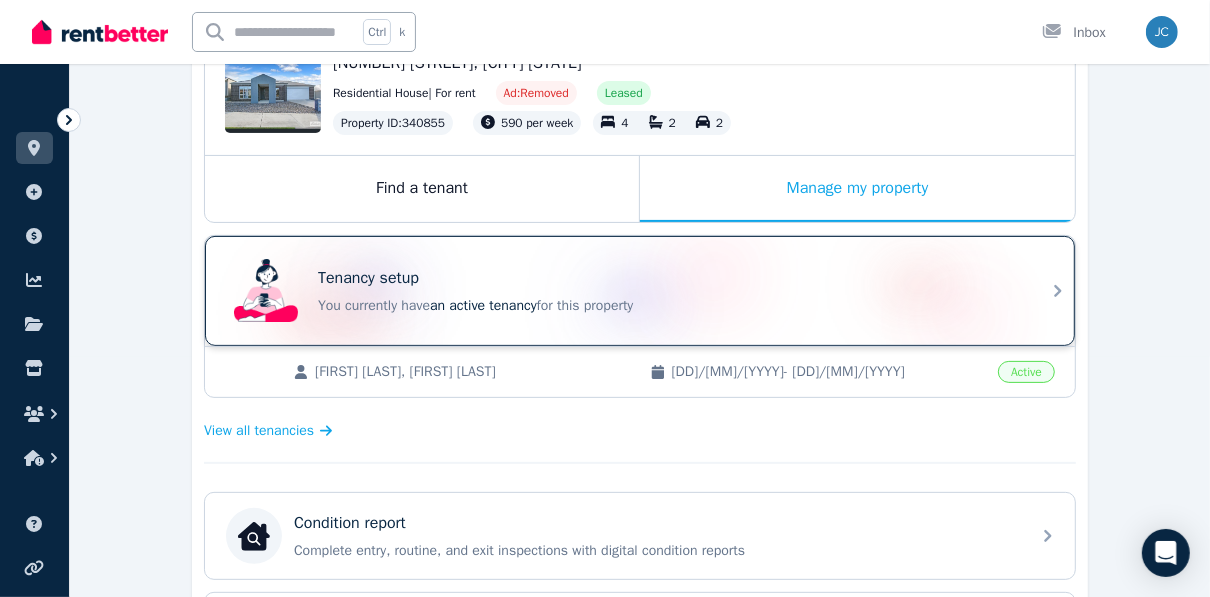 click on "Tenancy setup You currently have  an active tenancy  for this property" at bounding box center [640, 291] 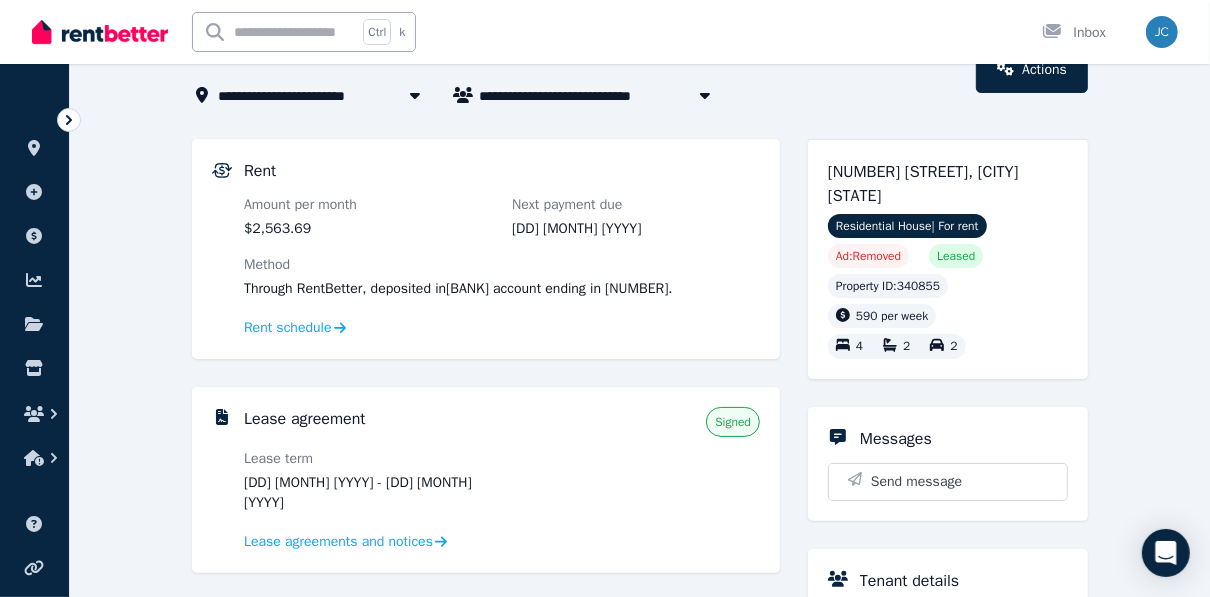 scroll, scrollTop: 80, scrollLeft: 0, axis: vertical 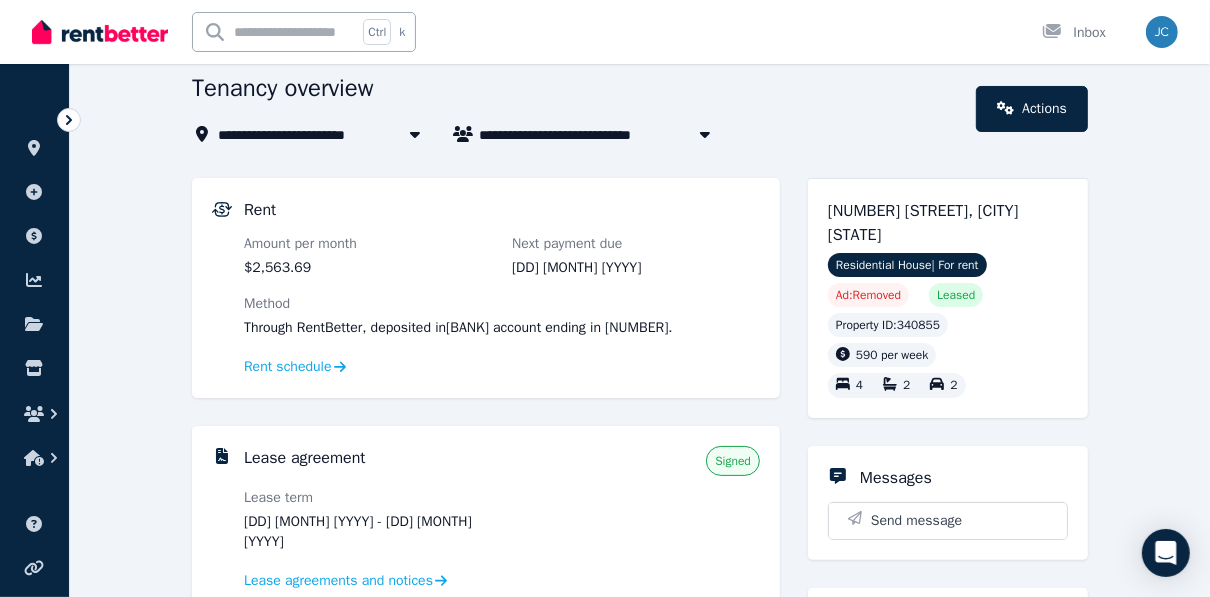 click on "[FIRST] [LAST] and [FIRST] [LAST]" at bounding box center (598, 134) 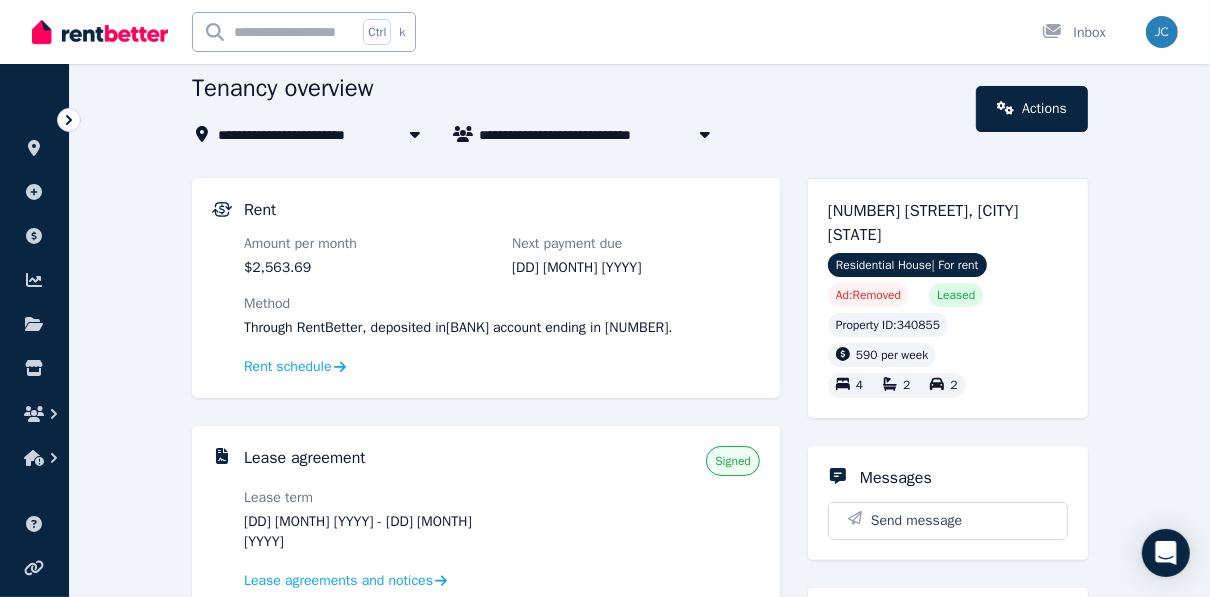 scroll, scrollTop: 0, scrollLeft: 0, axis: both 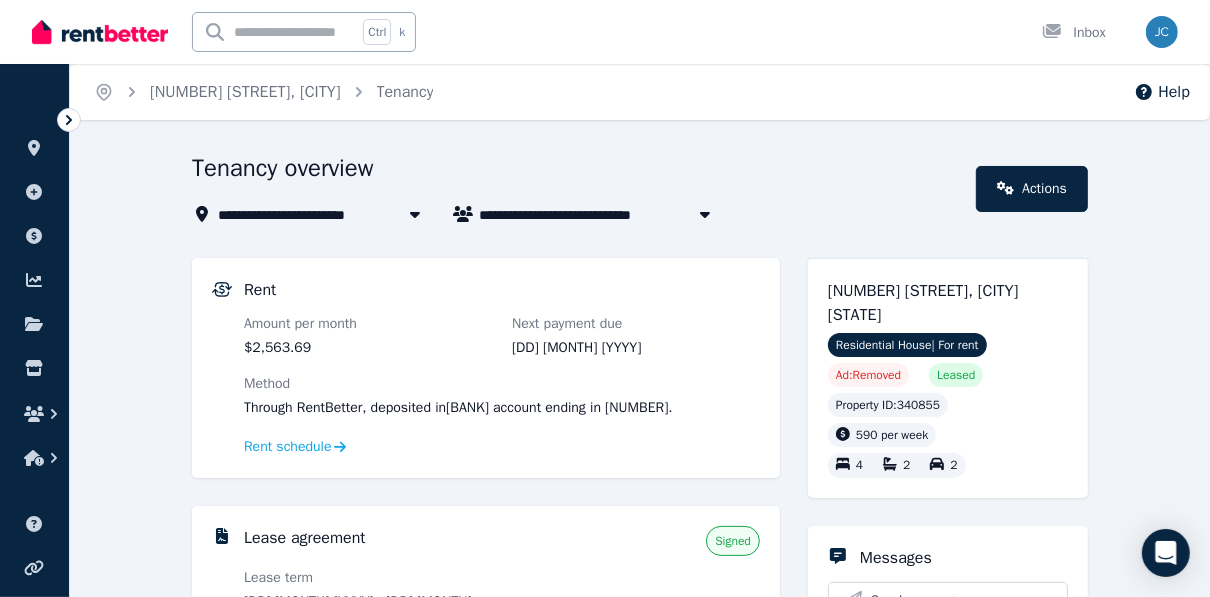 click on "**********" at bounding box center (605, 298) 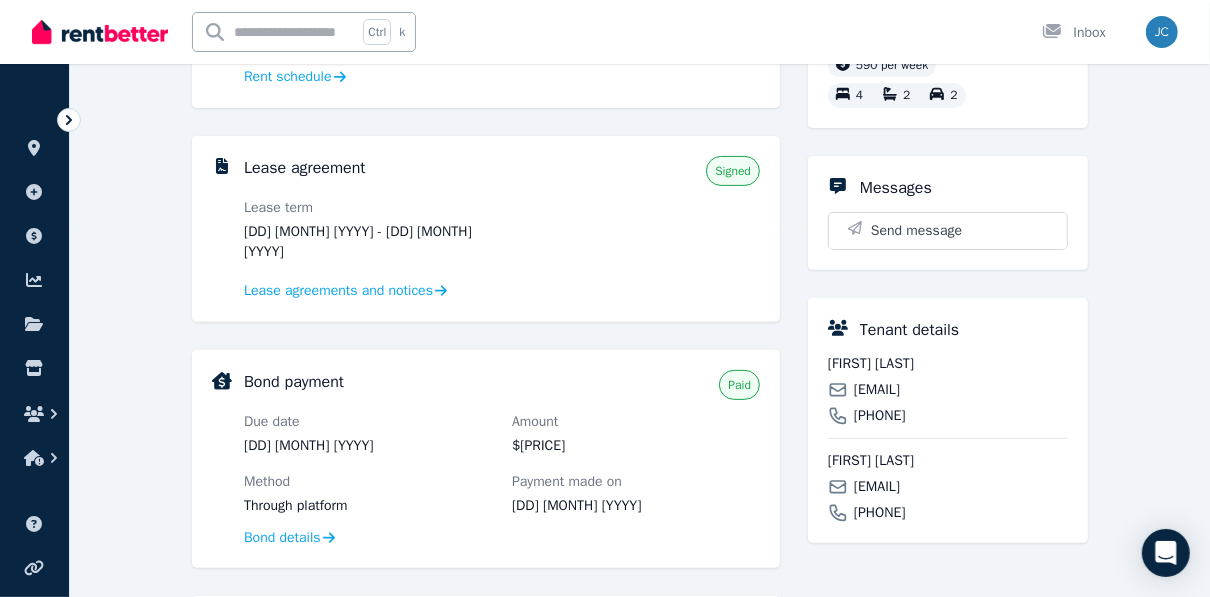 scroll, scrollTop: 363, scrollLeft: 0, axis: vertical 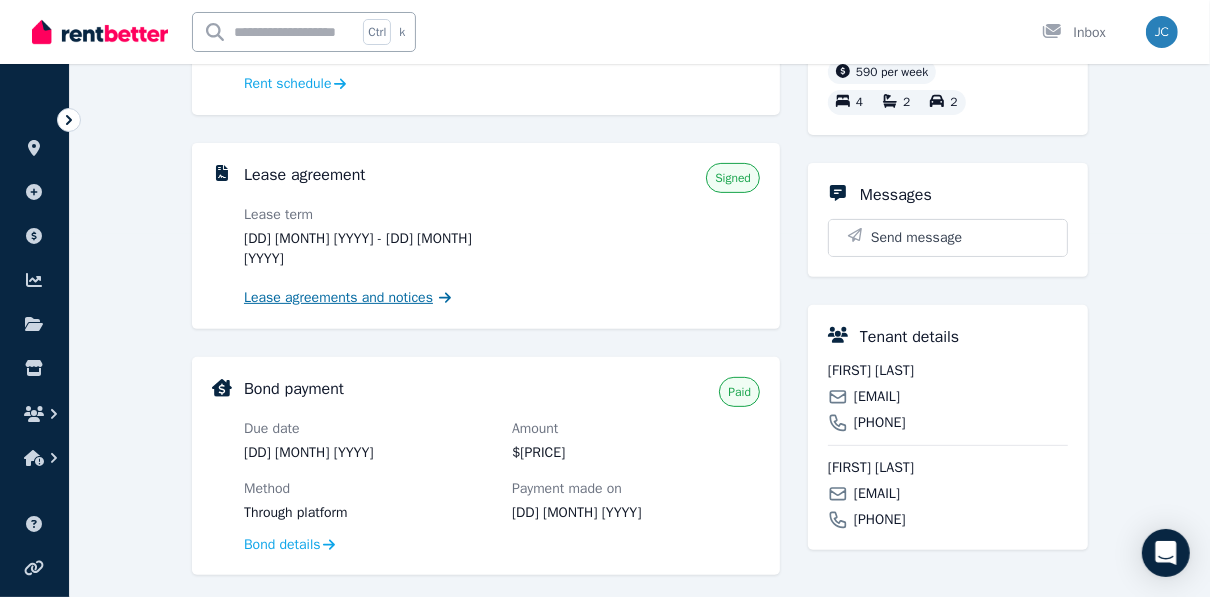 click on "Lease agreements and notices" at bounding box center (338, 298) 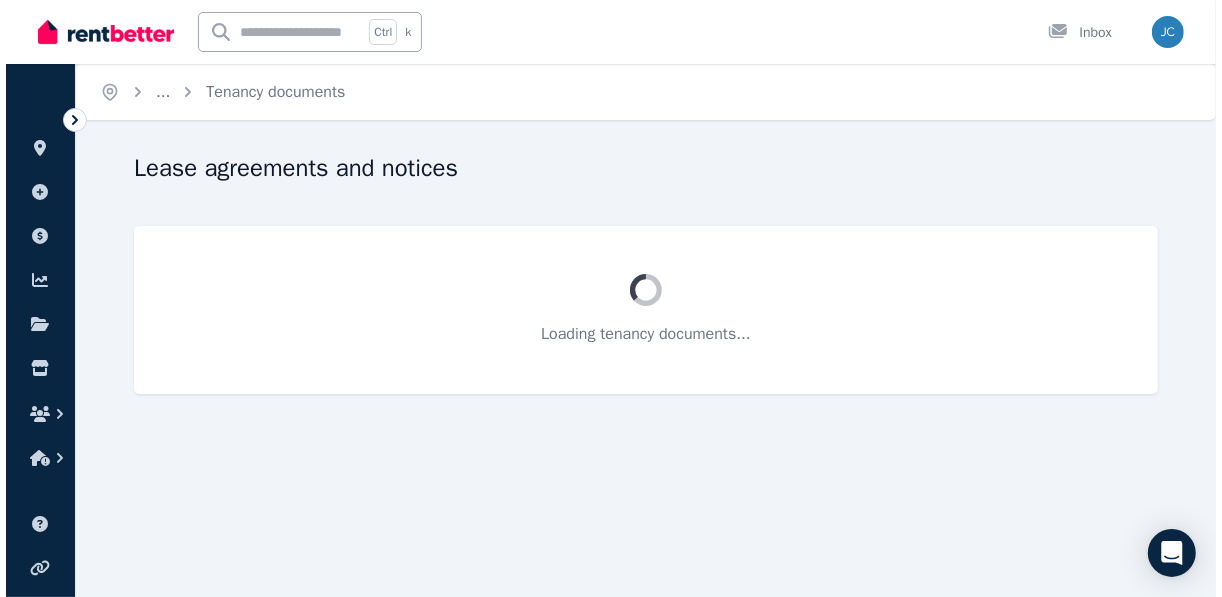 scroll, scrollTop: 0, scrollLeft: 0, axis: both 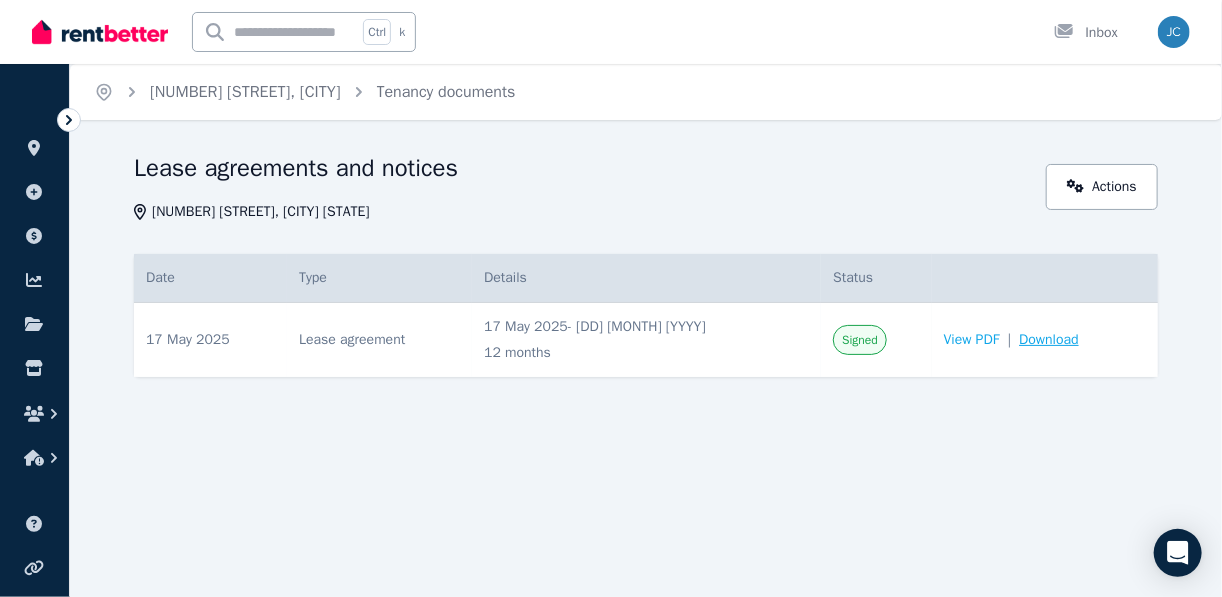 click on "Download" at bounding box center [1049, 340] 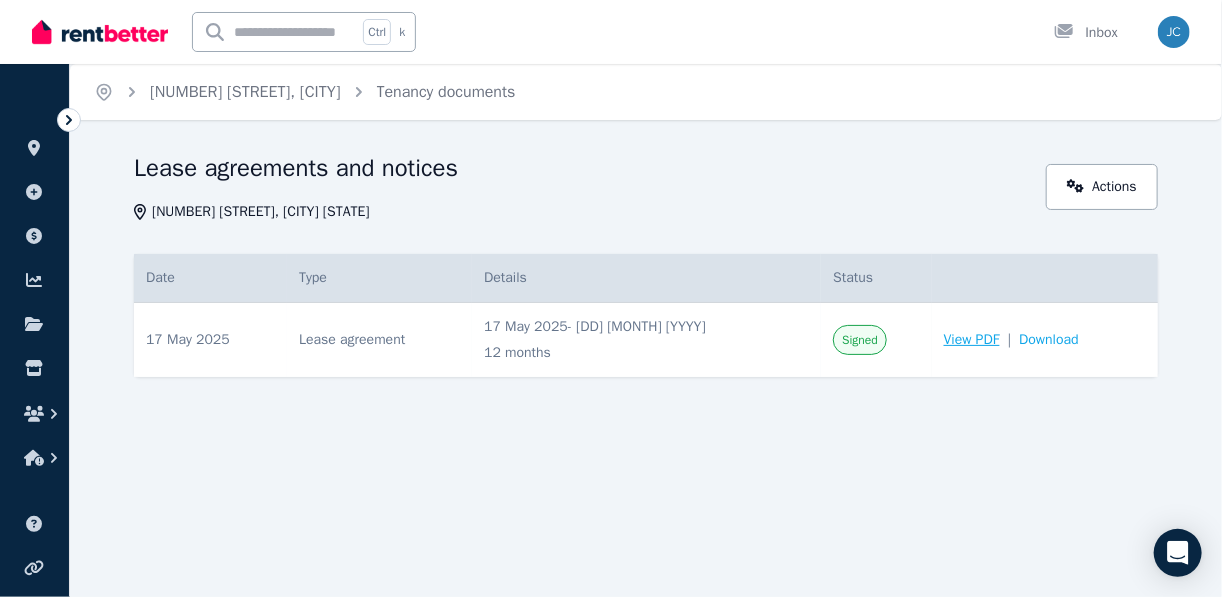 click on "View PDF" at bounding box center [972, 340] 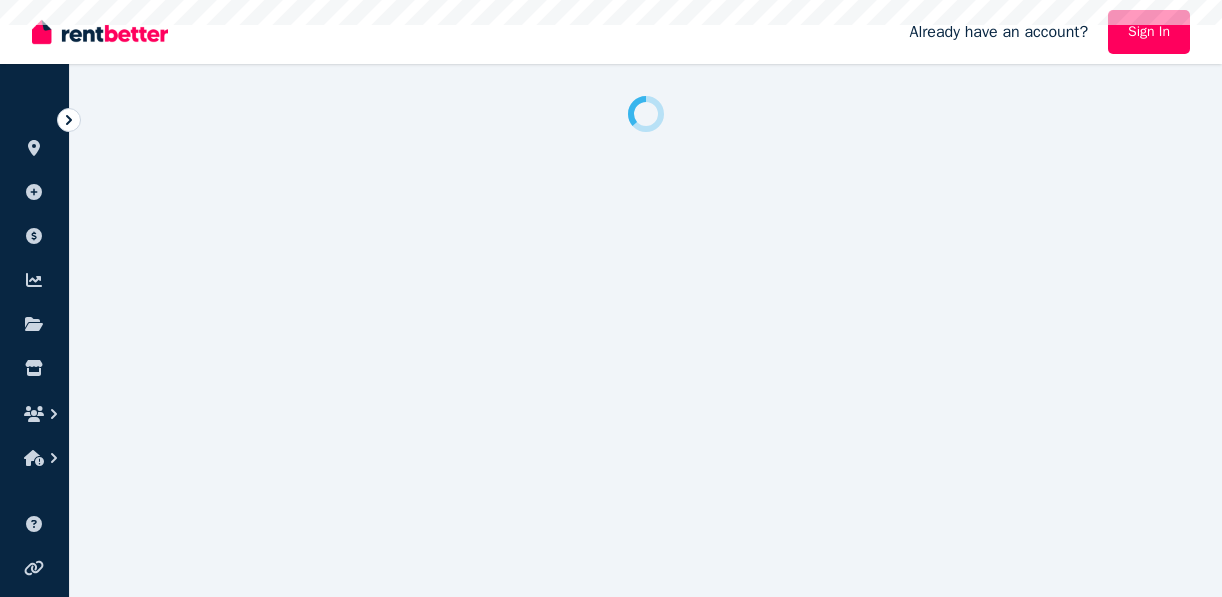 scroll, scrollTop: 0, scrollLeft: 0, axis: both 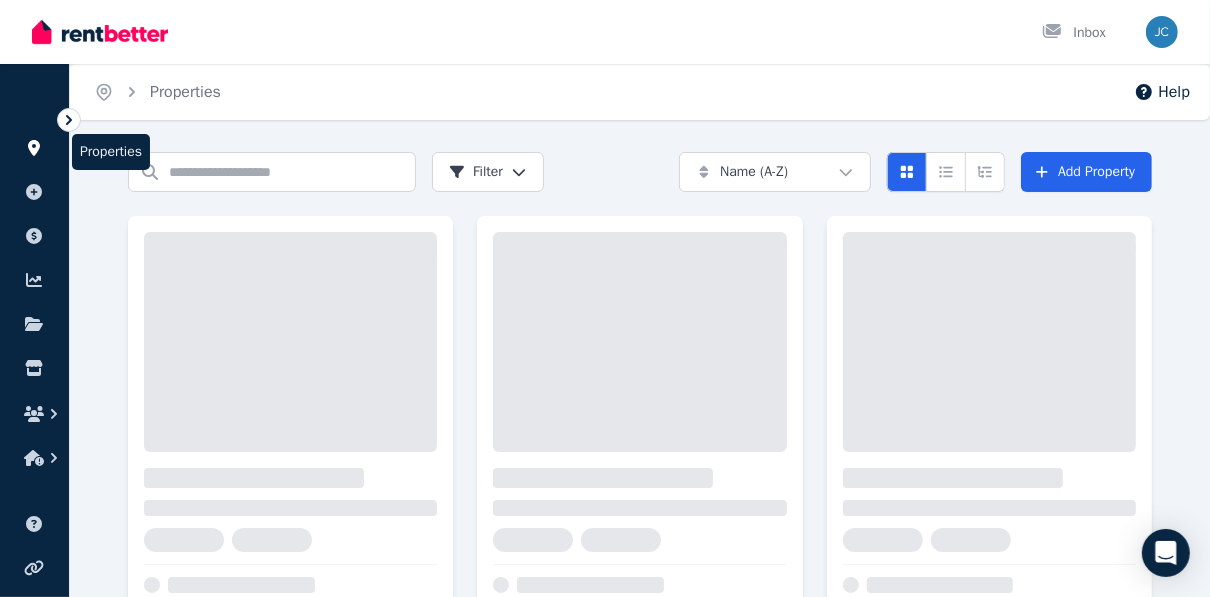 click 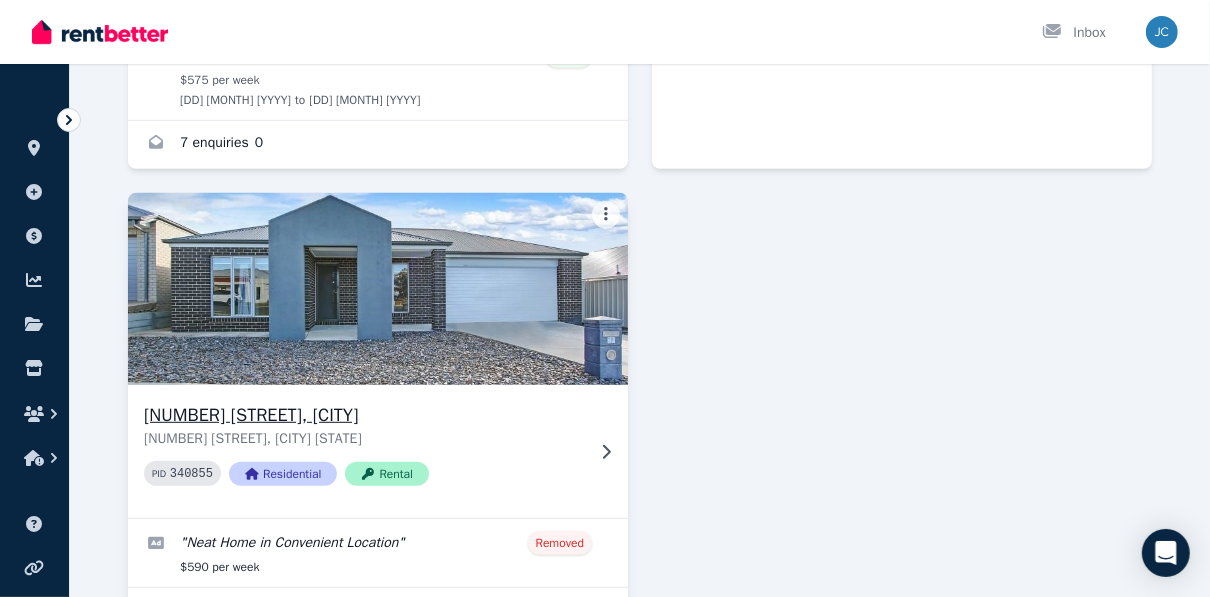 scroll, scrollTop: 640, scrollLeft: 0, axis: vertical 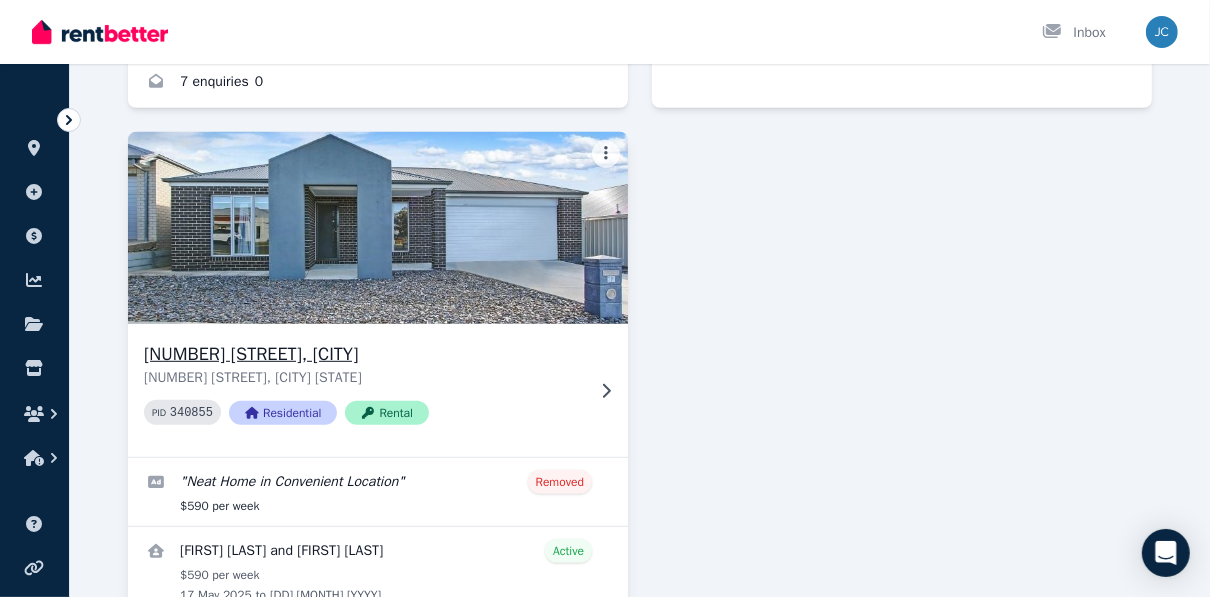 click on "[NUMBER] [STREET], [CITY]" at bounding box center [364, 354] 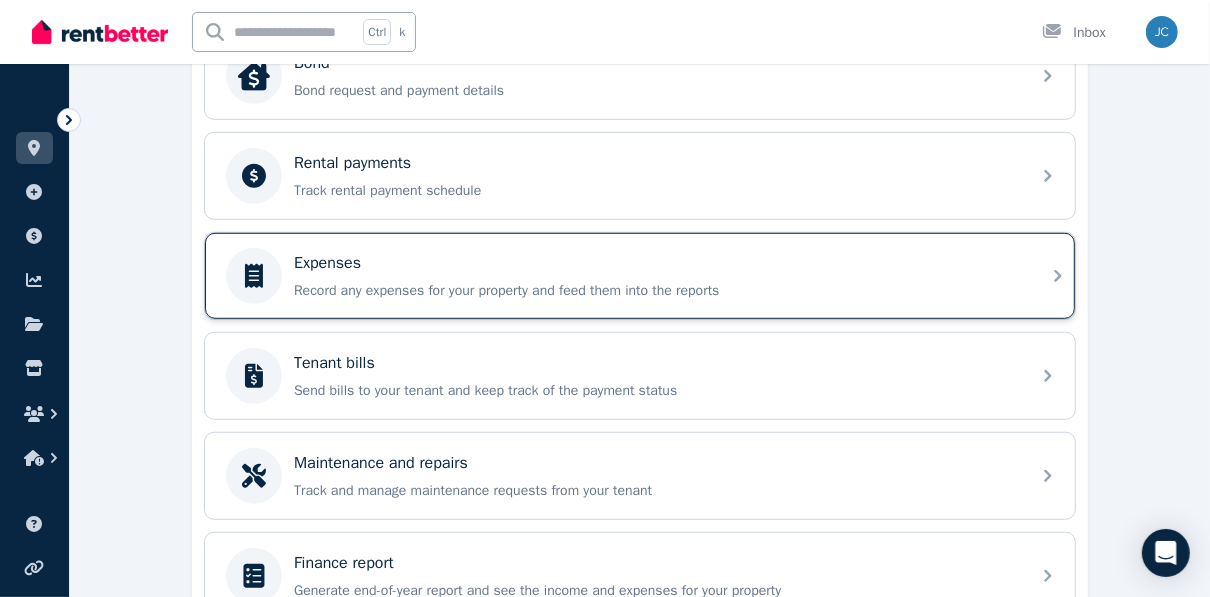 scroll, scrollTop: 880, scrollLeft: 0, axis: vertical 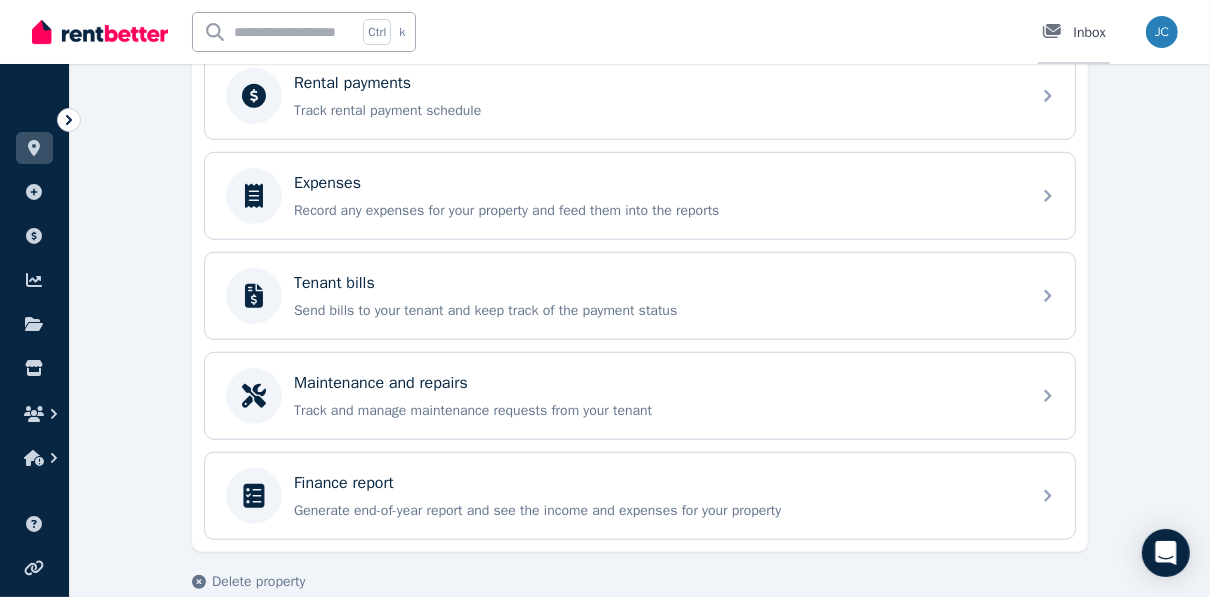 click on "Inbox" at bounding box center (1074, 33) 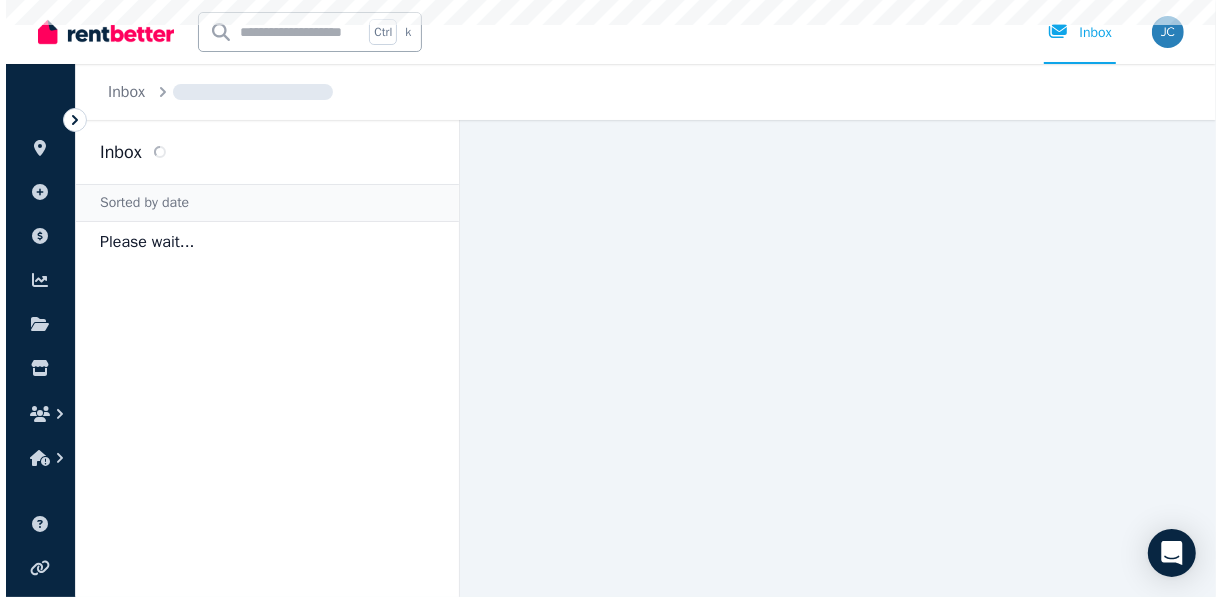 scroll, scrollTop: 0, scrollLeft: 0, axis: both 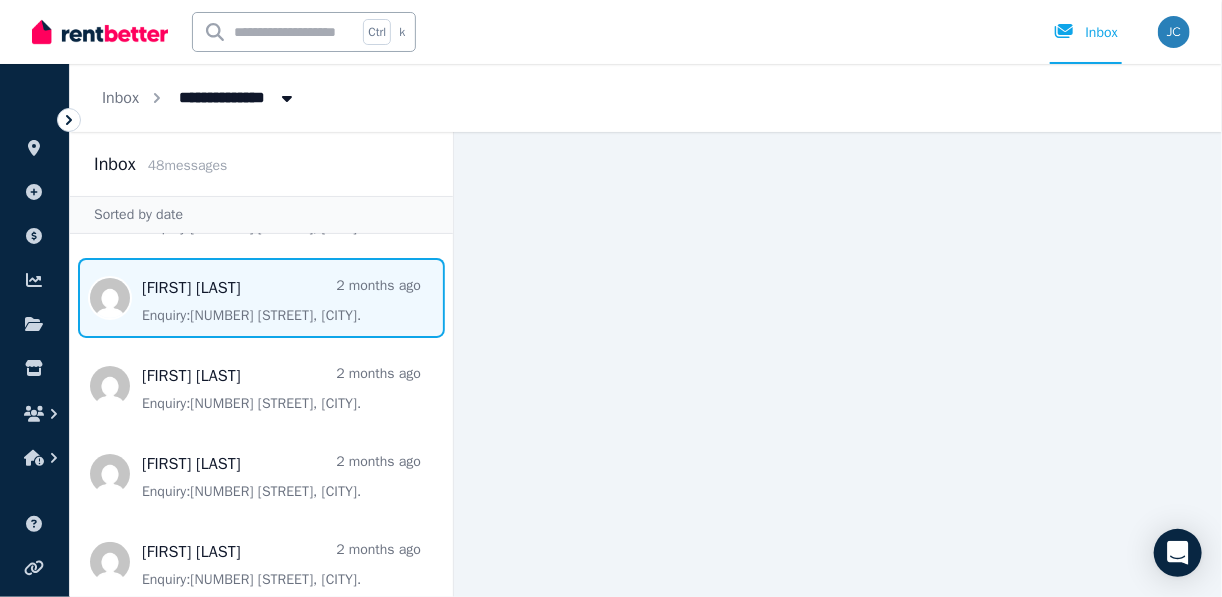 drag, startPoint x: 276, startPoint y: 299, endPoint x: 231, endPoint y: 298, distance: 45.01111 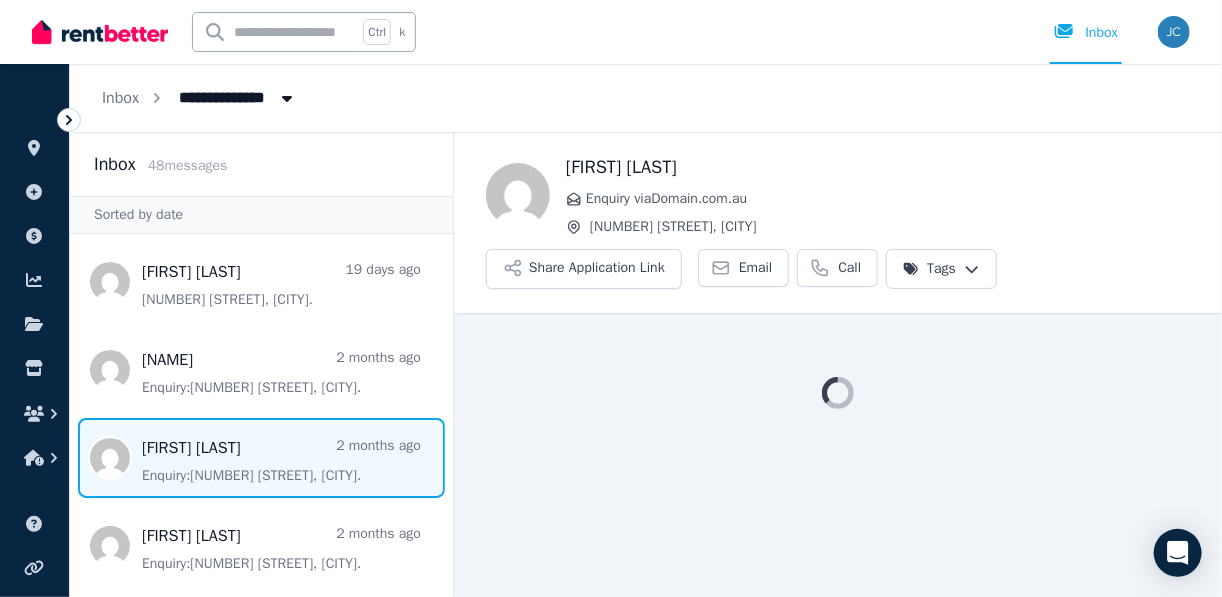 scroll, scrollTop: 0, scrollLeft: 0, axis: both 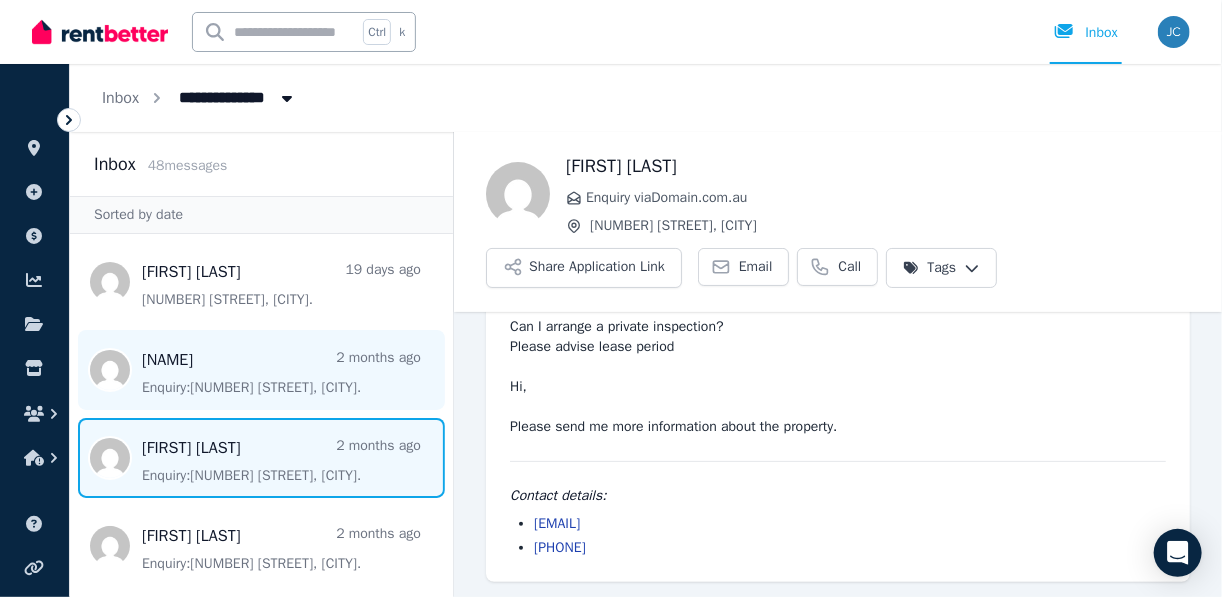 click on "[FIRST] [LAST] [DD] days ago [NUMBER] [STREET], [CITY] . [FIRST] [LAST] [NUMBER] months ago Enquiry: [NUMBER] [STREET], [CITY] . [FIRST] [LAST] [NUMBER] months ago Enquiry: [NUMBER] [STREET], [CITY] . [FIRST] [LAST] [NUMBER] months ago Enquiry: [NUMBER] [STREET], [CITY] . [FIRST] [LAST] [NUMBER] months ago Enquiry: [NUMBER] [STREET], [CITY] . [FIRST] [LAST] [NUMBER] months ago Enquiry: [NUMBER] [STREET], [CITY] . [FIRST] [LAST] [NUMBER] months ago Enquiry: [NUMBER] [STREET], [CITY] . [FIRST] [LAST] [NUMBER] months ago Enquiry: [NUMBER] [STREET], [CITY] . [FIRST] [LAST] [NUMBER] months ago Enquiry: [NUMBER] [STREET], [CITY] . [FIRST] [LAST] [NUMBER] months ago Enquiry: [NUMBER] [STREET], [CITY] . [FIRST] [LAST] [NUMBER] months ago Enquiry: [NUMBER] [STREET], [CITY] . [FIRST] [LAST] [NUMBER] months ago Enquiry: [NUMBER] [STREET], [CITY] . [FIRST] [LAST] [NUMBER] months ago Enquiry: [NUMBER] [STREET], [CITY] . [FIRST] [LAST] [NUMBER] months ago Enquiry: [NUMBER] [STREET], [CITY] . [FIRST] [LAST] [NUMBER] months ago Enquiry: [NUMBER] [STREET], [CITY] . [FIRST] [LAST] [NUMBER] months ago Enquiry: [NUMBER] [STREET], [CITY] . [FIRST] [LAST] [NUMBER] months ago Enquiry: [NUMBER] [STREET], [CITY] . [FIRST] [LAST] [NUMBER] months ago Enquiry: [NUMBER] [STREET], [CITY] ." at bounding box center (261, 2350) 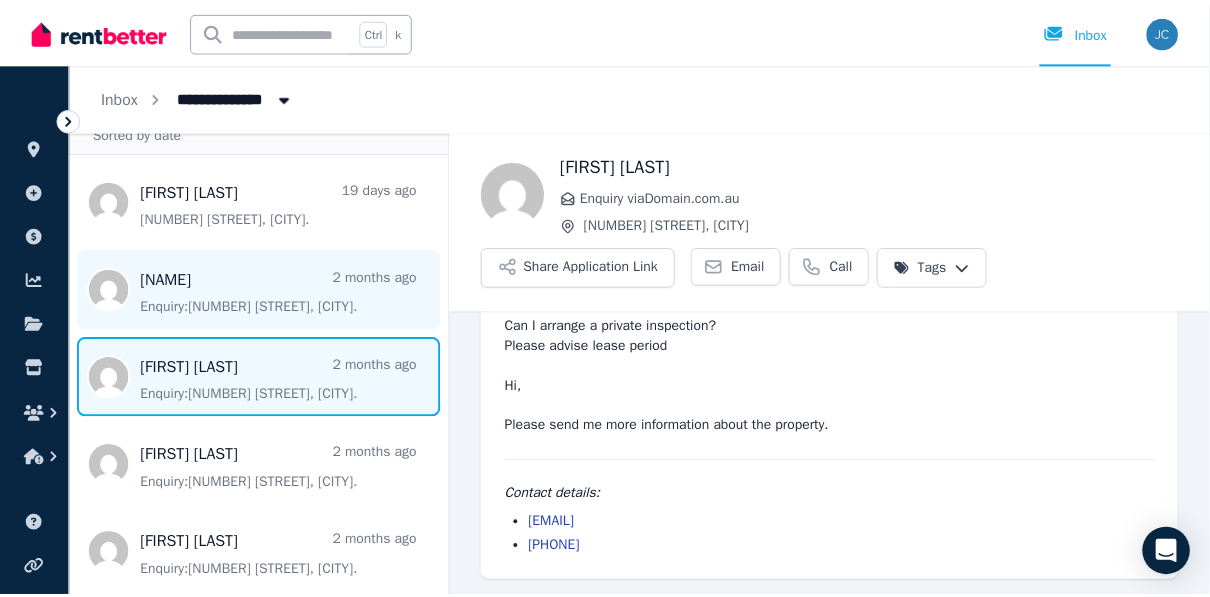 scroll, scrollTop: 0, scrollLeft: 0, axis: both 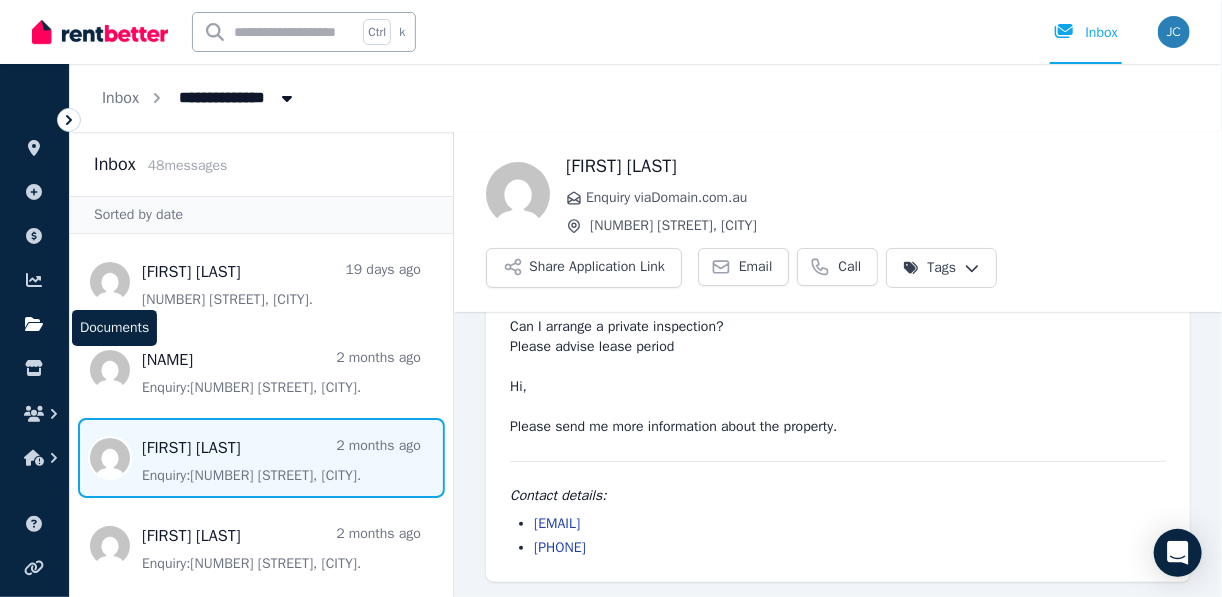 click at bounding box center (34, 324) 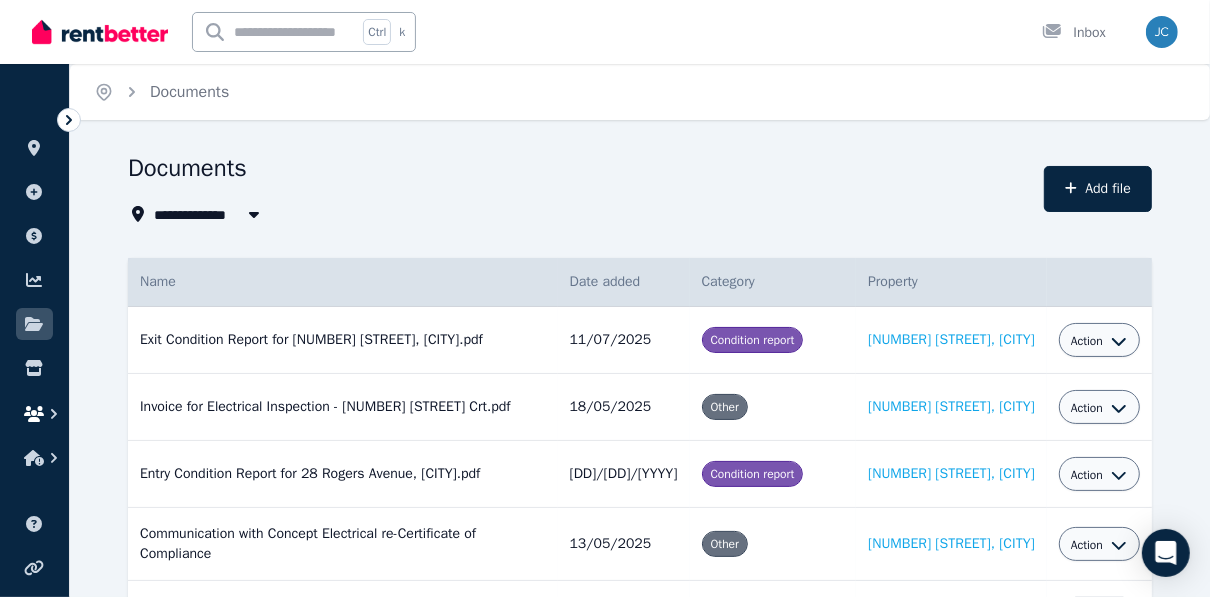 click 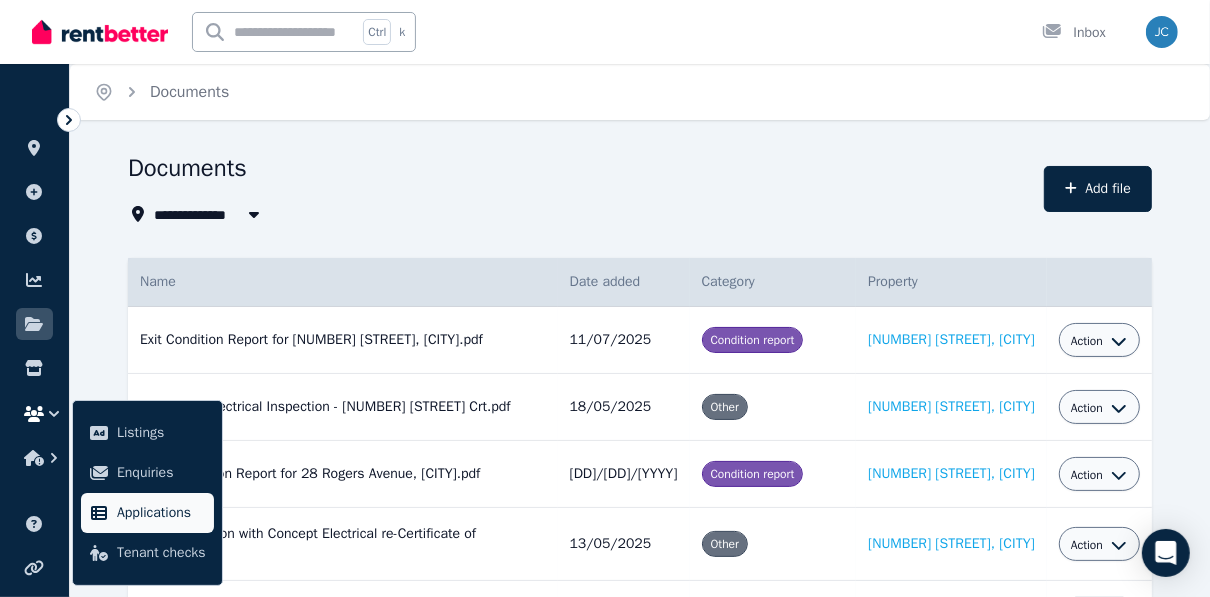 click on "Applications" at bounding box center (161, 513) 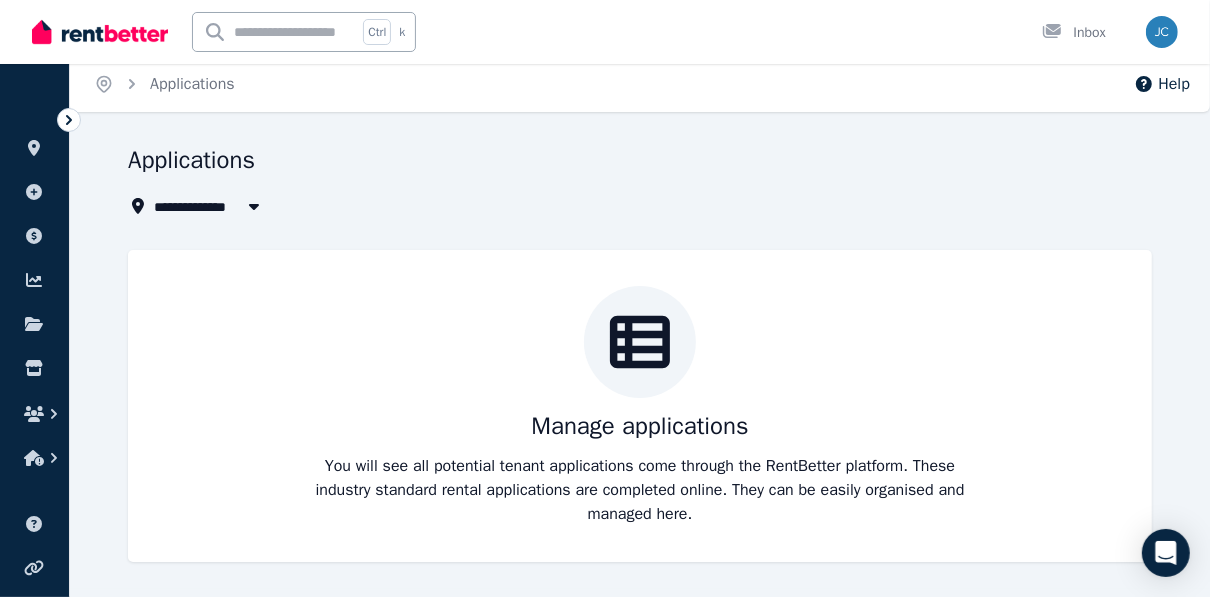 scroll, scrollTop: 0, scrollLeft: 0, axis: both 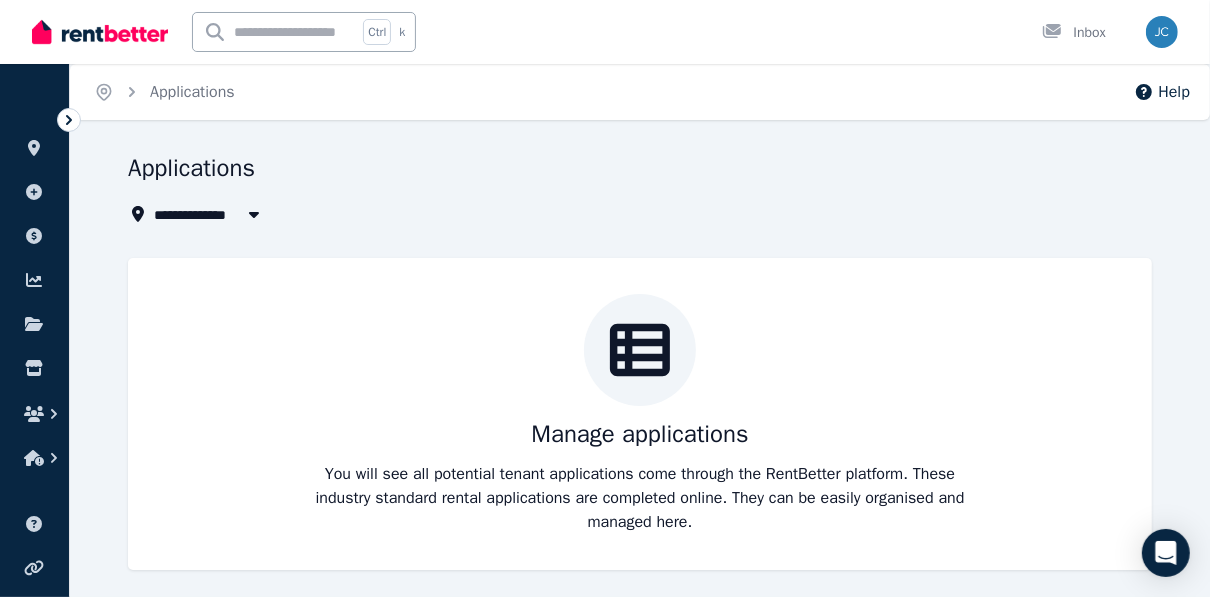 click 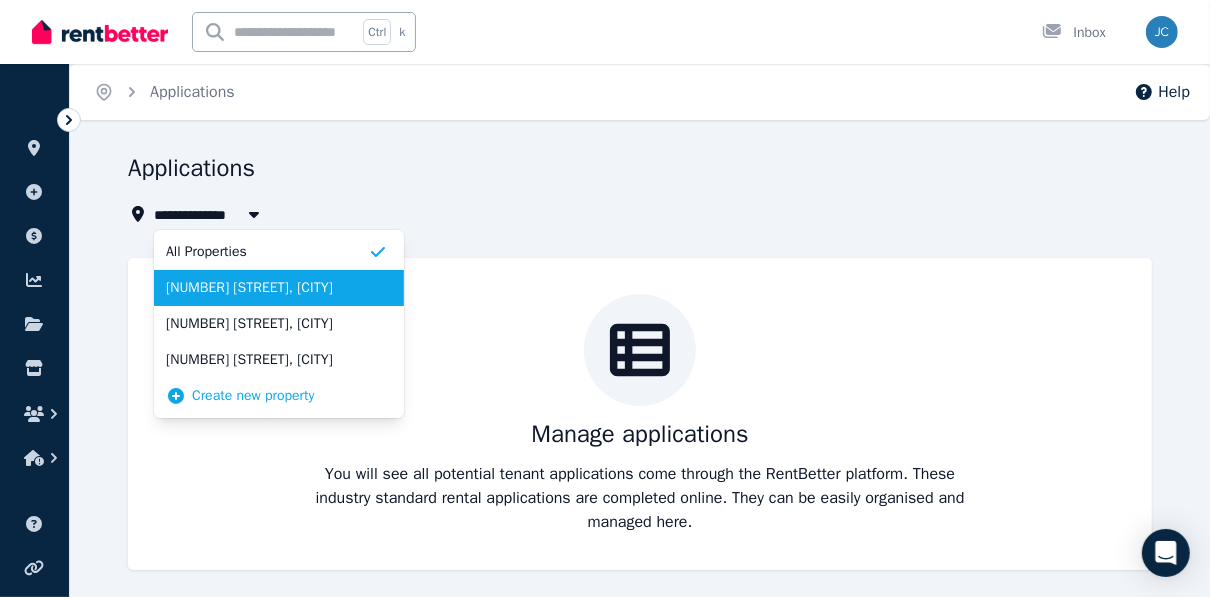 click on "[NUMBER] [STREET], [CITY]" at bounding box center [279, 288] 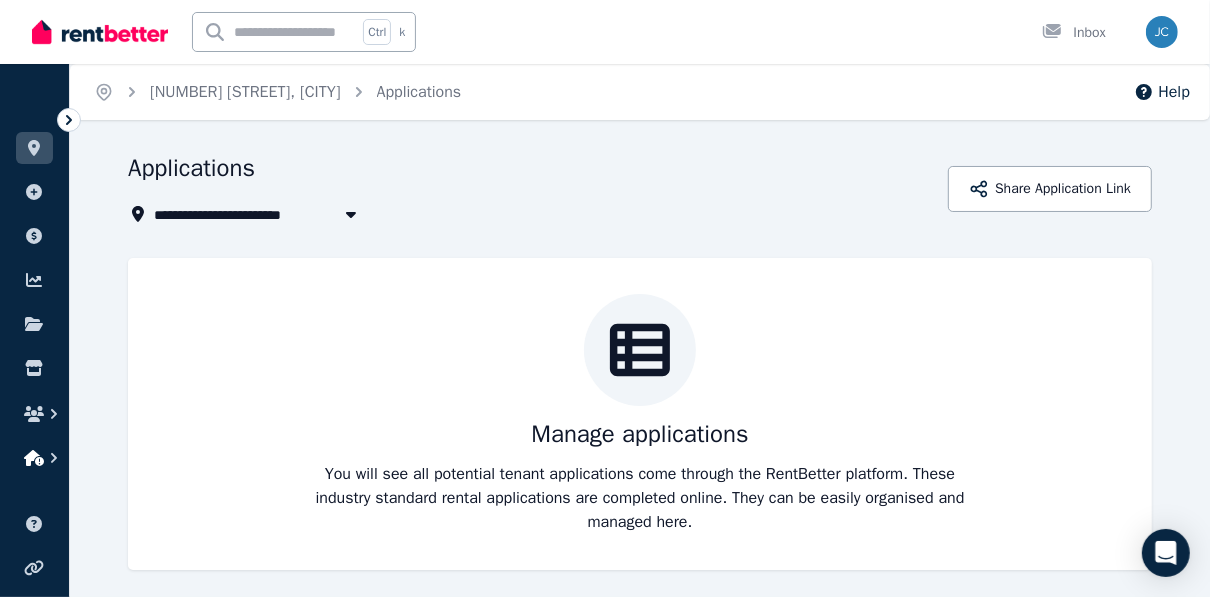 click 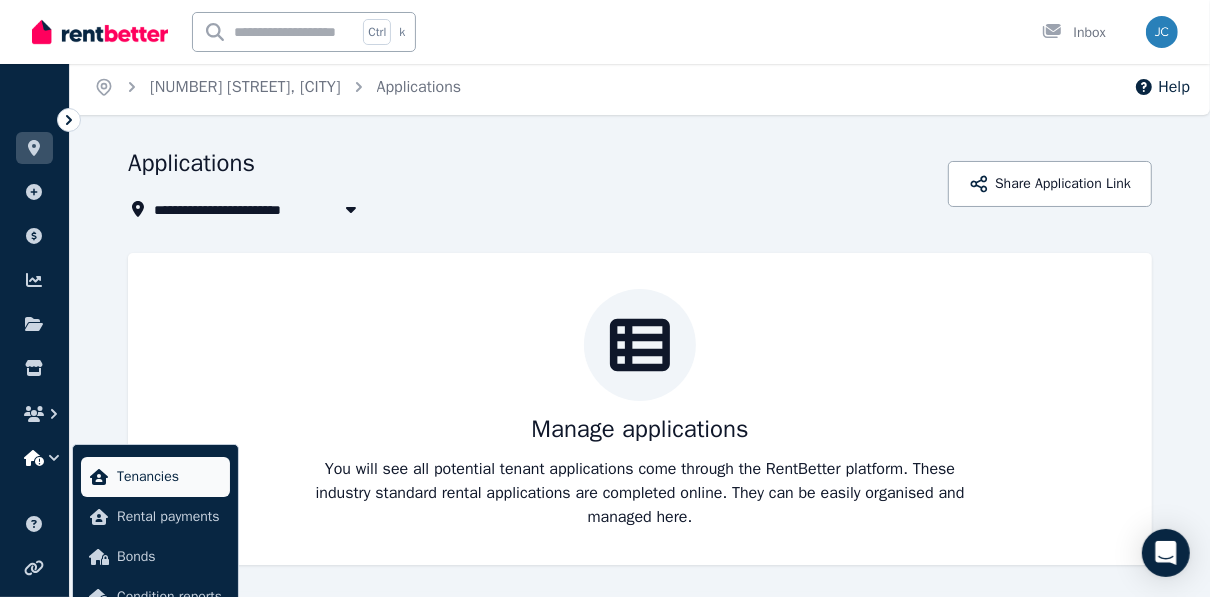 scroll, scrollTop: 8, scrollLeft: 0, axis: vertical 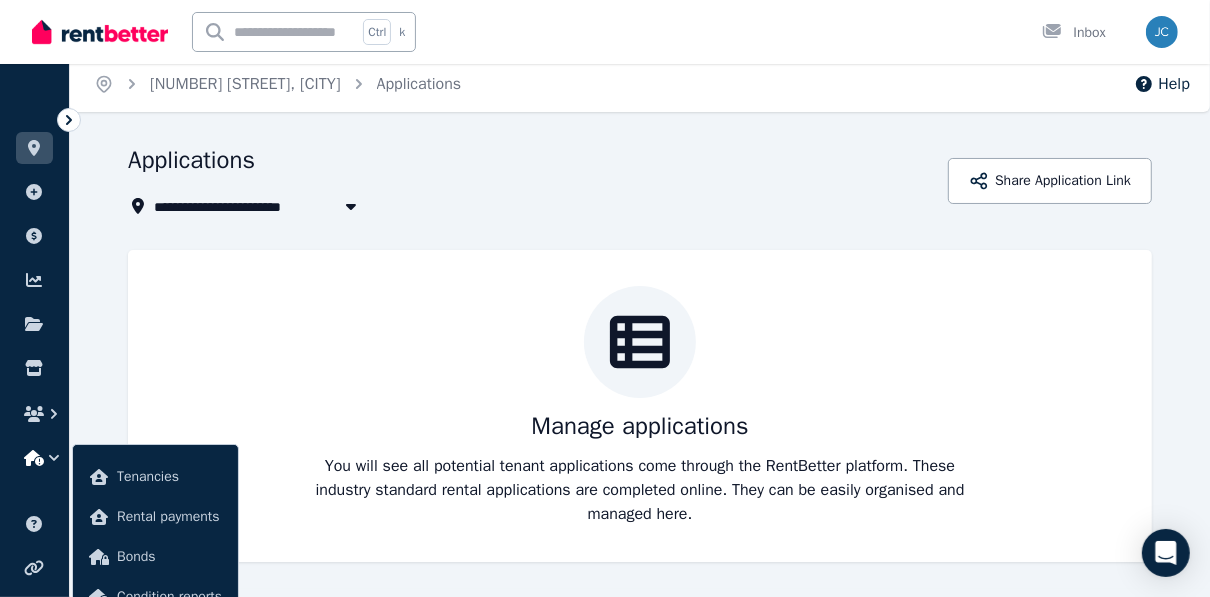 click on "Home [NUMBER] [STREET], [CITY] Applications" at bounding box center (277, 84) 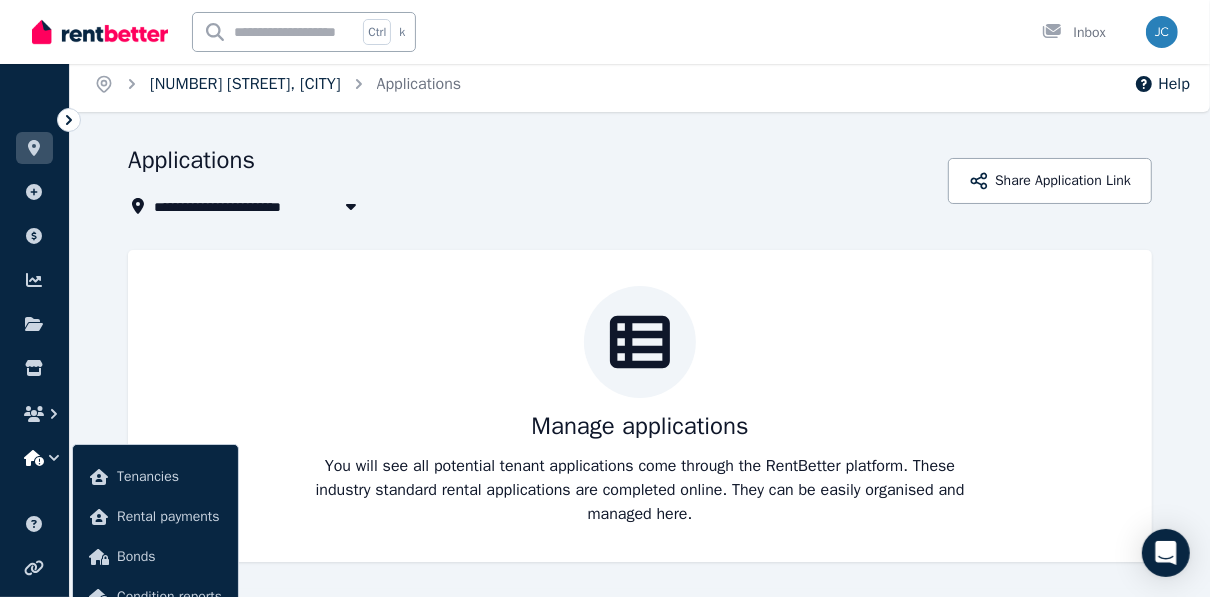 click on "[NUMBER] [STREET], [CITY]" at bounding box center (245, 84) 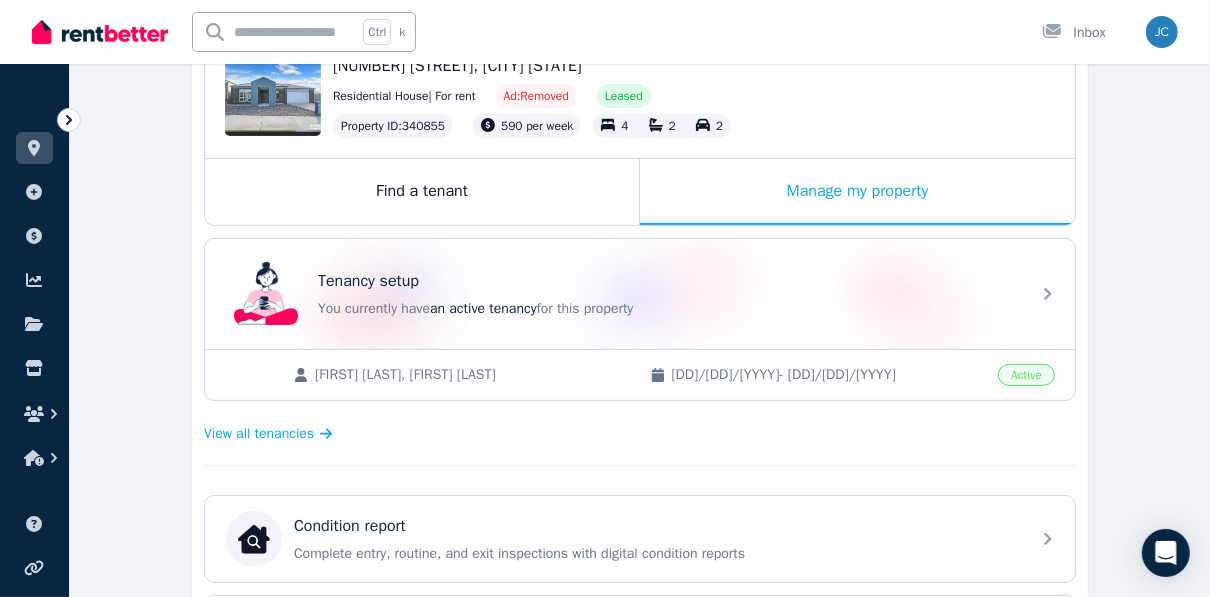 scroll, scrollTop: 240, scrollLeft: 0, axis: vertical 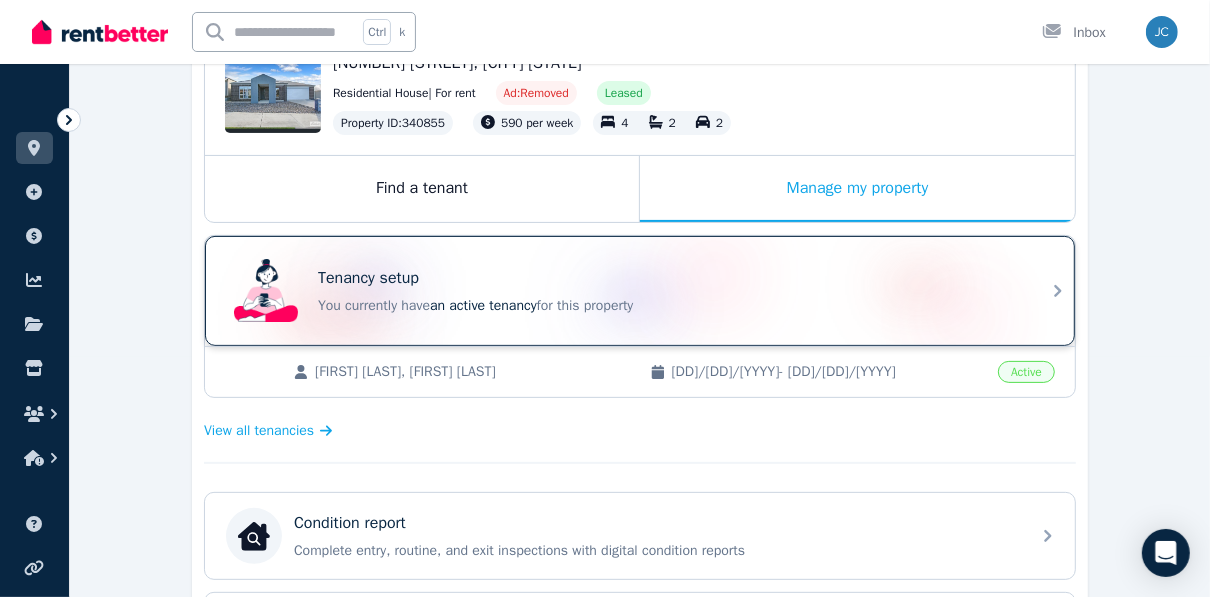 click 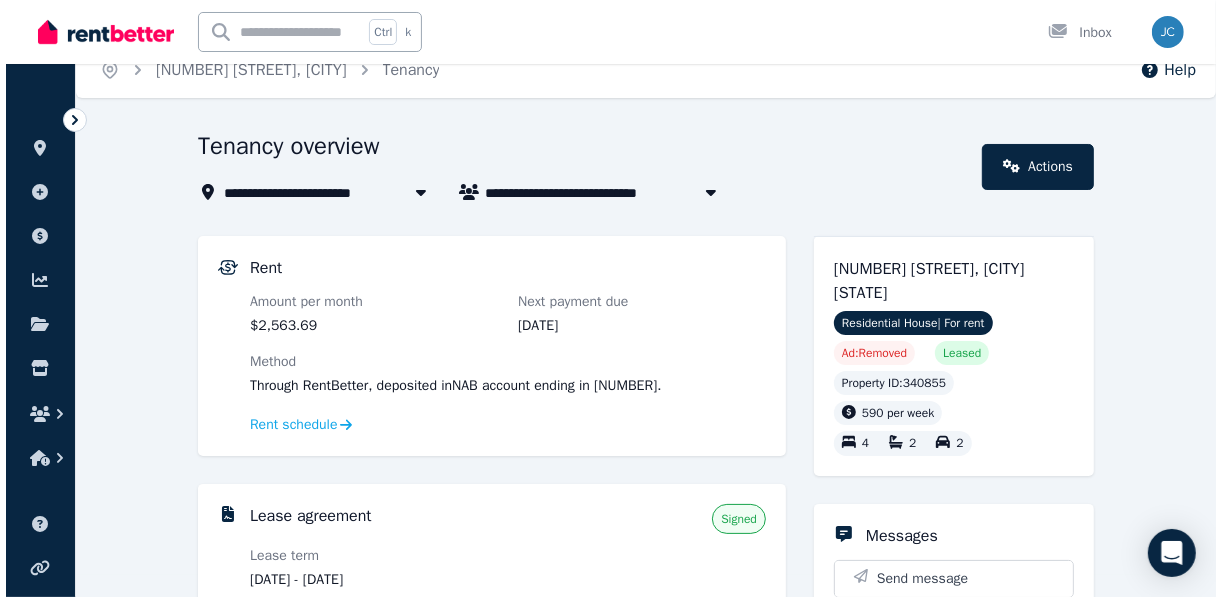 scroll, scrollTop: 0, scrollLeft: 0, axis: both 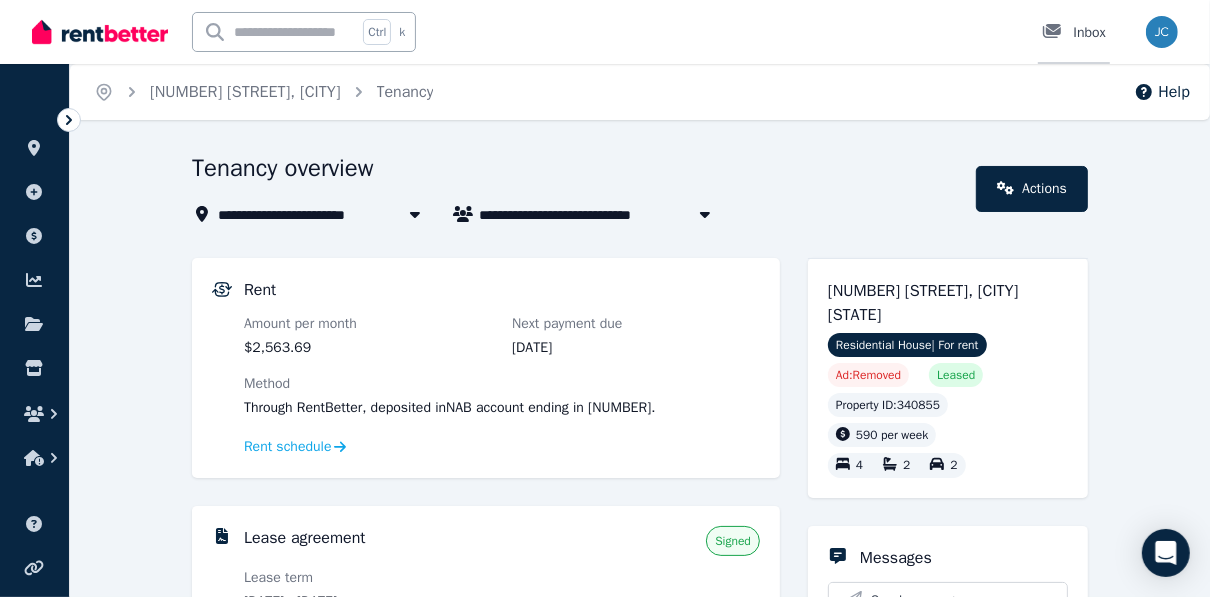 click on "Inbox" at bounding box center (1074, 33) 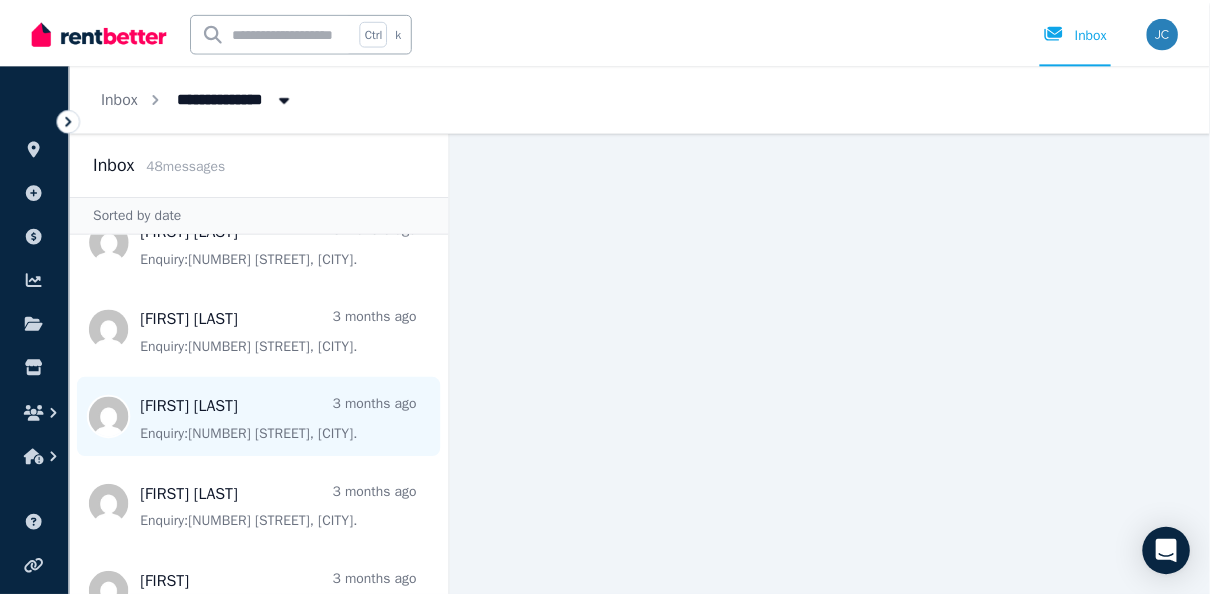 scroll, scrollTop: 2320, scrollLeft: 0, axis: vertical 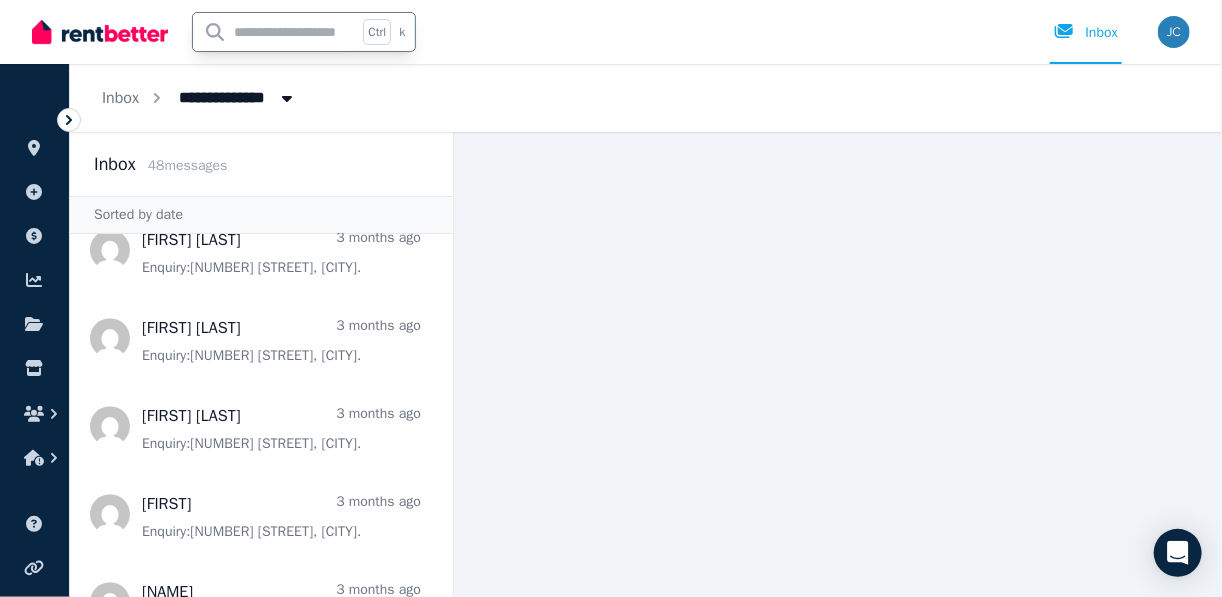 click at bounding box center [275, 32] 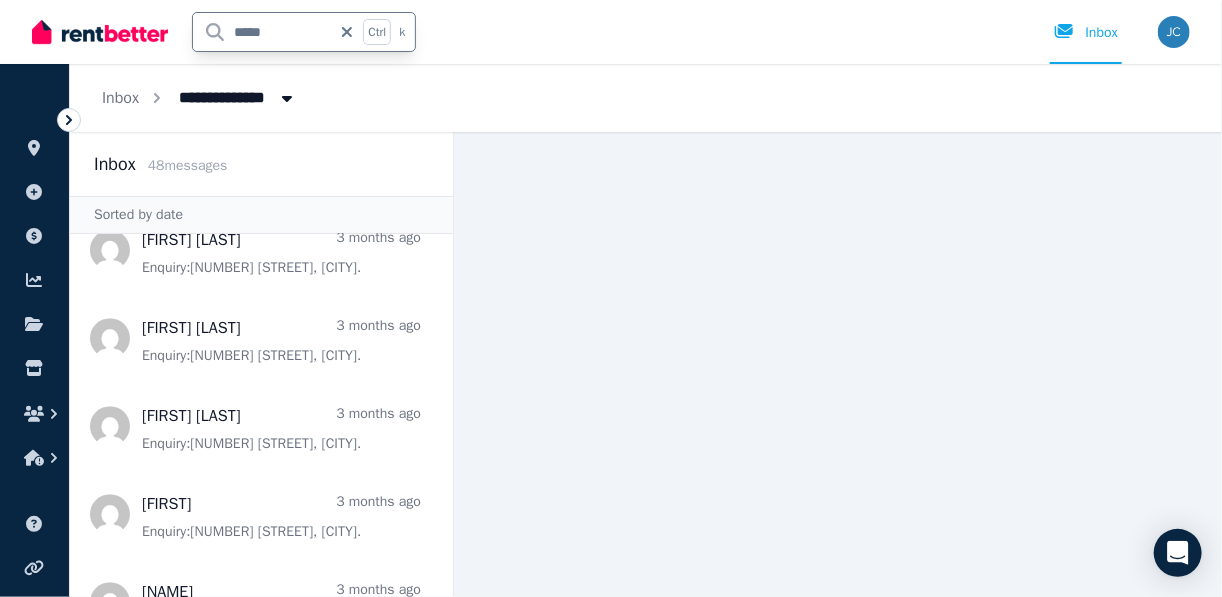 type on "******" 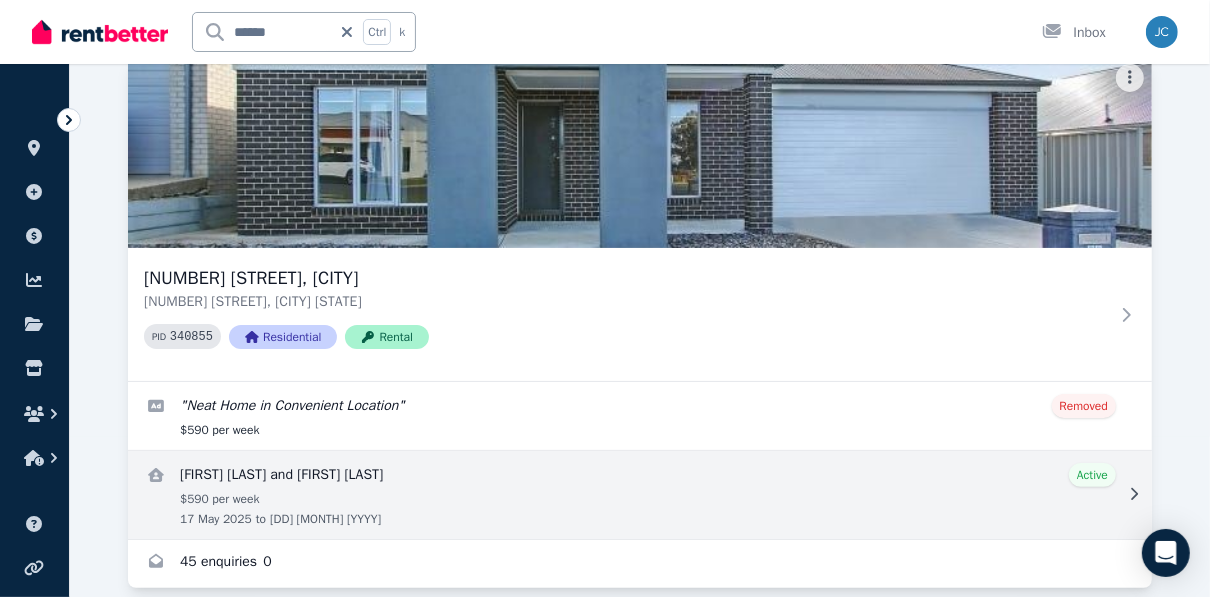 scroll, scrollTop: 186, scrollLeft: 0, axis: vertical 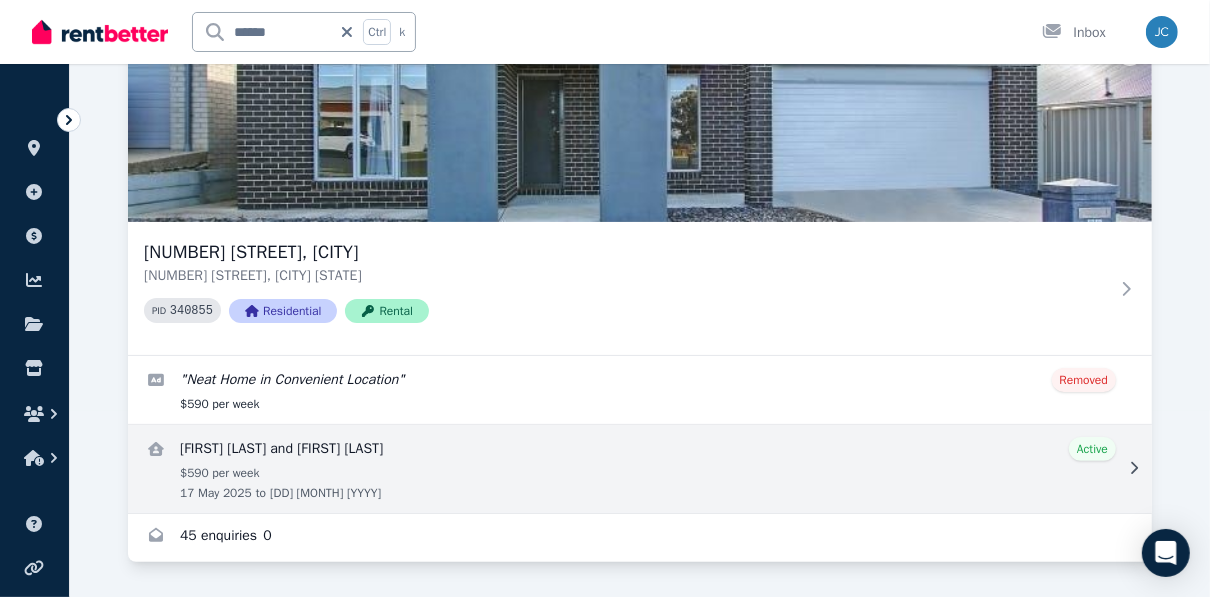 click 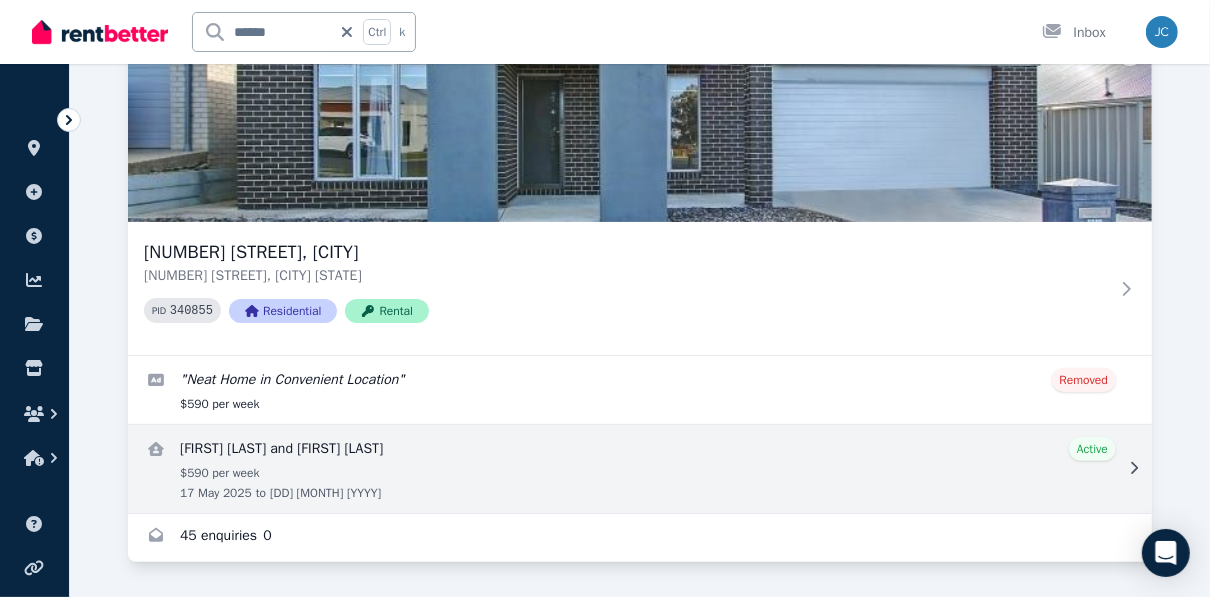 click 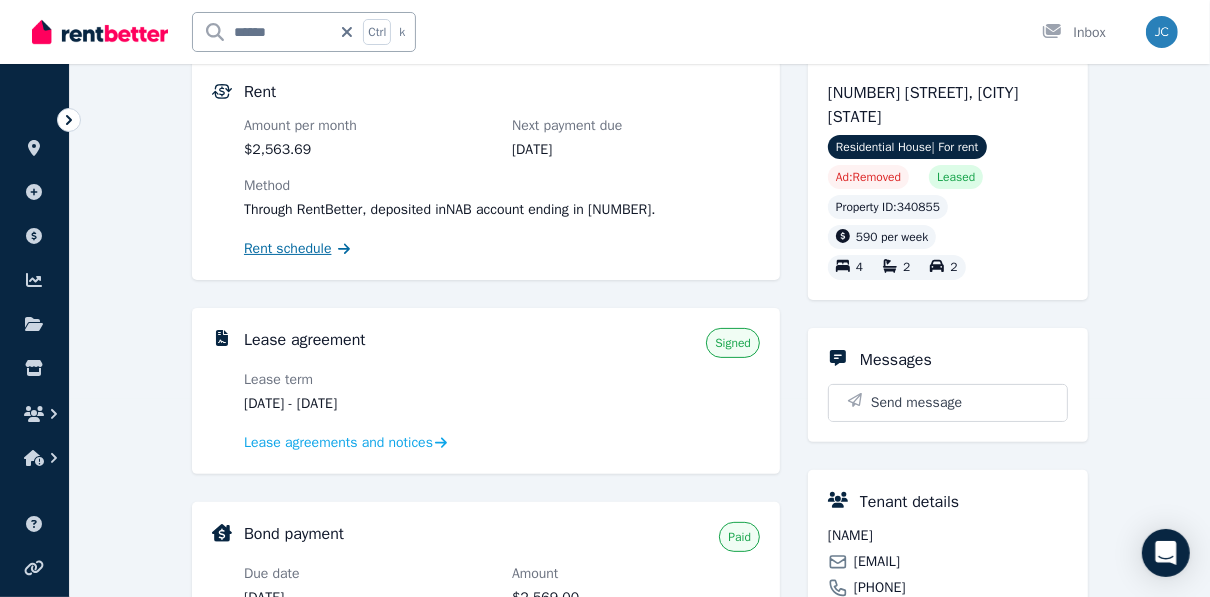 scroll, scrollTop: 240, scrollLeft: 0, axis: vertical 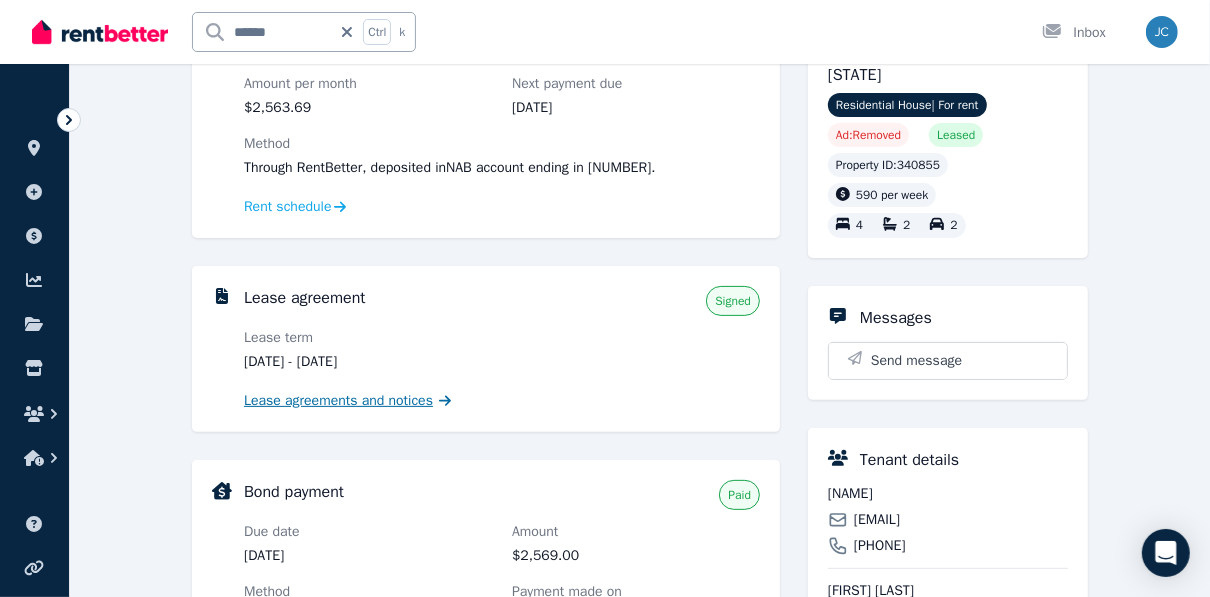 click on "Lease agreements and notices" at bounding box center [338, 401] 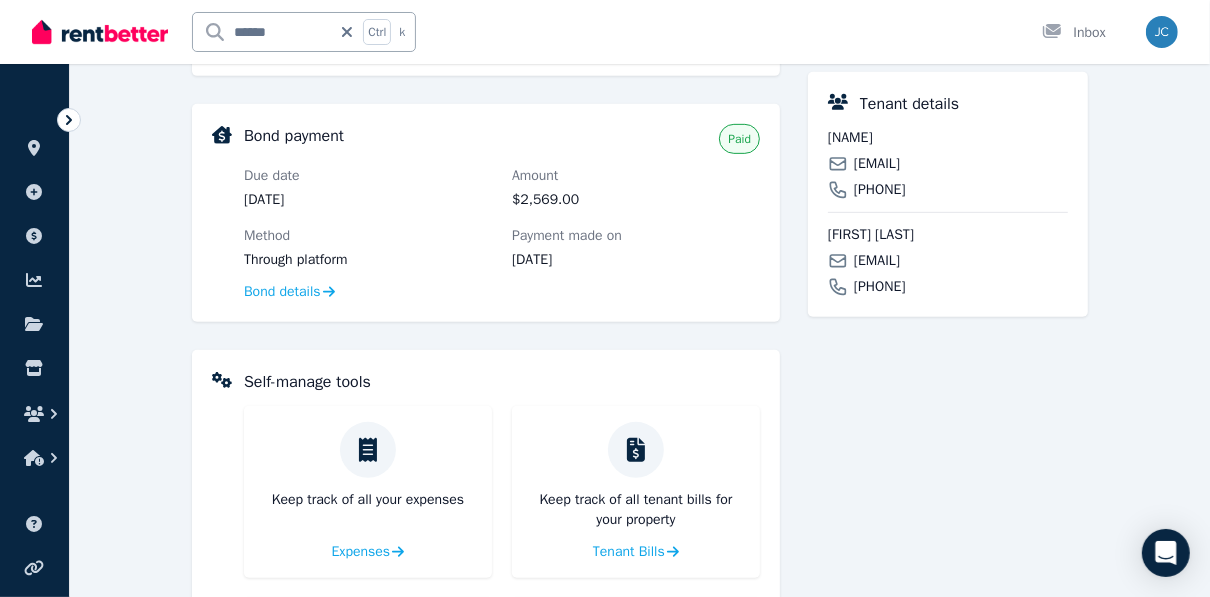 scroll, scrollTop: 640, scrollLeft: 0, axis: vertical 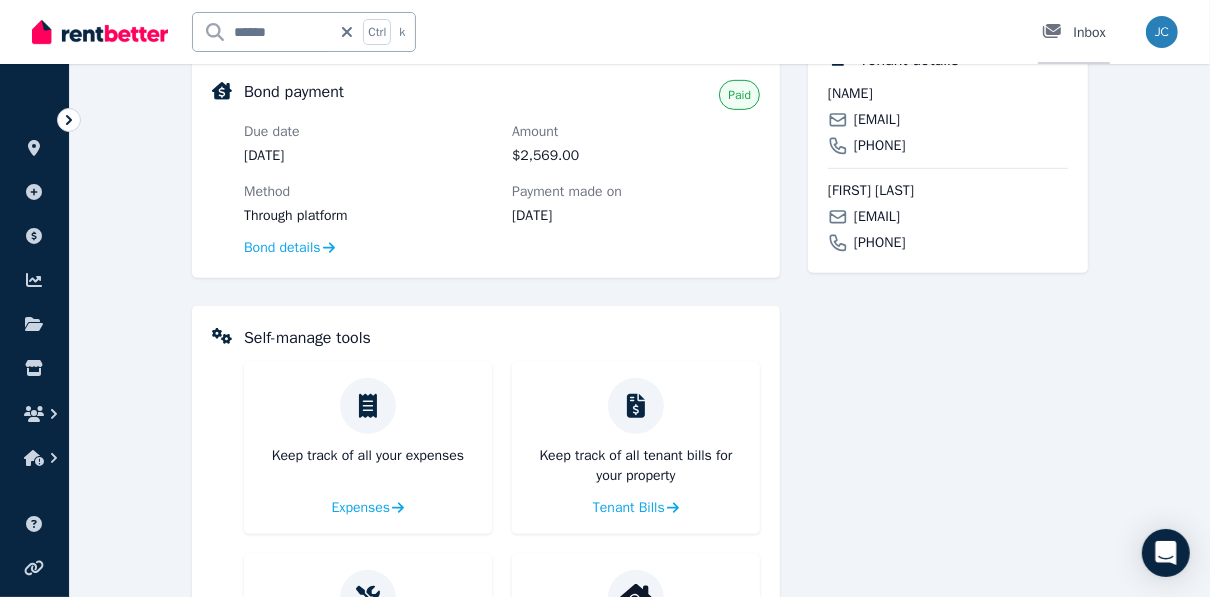 click on "Inbox" at bounding box center (1074, 33) 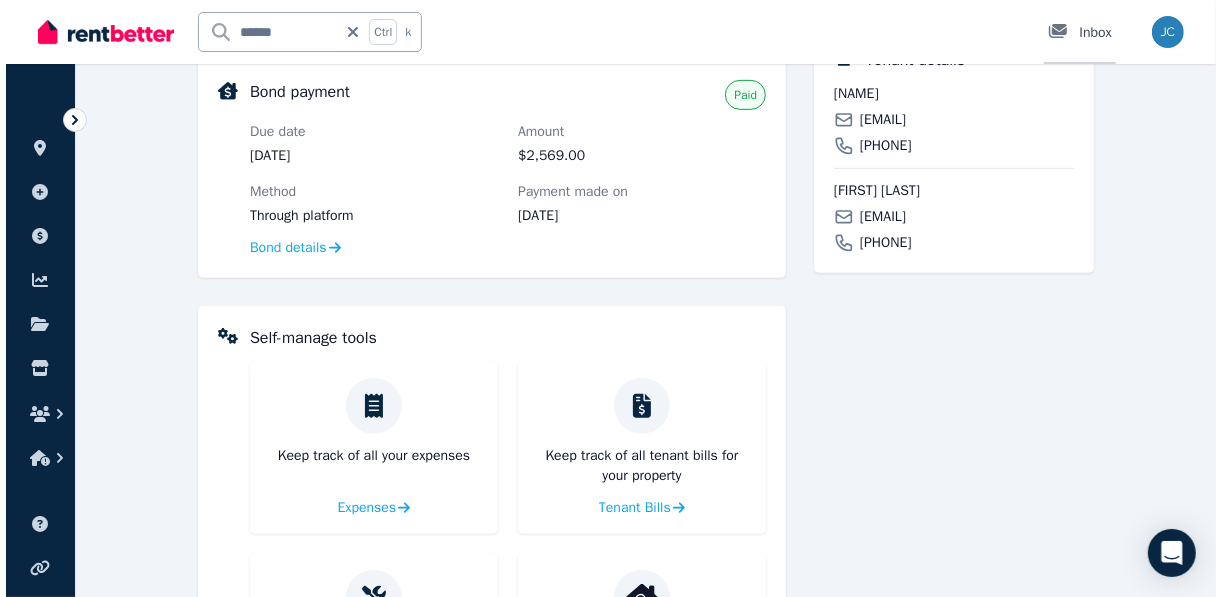 scroll, scrollTop: 0, scrollLeft: 0, axis: both 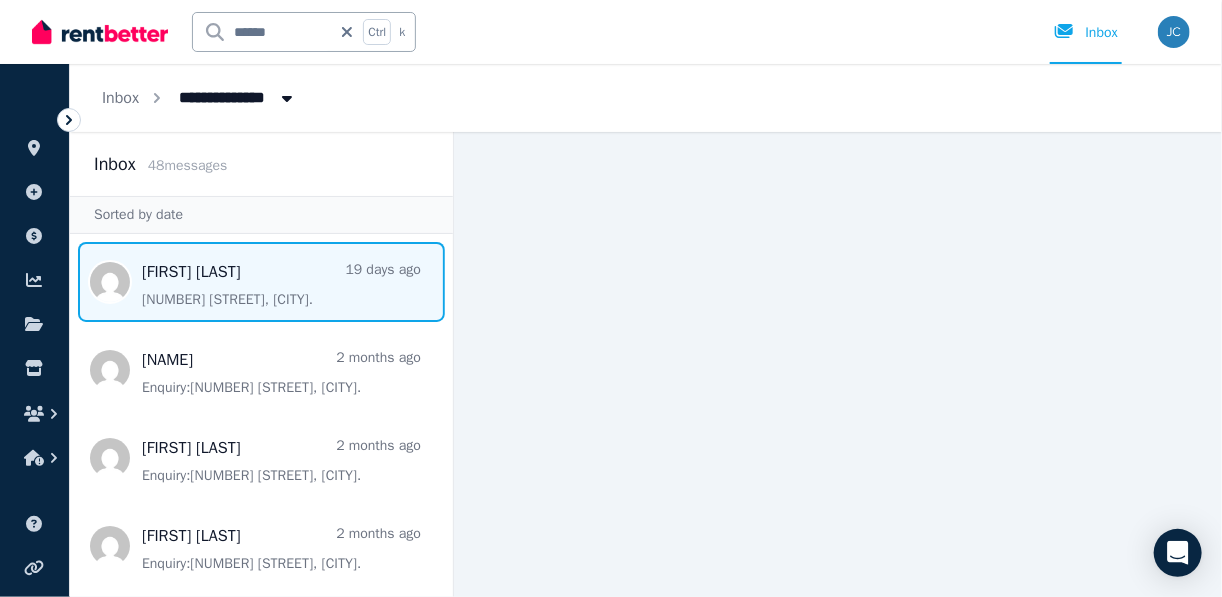drag, startPoint x: 267, startPoint y: 306, endPoint x: 280, endPoint y: 278, distance: 30.870699 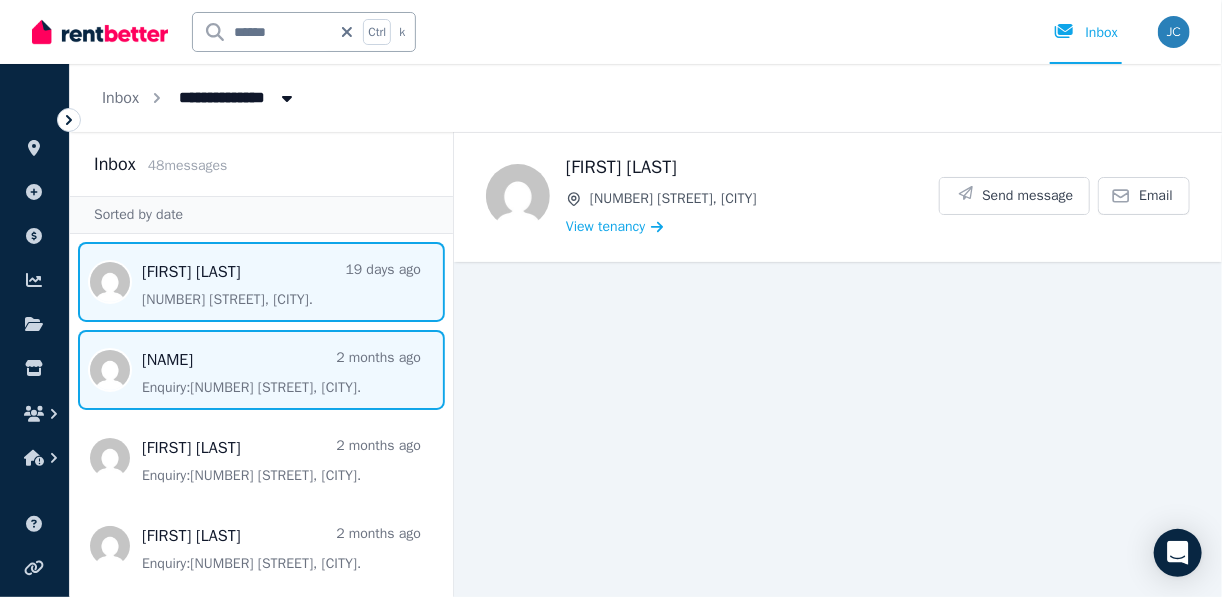 click at bounding box center [261, 370] 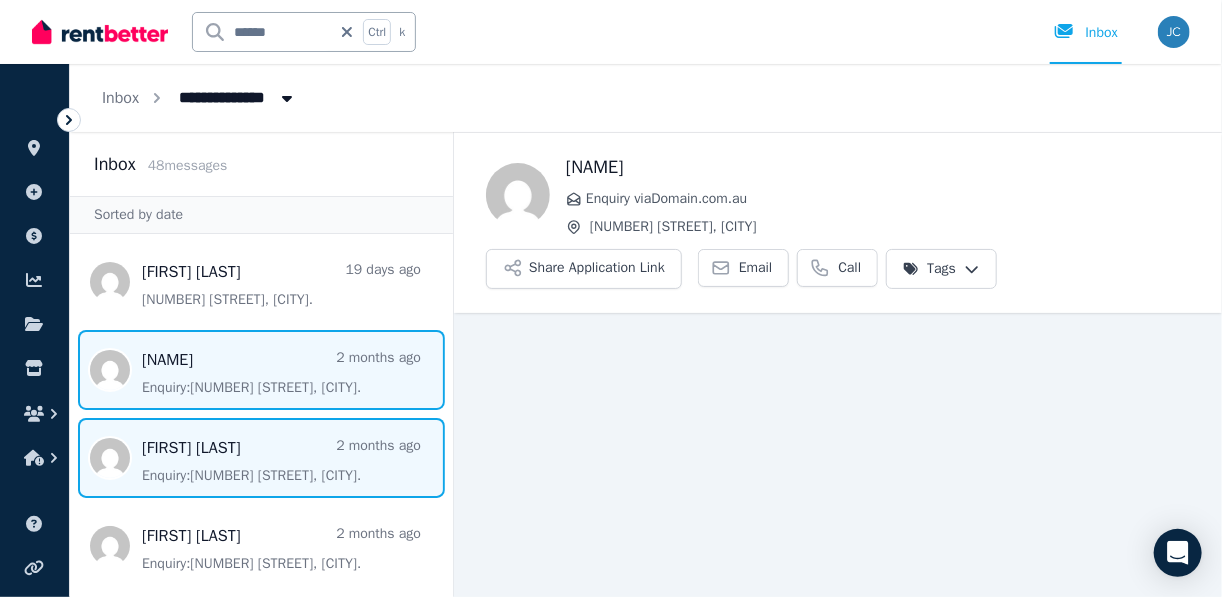 click at bounding box center [261, 458] 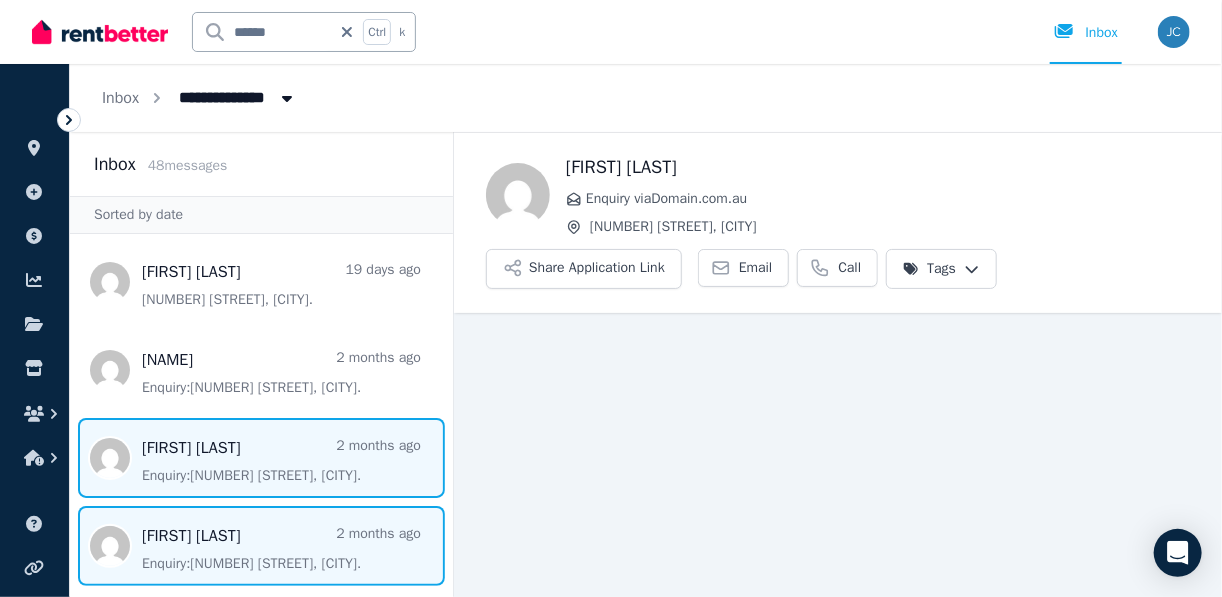 click at bounding box center (261, 546) 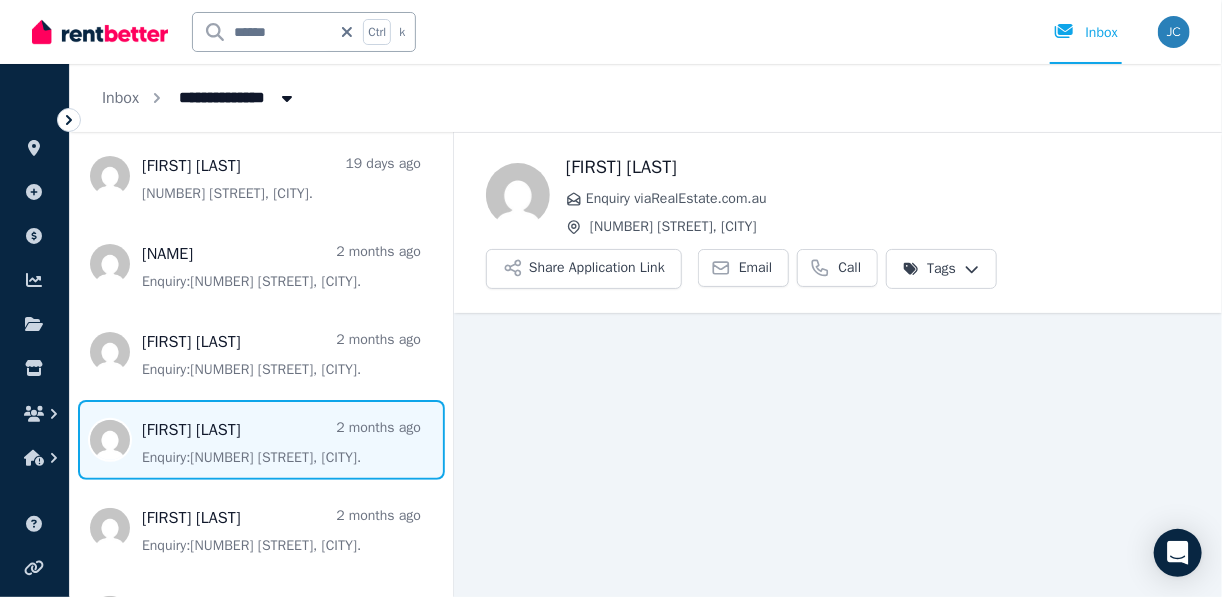 scroll, scrollTop: 160, scrollLeft: 0, axis: vertical 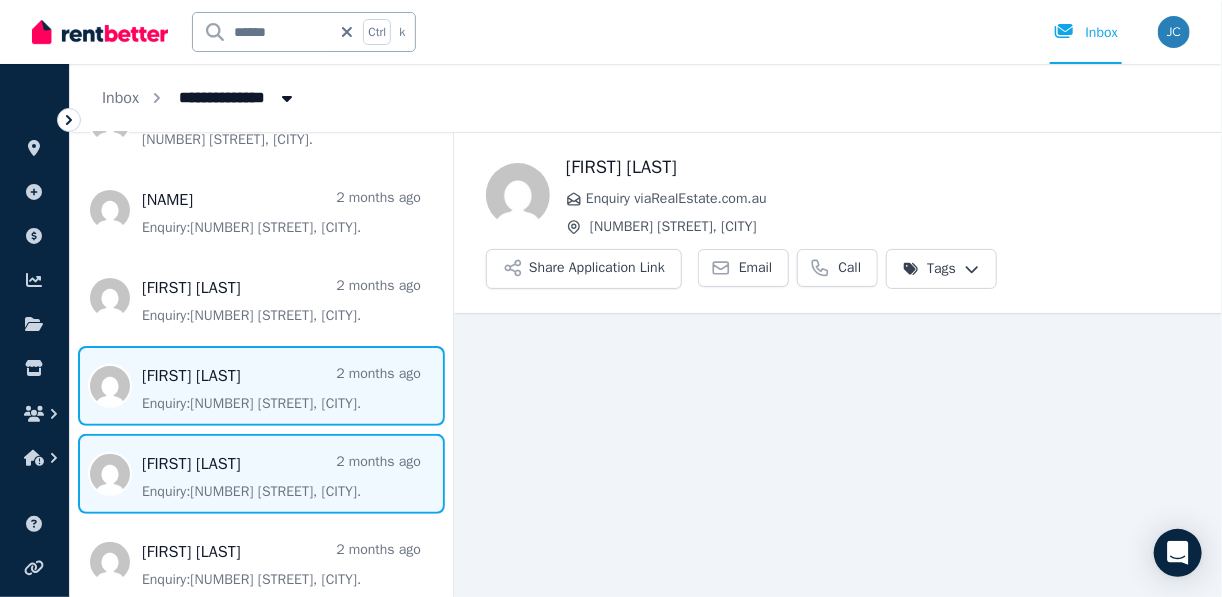 click at bounding box center [261, 474] 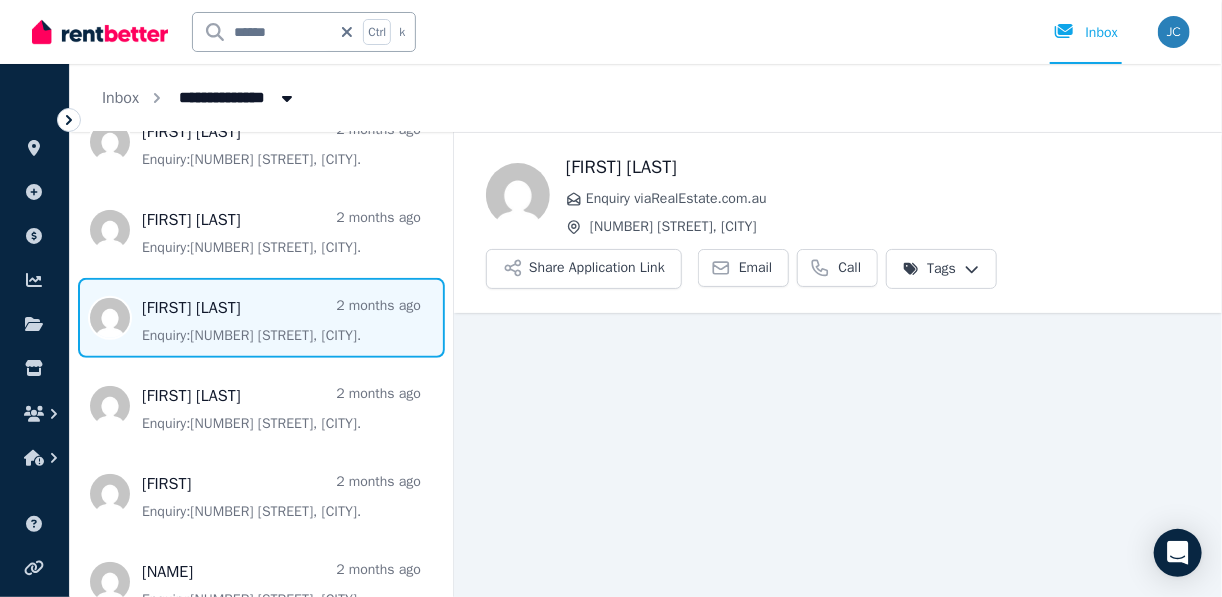 scroll, scrollTop: 320, scrollLeft: 0, axis: vertical 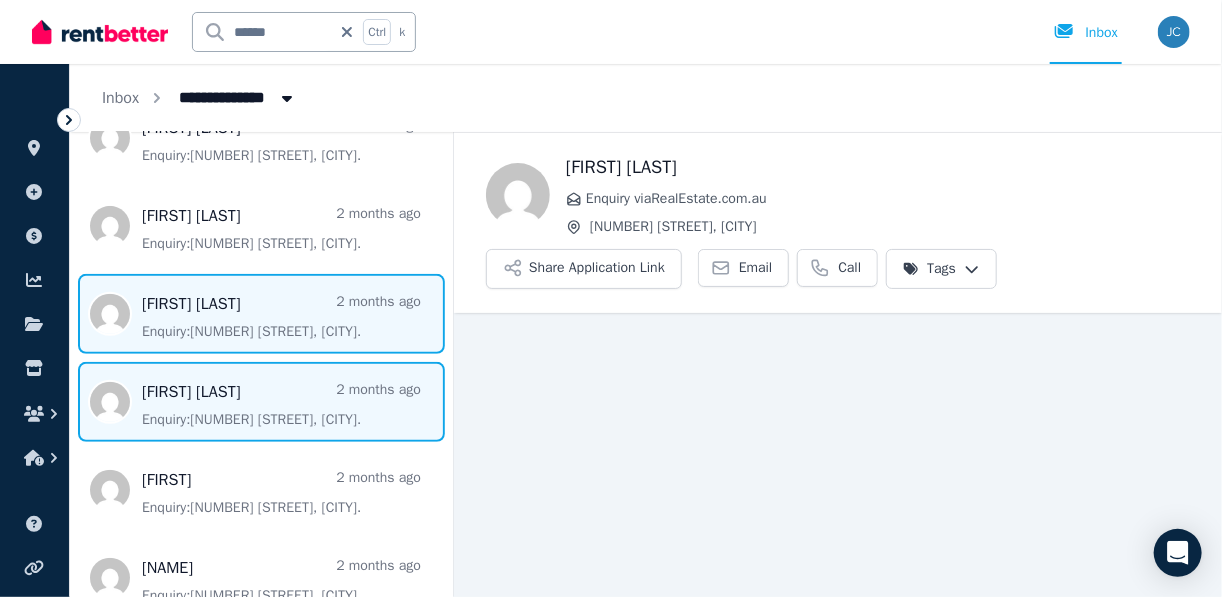 click at bounding box center [261, 402] 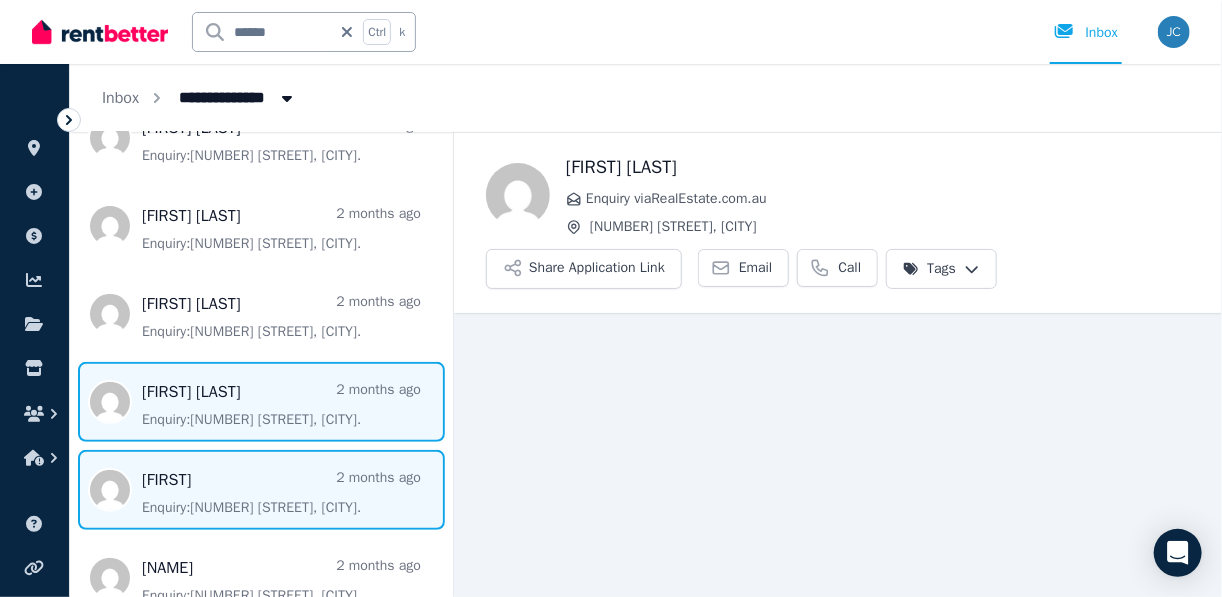 click at bounding box center (261, 490) 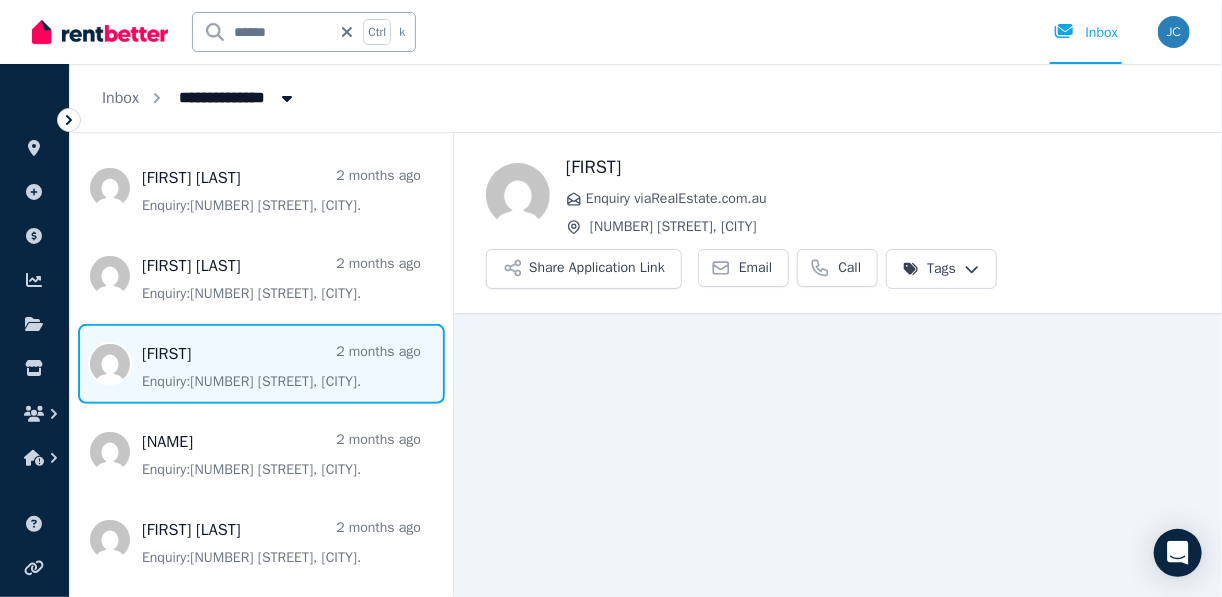 scroll, scrollTop: 480, scrollLeft: 0, axis: vertical 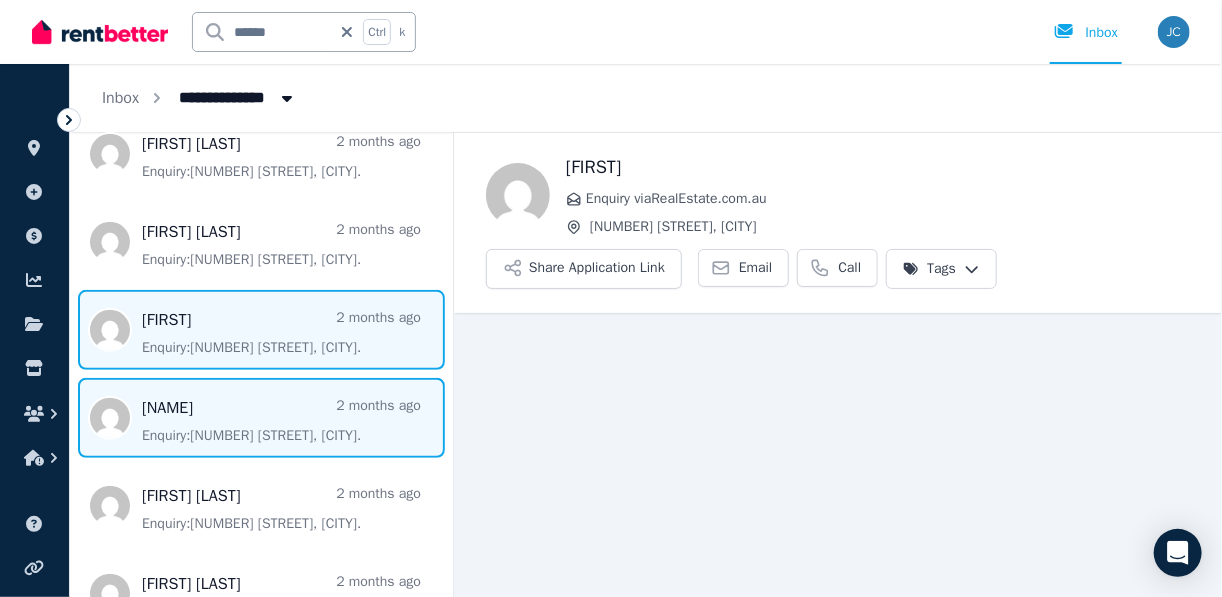 click at bounding box center [261, 418] 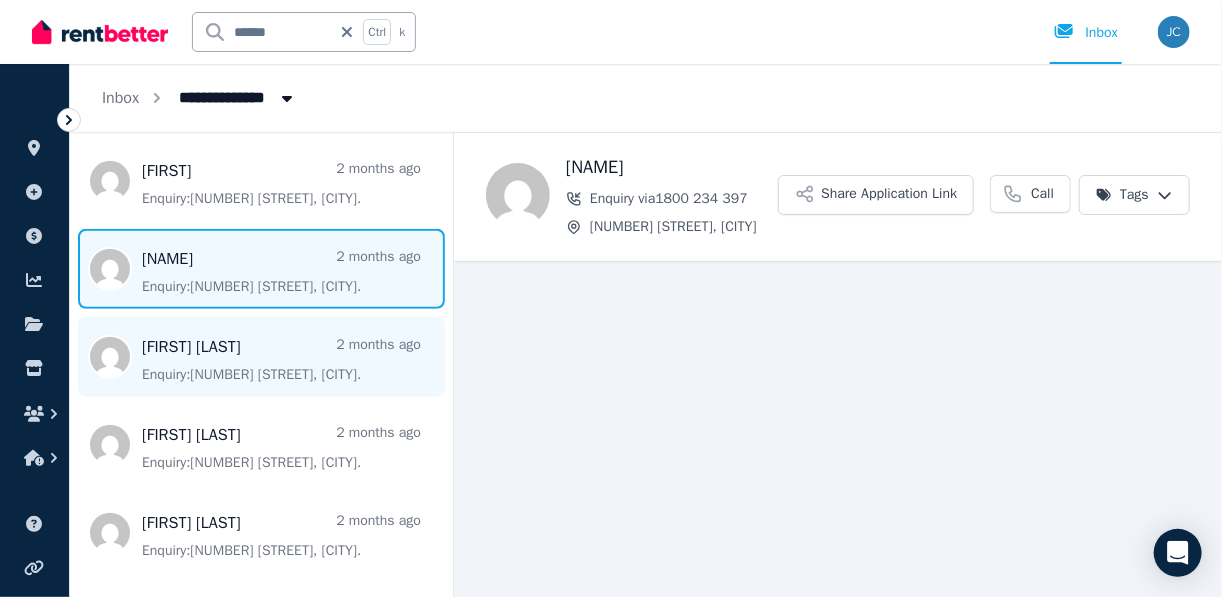 scroll, scrollTop: 640, scrollLeft: 0, axis: vertical 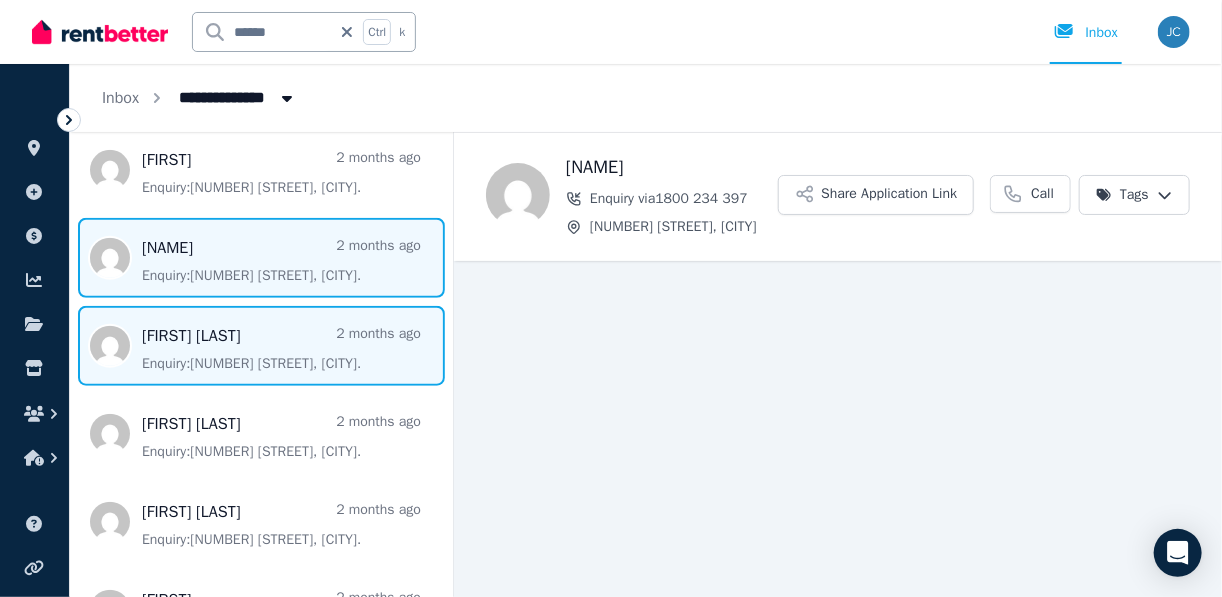 click at bounding box center [261, 346] 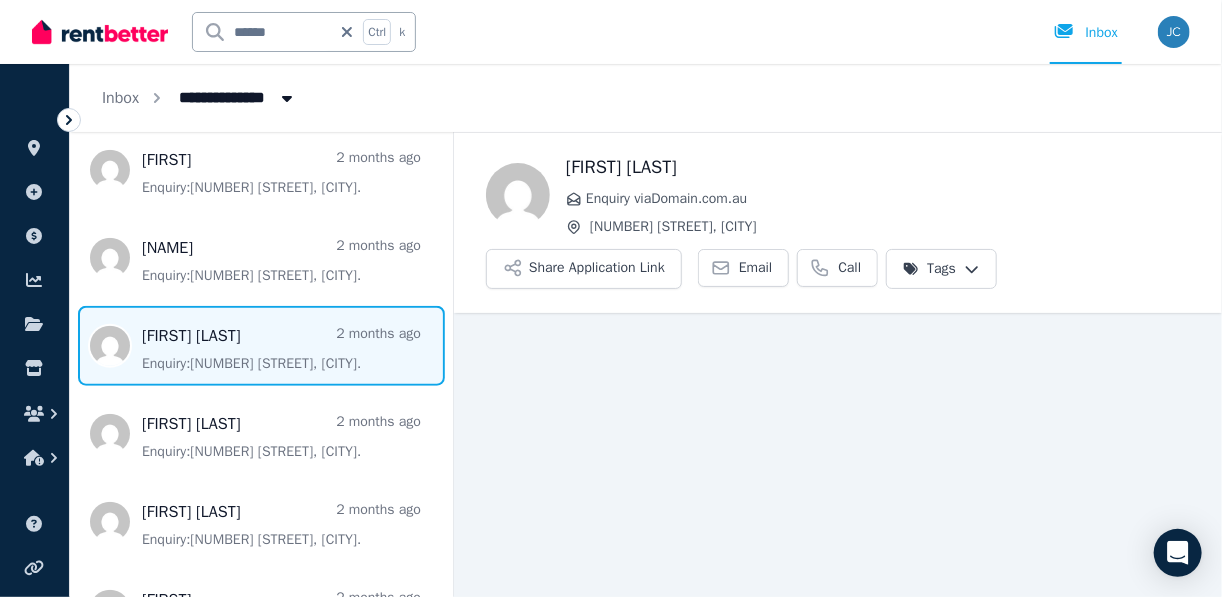 scroll, scrollTop: 720, scrollLeft: 0, axis: vertical 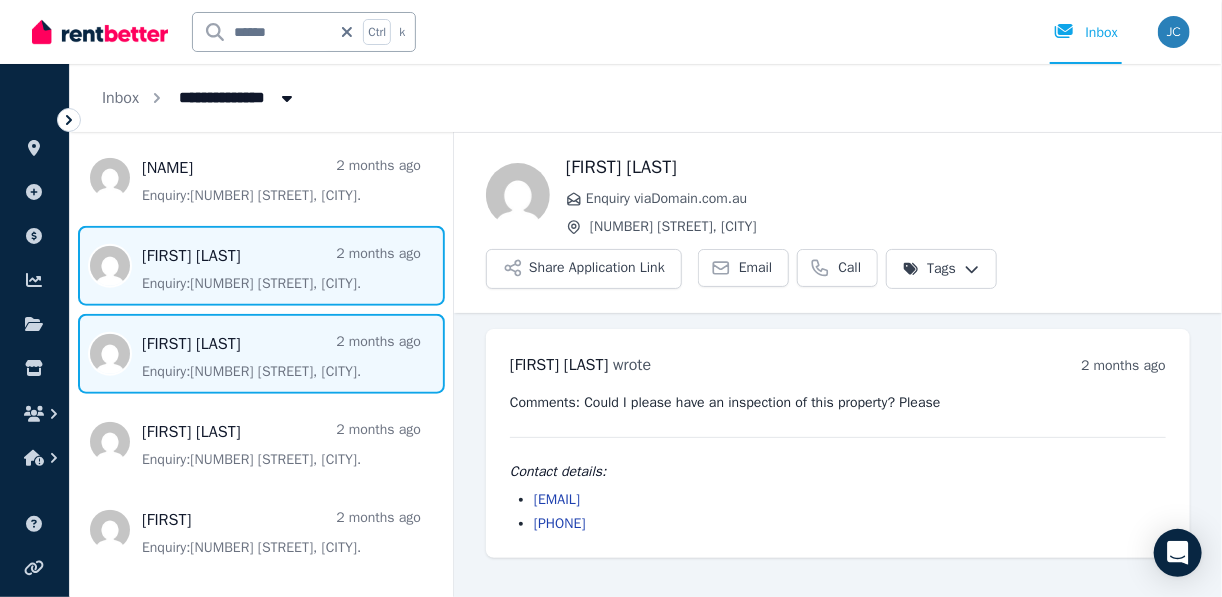 click at bounding box center [261, 354] 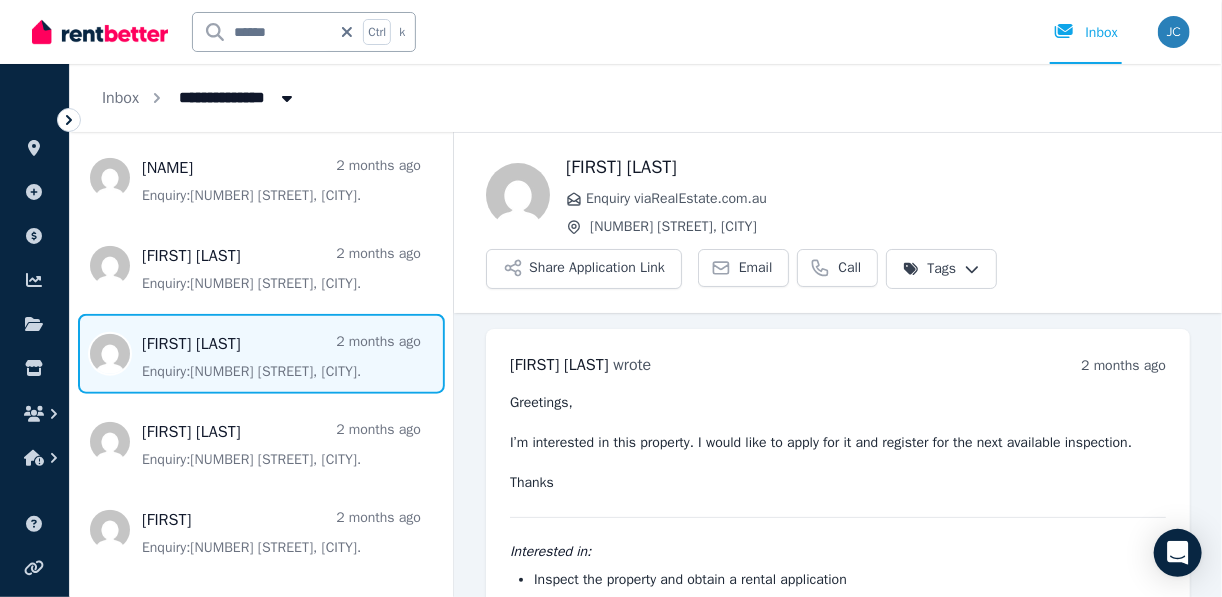 scroll, scrollTop: 128, scrollLeft: 0, axis: vertical 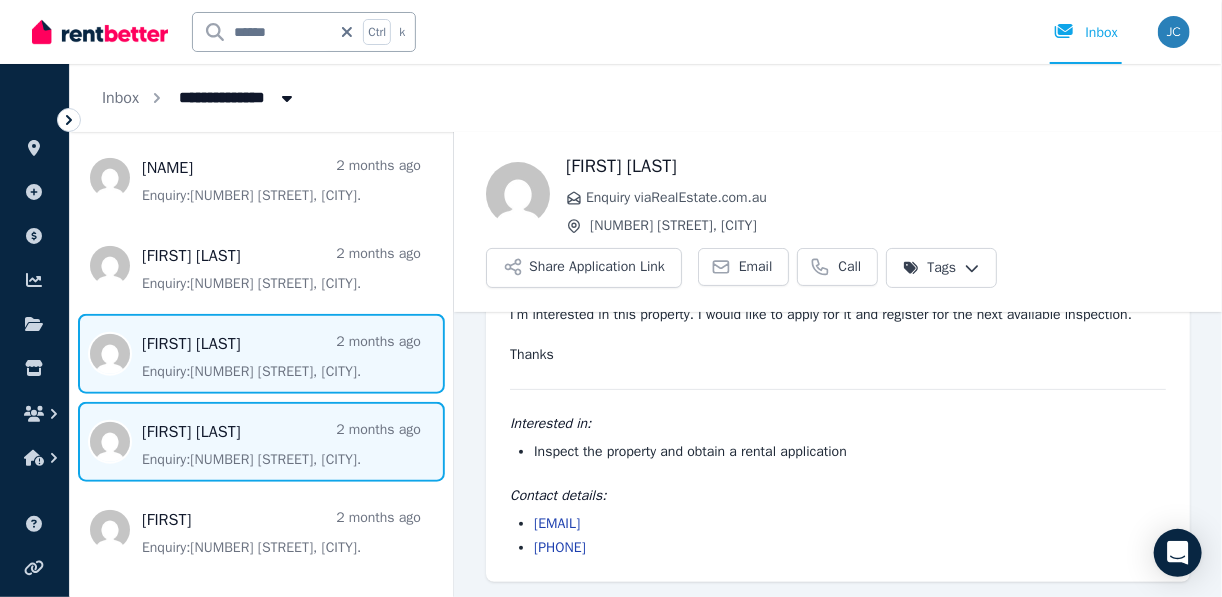 click at bounding box center [261, 442] 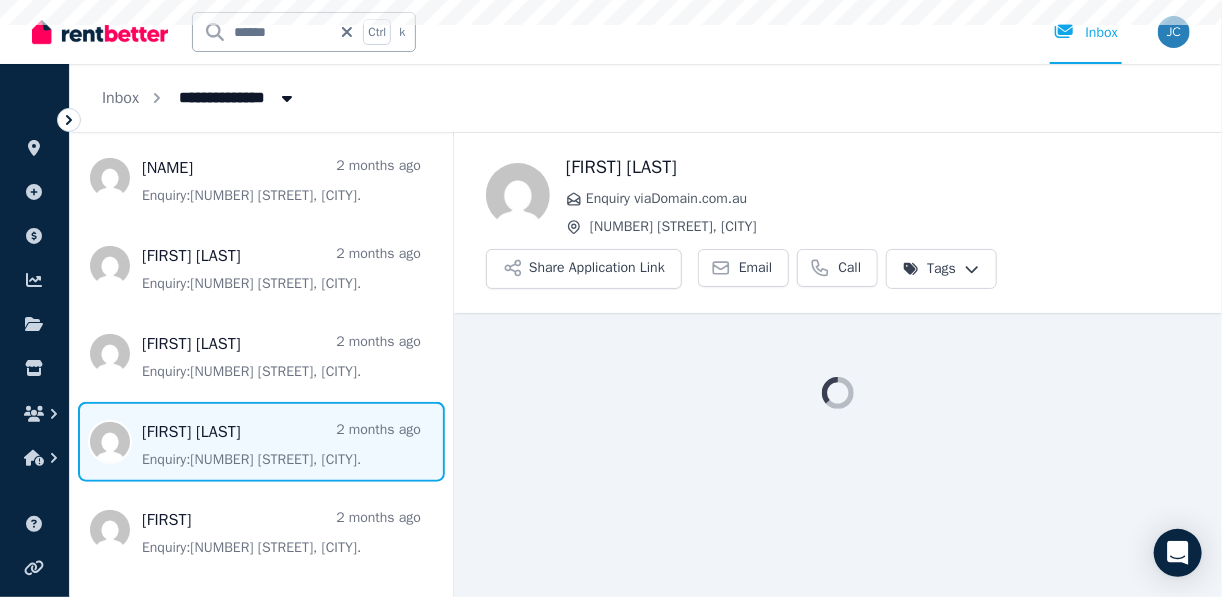 scroll, scrollTop: 0, scrollLeft: 0, axis: both 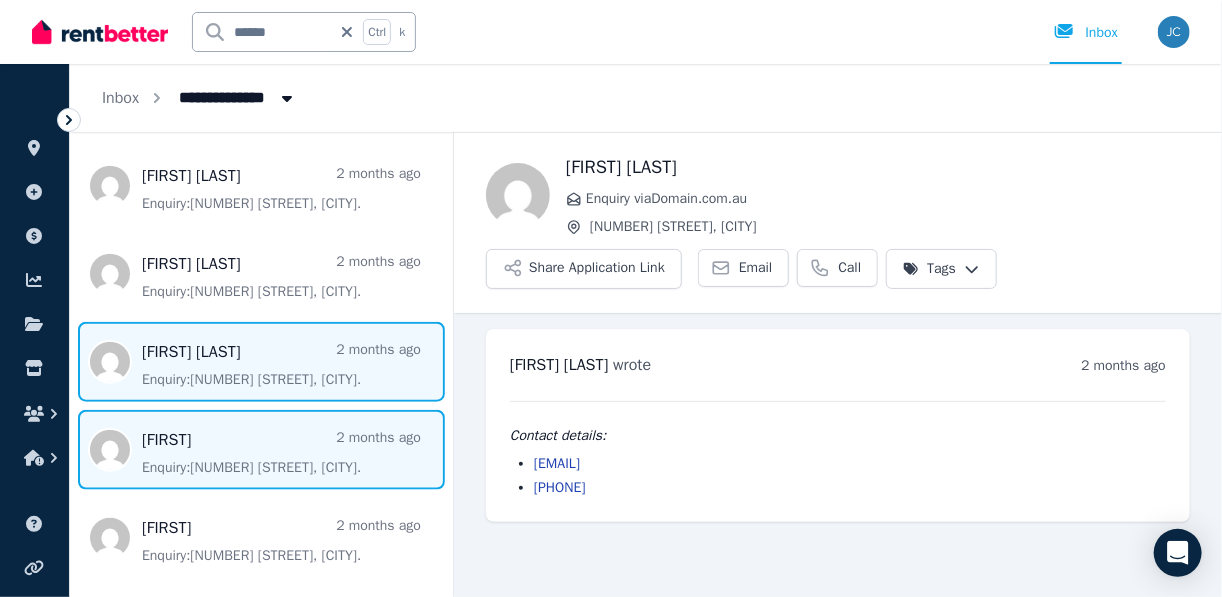 click at bounding box center (261, 450) 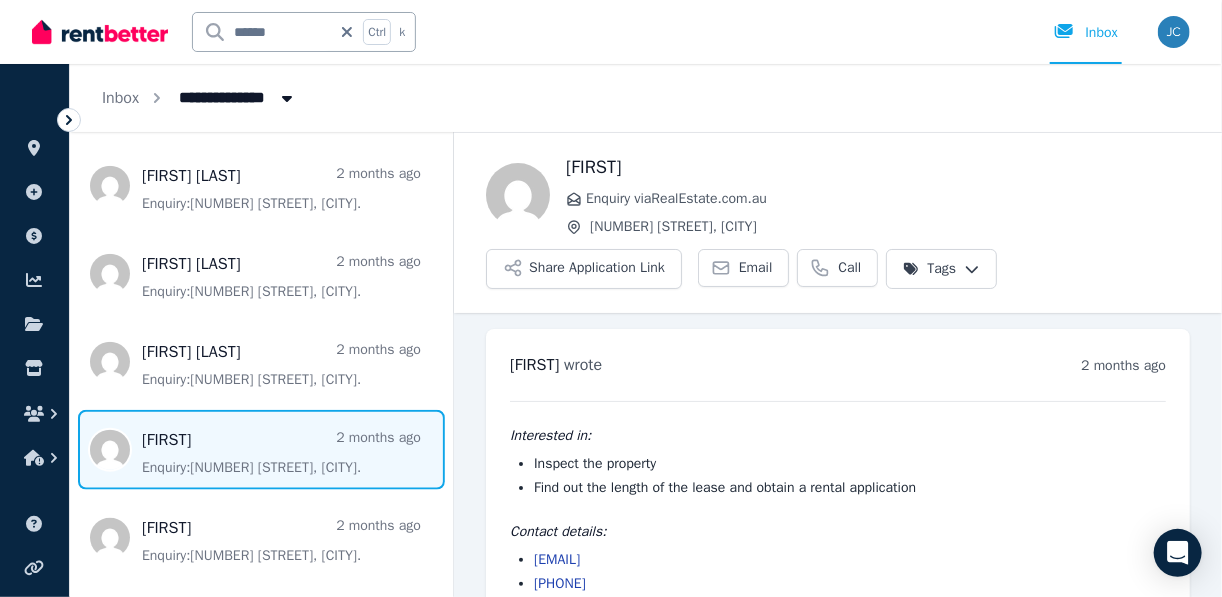 scroll, scrollTop: 35, scrollLeft: 0, axis: vertical 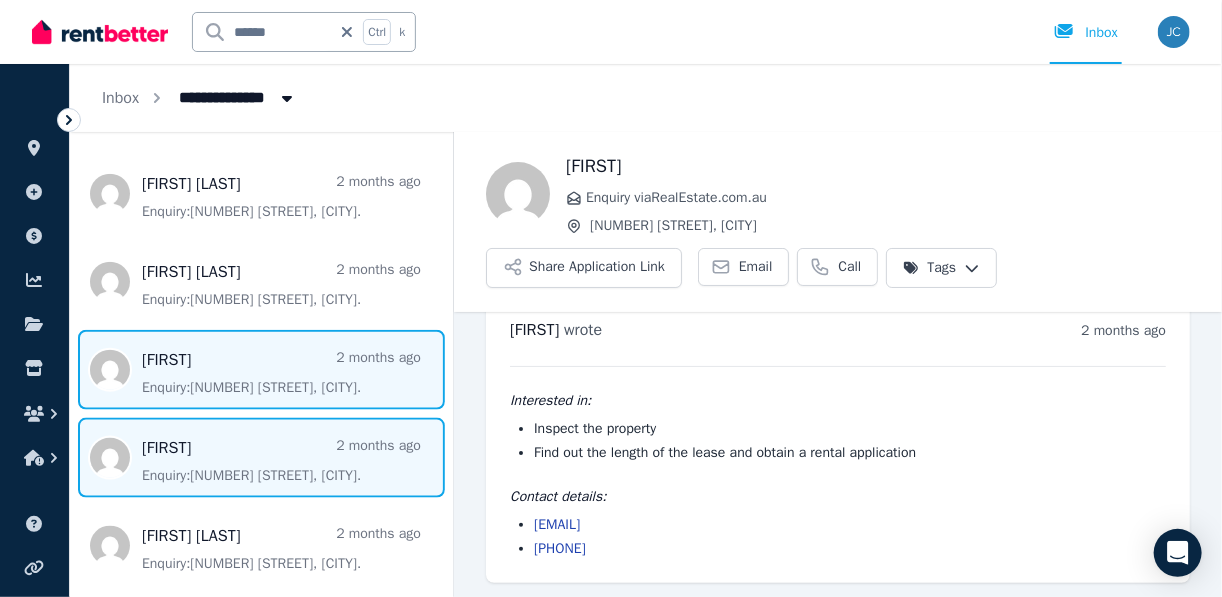 click at bounding box center (261, 458) 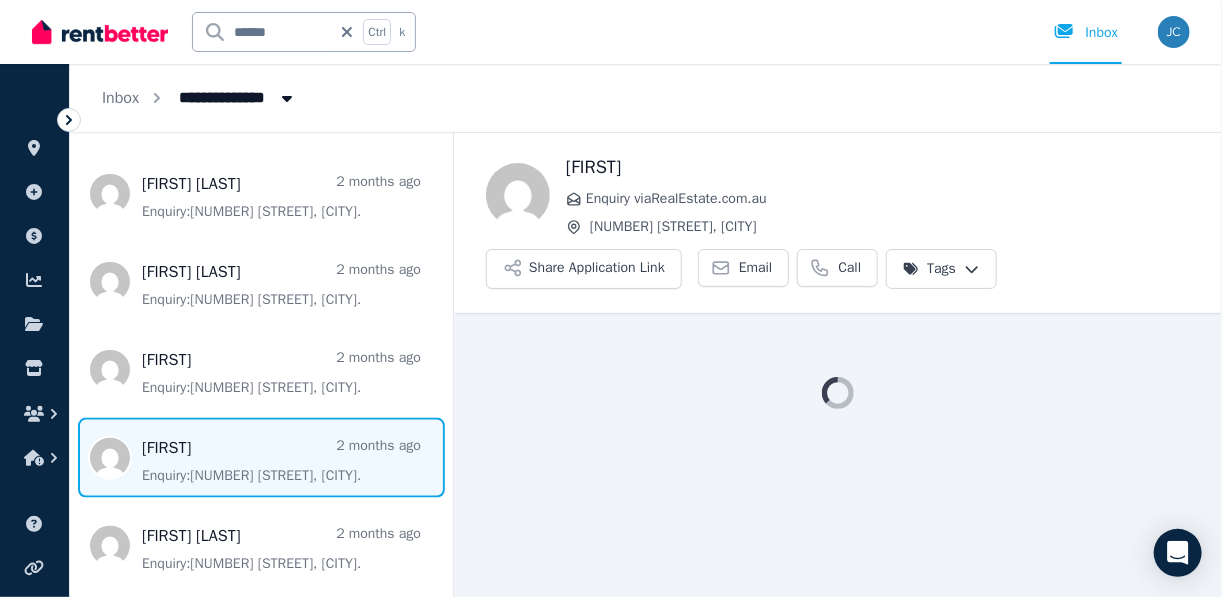 scroll, scrollTop: 0, scrollLeft: 0, axis: both 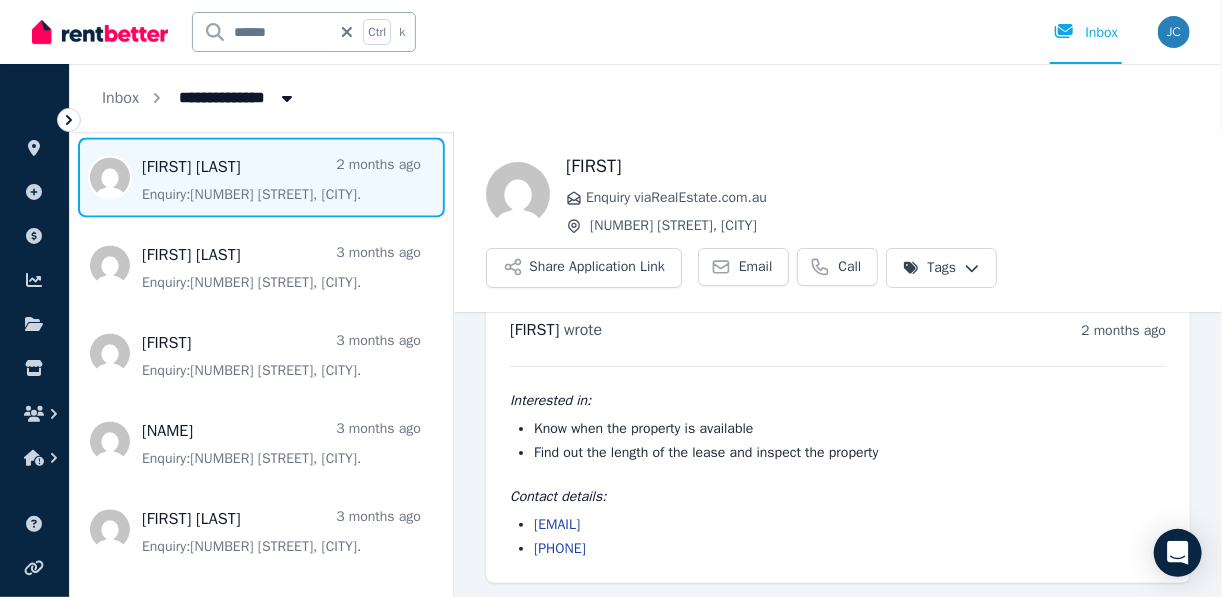 click at bounding box center [261, 178] 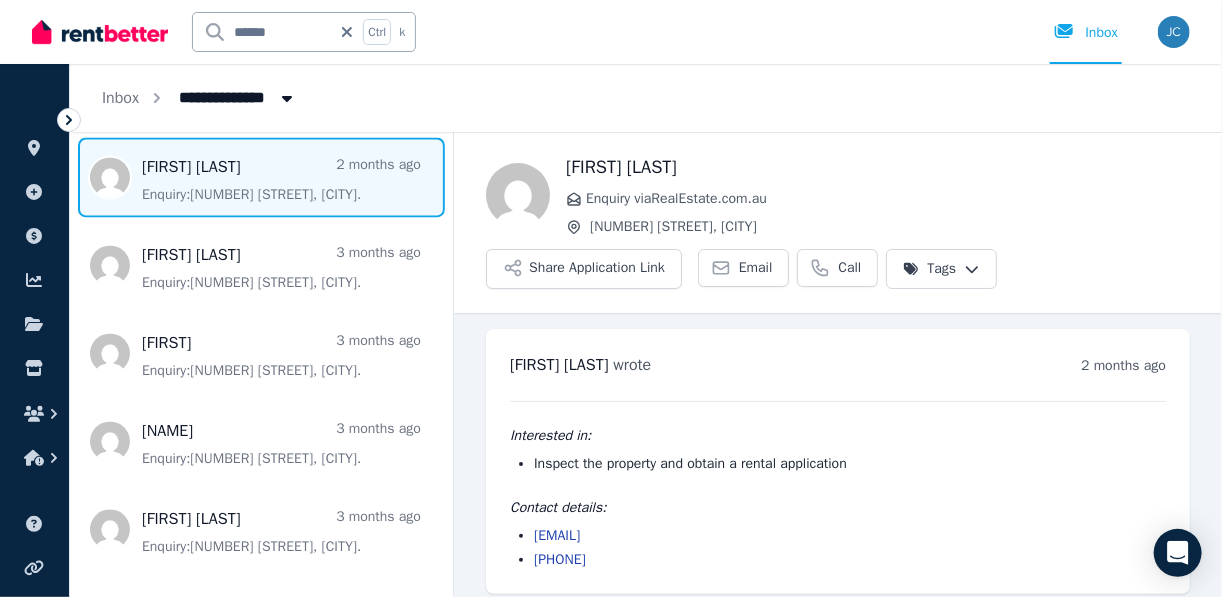 scroll, scrollTop: 12, scrollLeft: 0, axis: vertical 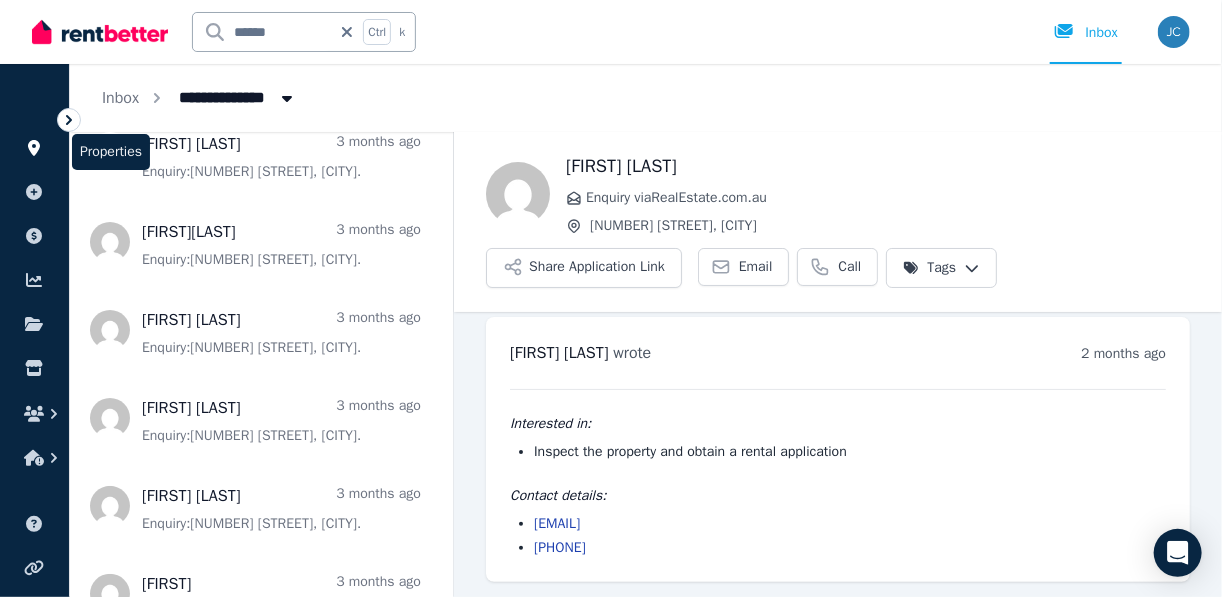 click 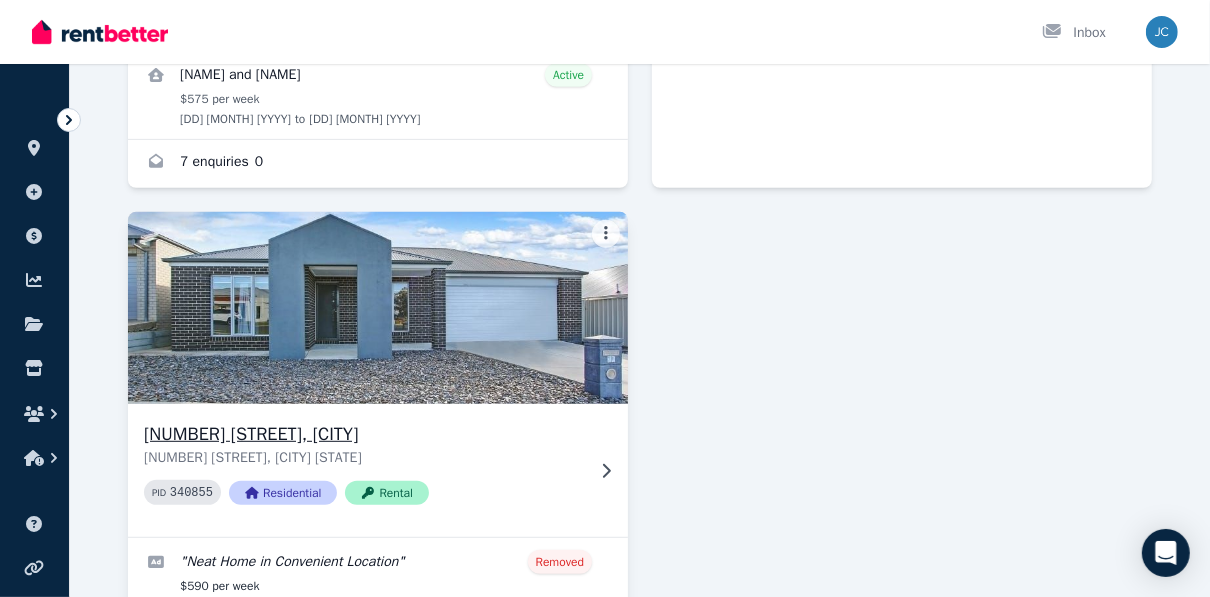 scroll, scrollTop: 640, scrollLeft: 0, axis: vertical 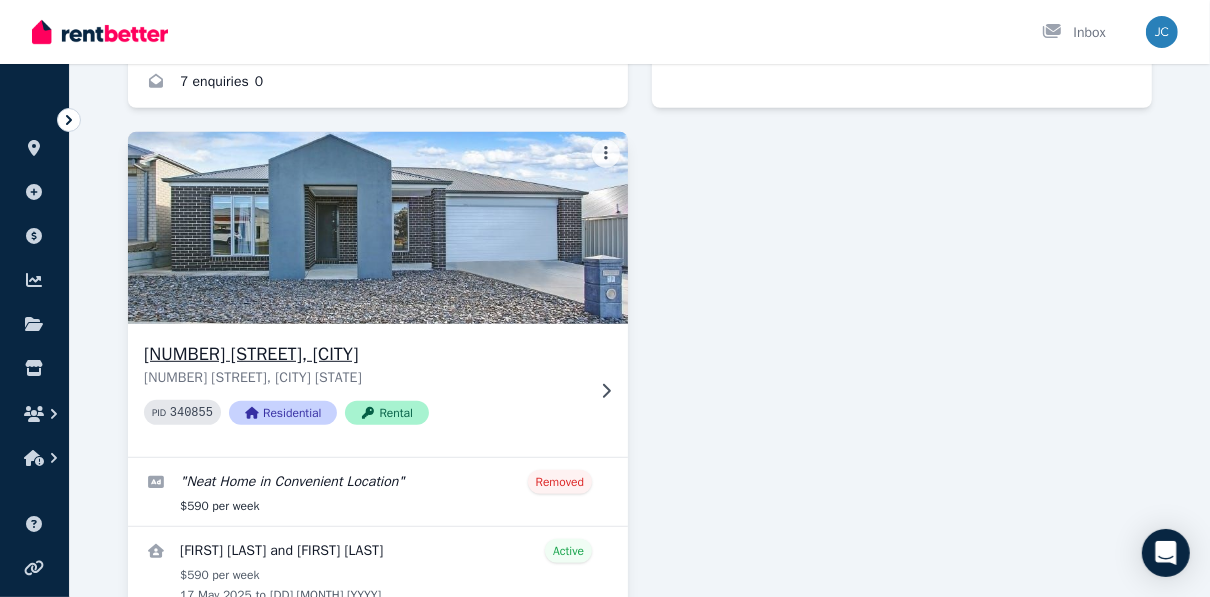 click 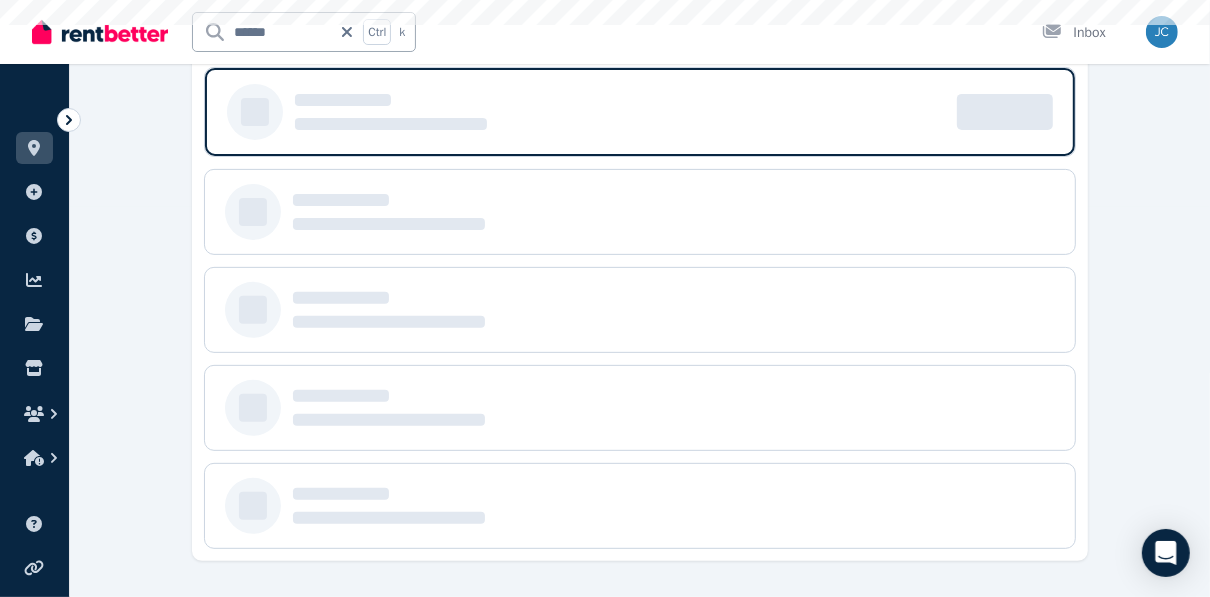 scroll, scrollTop: 0, scrollLeft: 0, axis: both 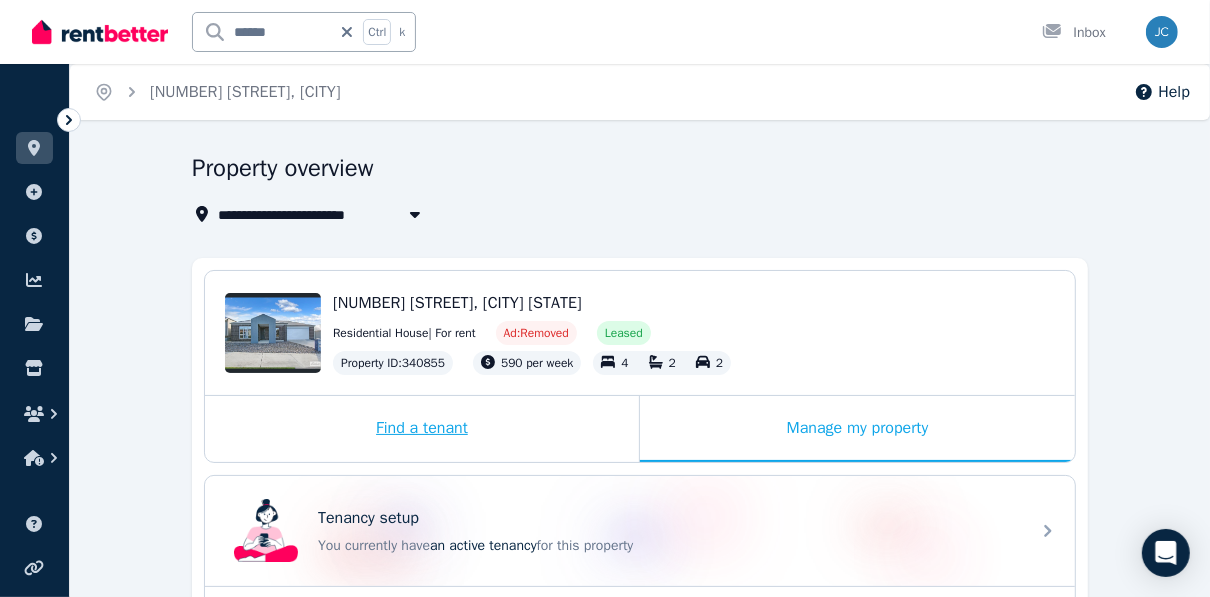 click on "Find a tenant" at bounding box center [422, 429] 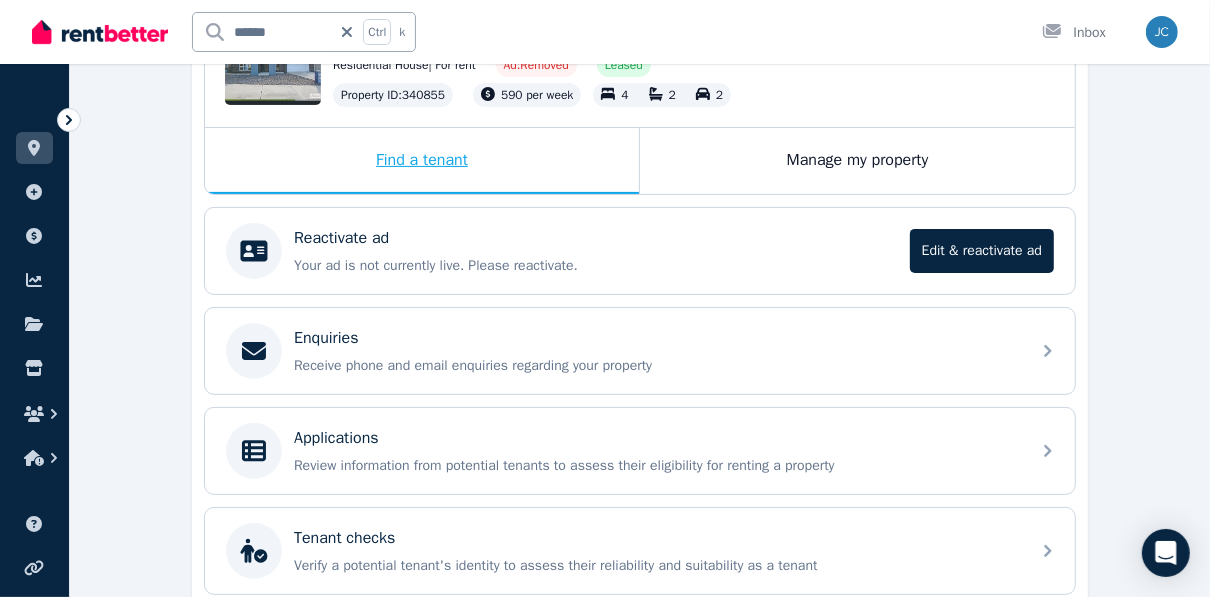 scroll, scrollTop: 320, scrollLeft: 0, axis: vertical 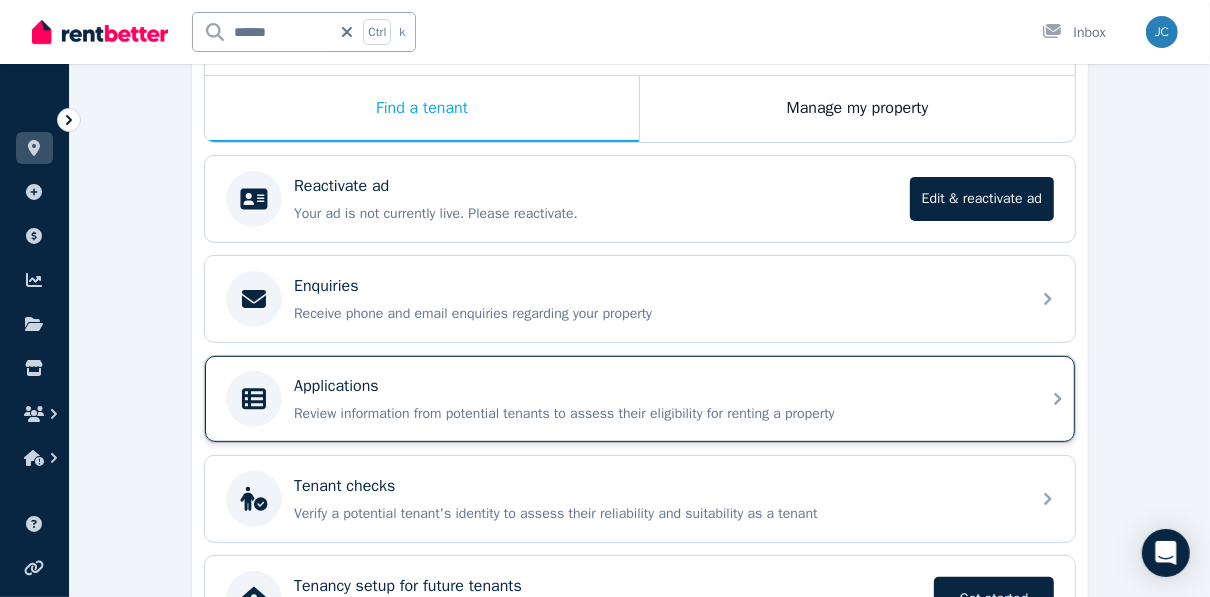 click on "Applications Review information from potential tenants to assess their eligibility for renting a property" at bounding box center [656, 399] 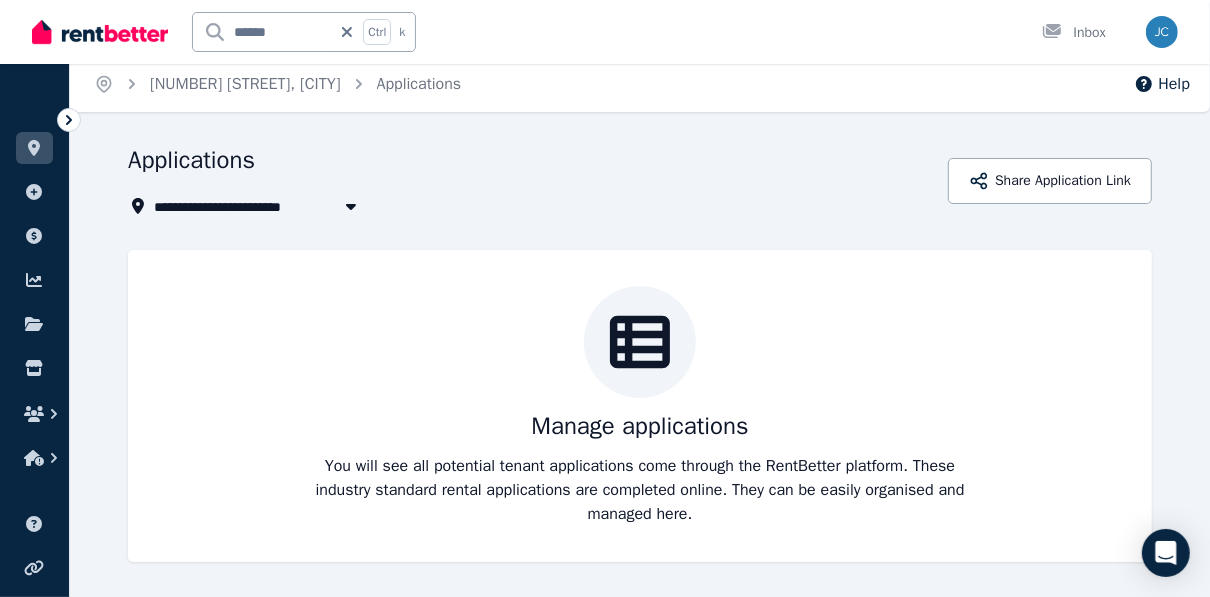 scroll, scrollTop: 0, scrollLeft: 0, axis: both 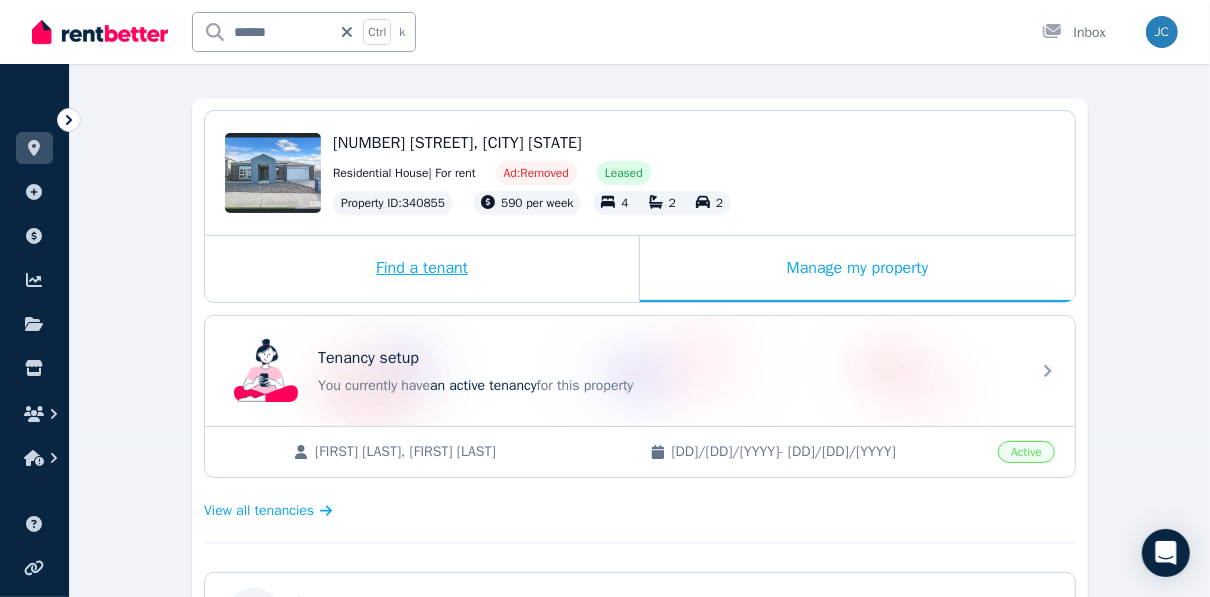 click on "Find a tenant" at bounding box center [422, 269] 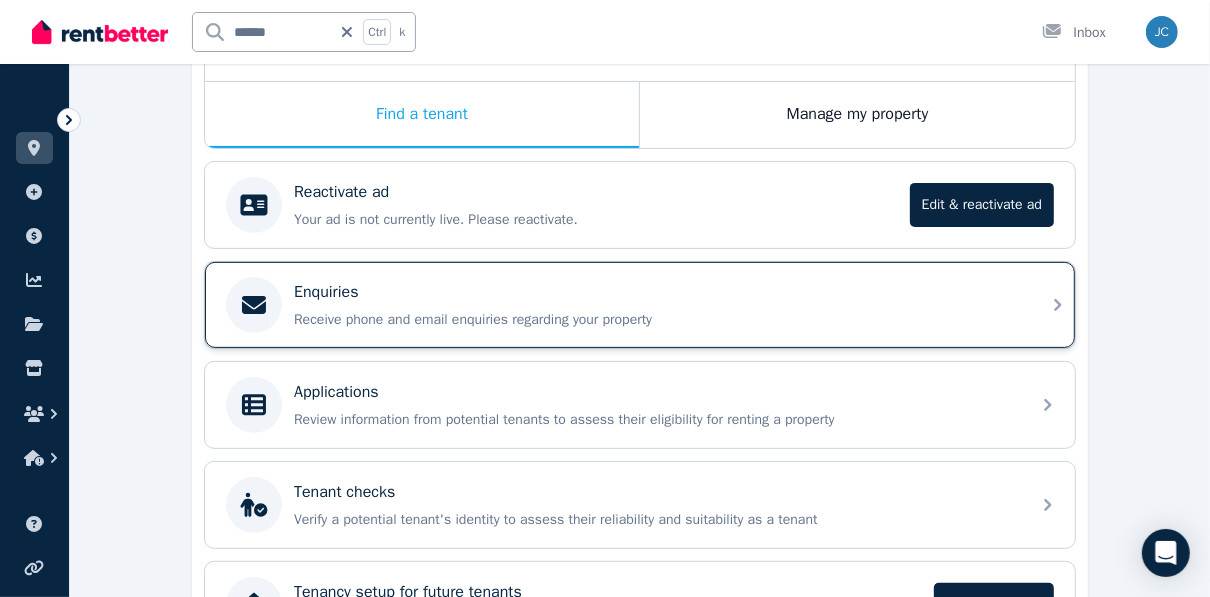 scroll, scrollTop: 285, scrollLeft: 0, axis: vertical 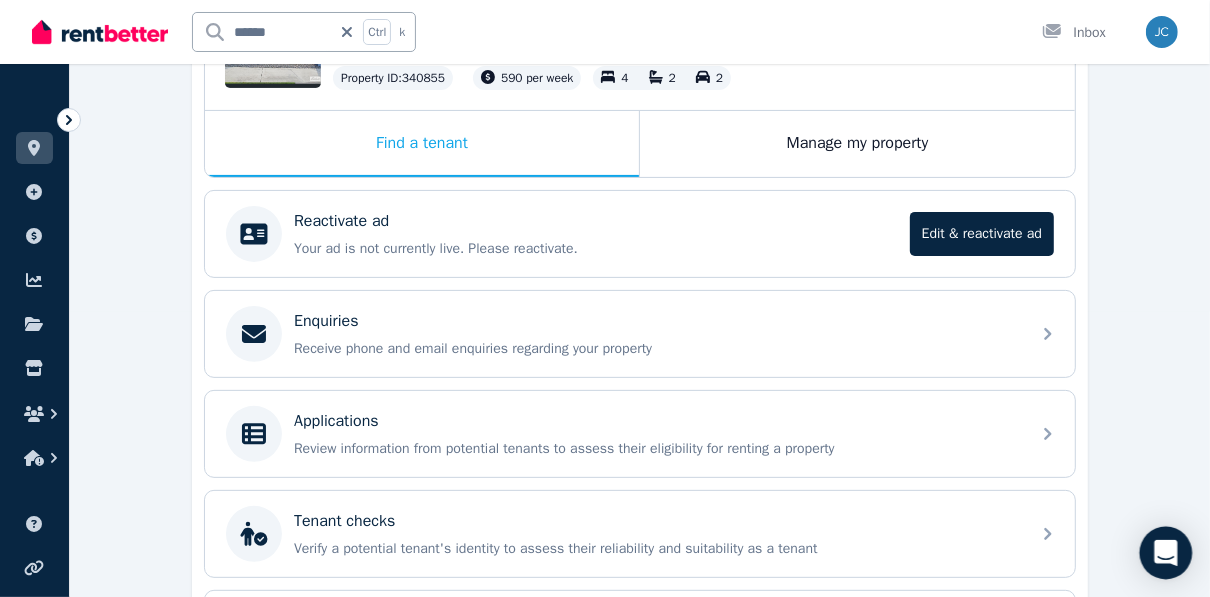click 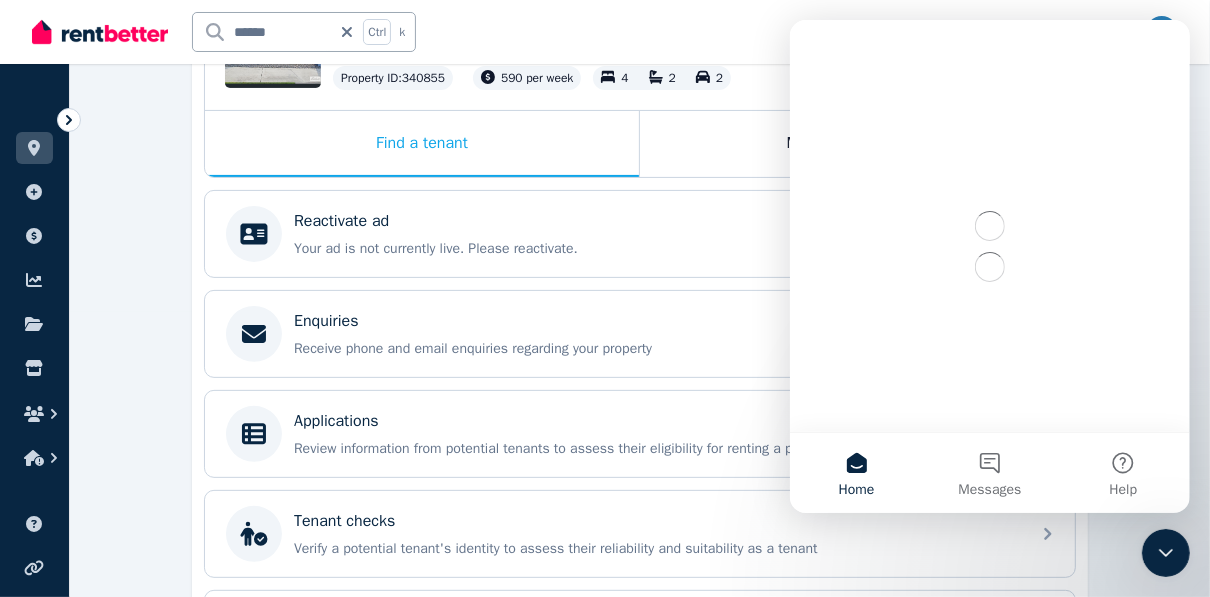 scroll, scrollTop: 0, scrollLeft: 0, axis: both 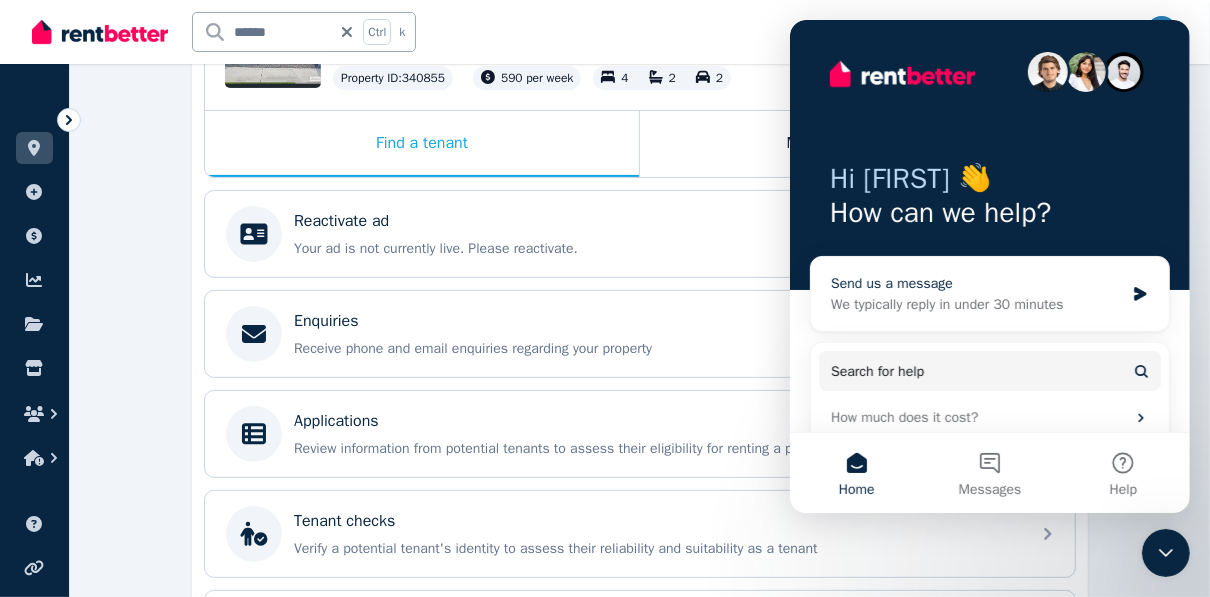 click on "We typically reply in under 30 minutes" at bounding box center (976, 304) 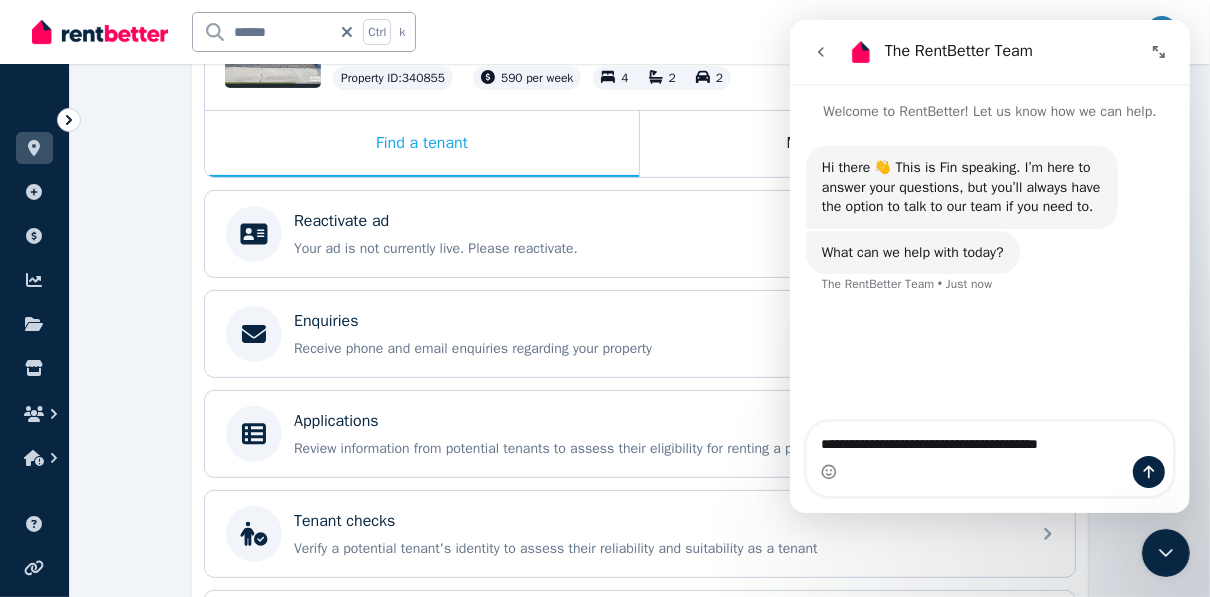type on "**********" 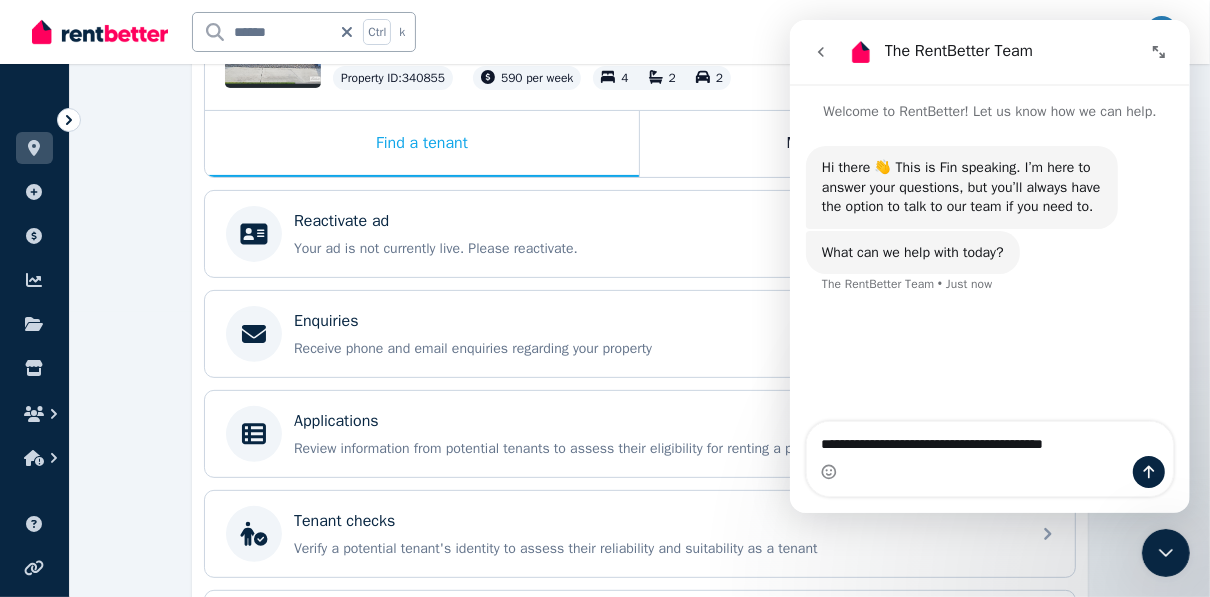 type 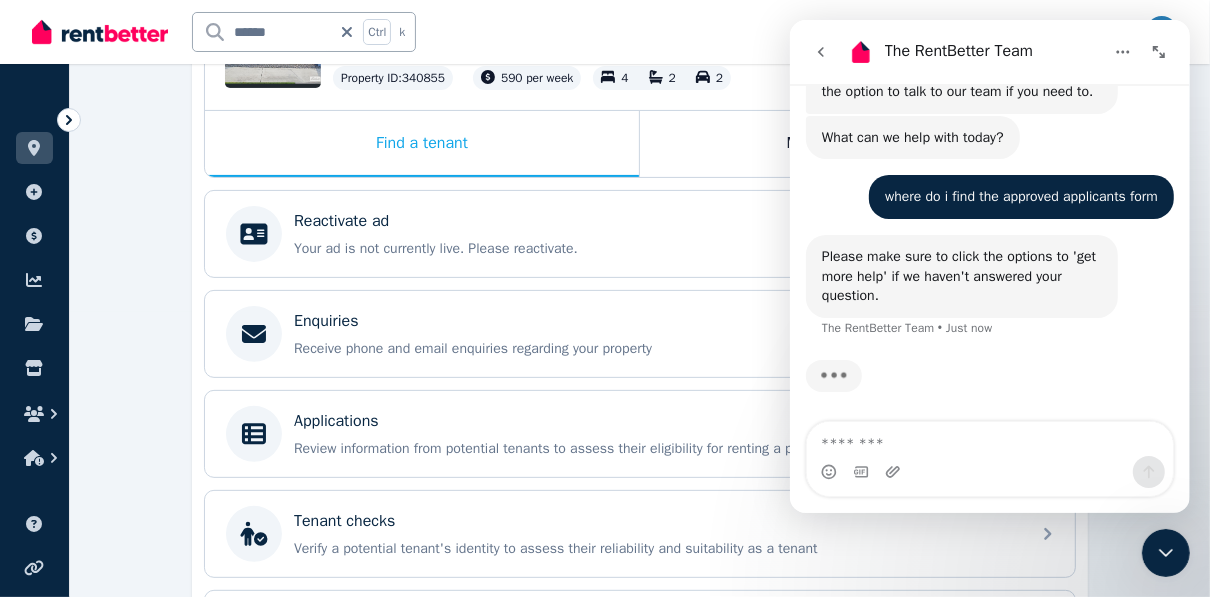 scroll, scrollTop: 116, scrollLeft: 0, axis: vertical 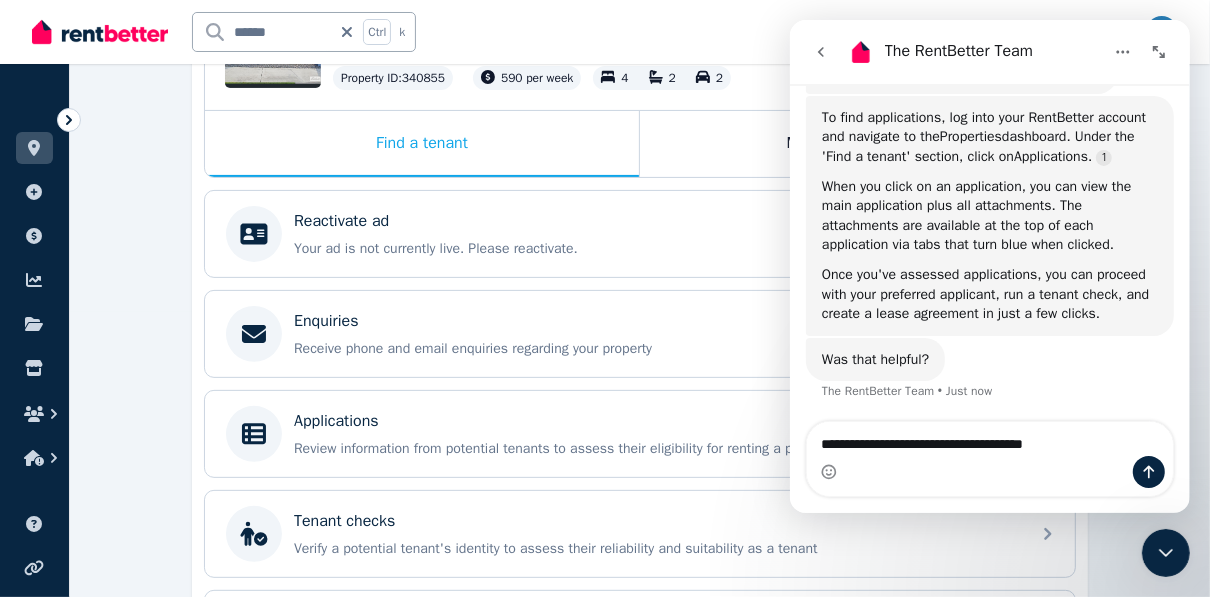 type on "**********" 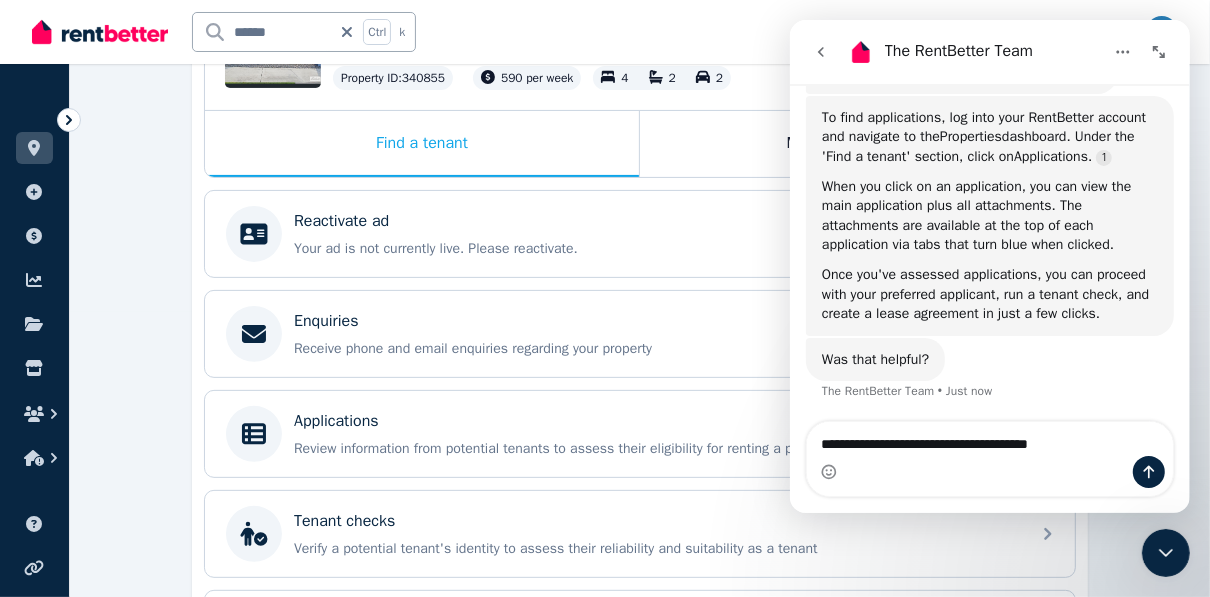 type 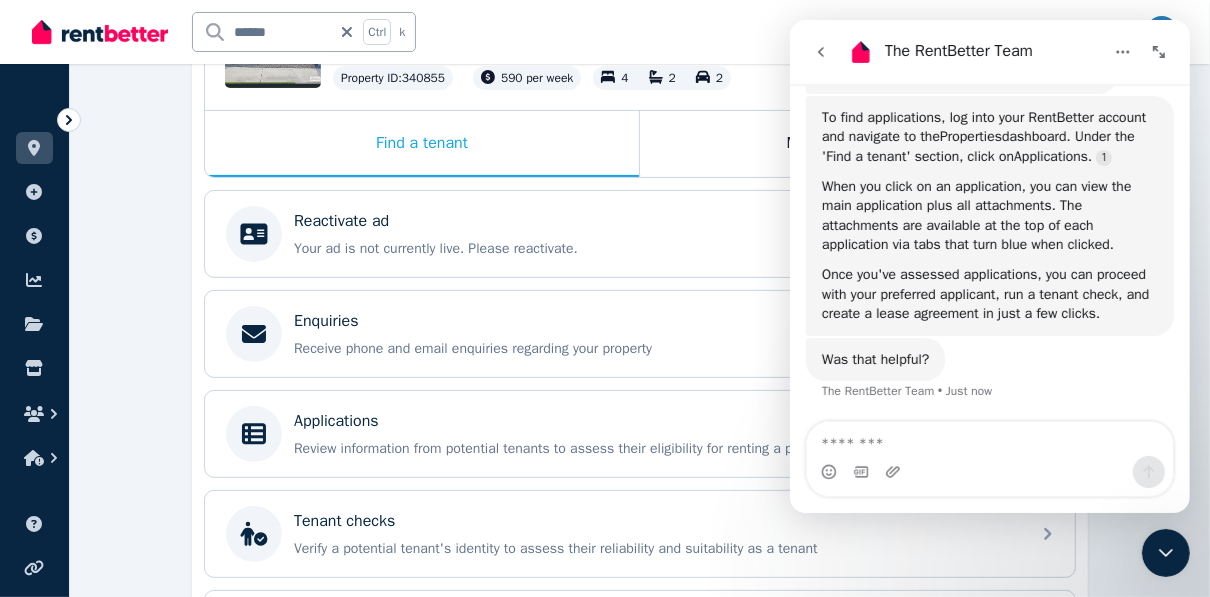 scroll, scrollTop: 417, scrollLeft: 0, axis: vertical 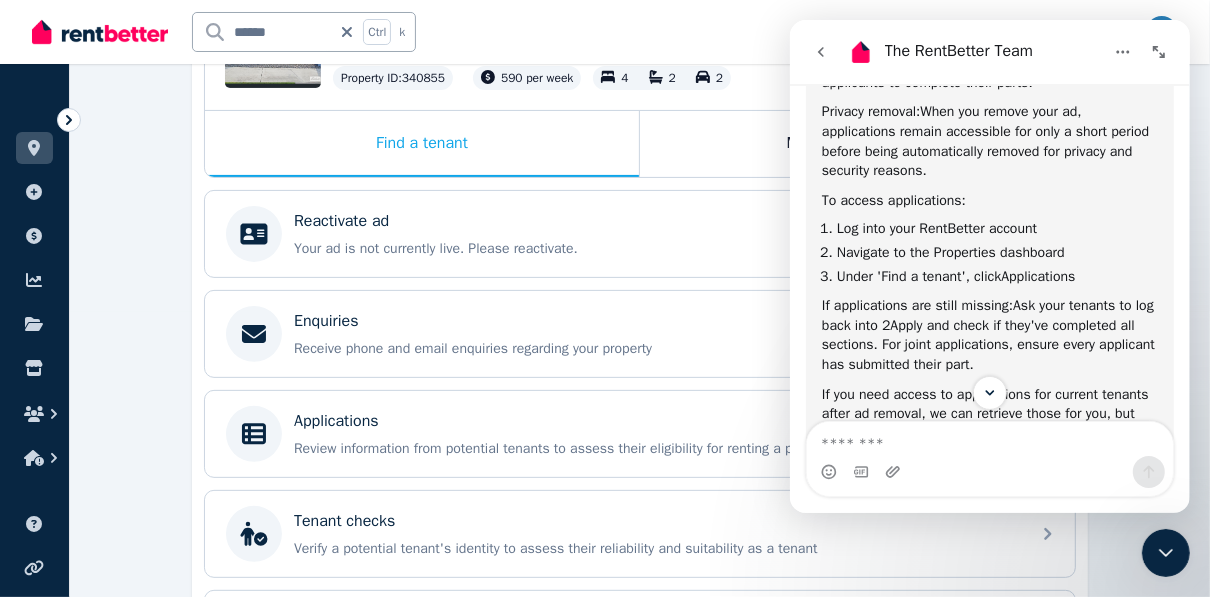 click on "****** Ctrl k Inbox" at bounding box center [571, 32] 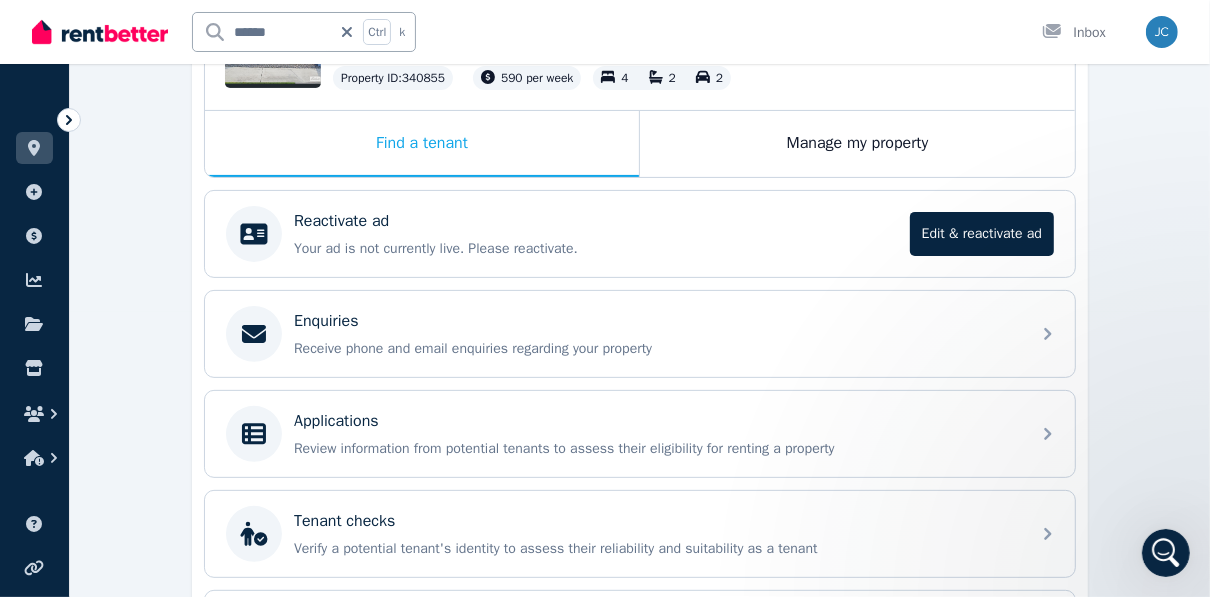 scroll, scrollTop: 0, scrollLeft: 0, axis: both 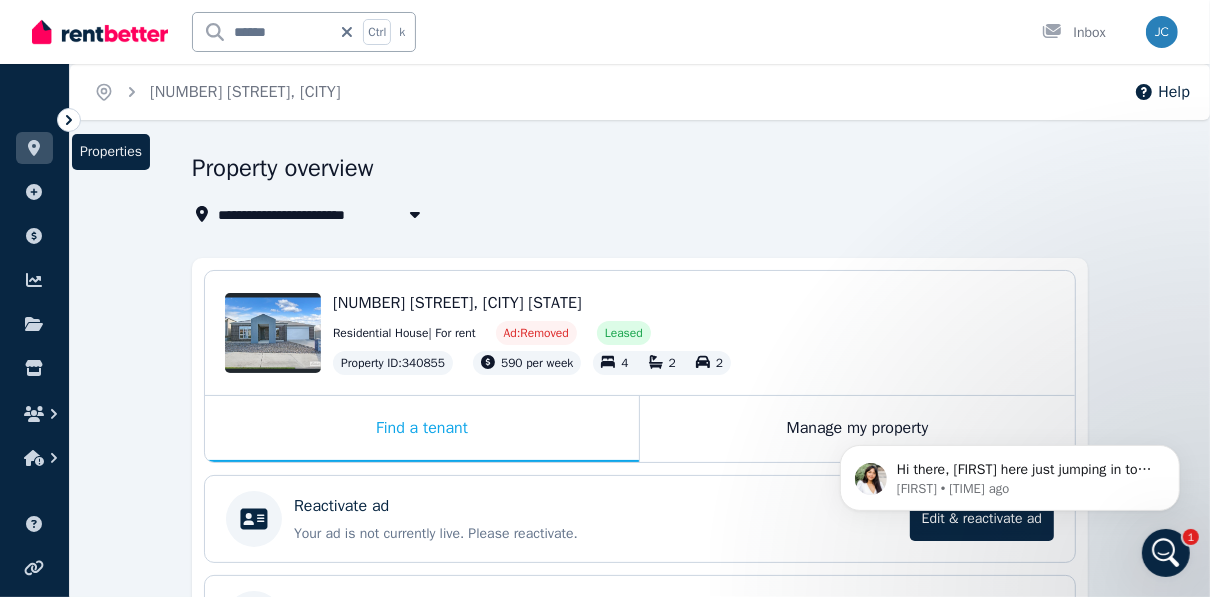 click at bounding box center (34, 148) 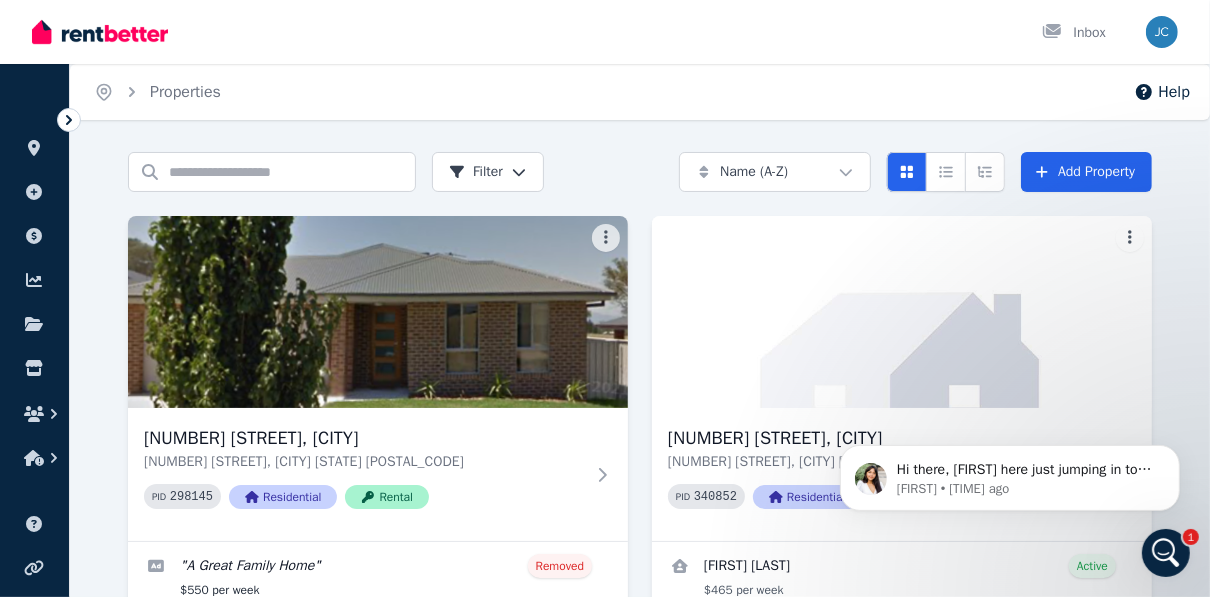 click on "Inbox" at bounding box center [571, 32] 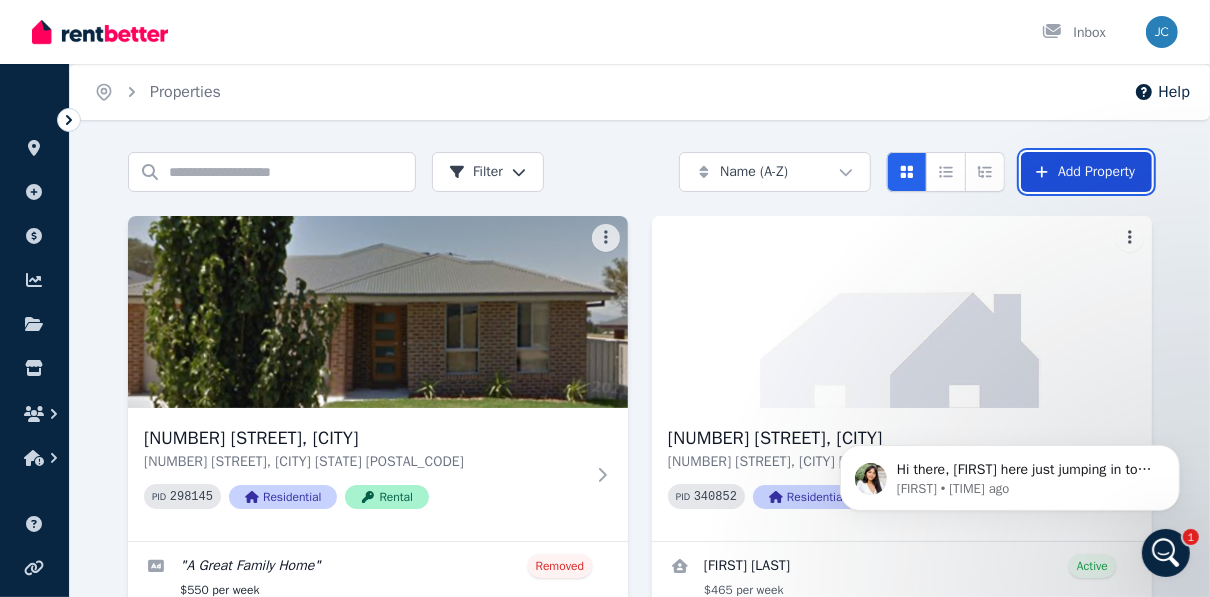 click on "Add Property" at bounding box center (1086, 172) 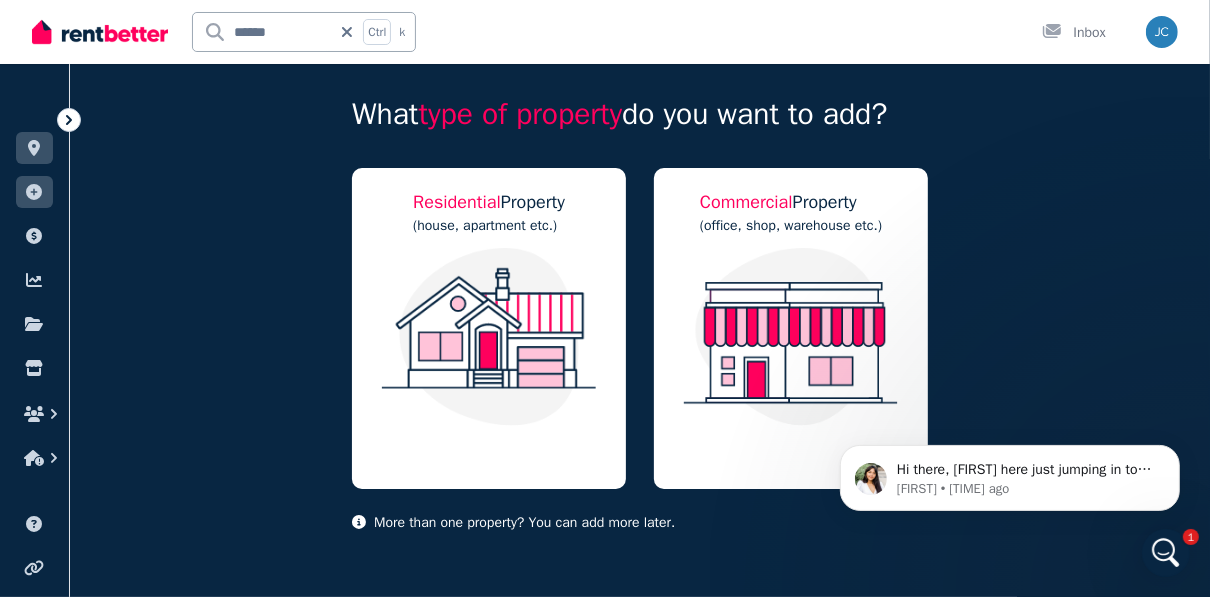 scroll, scrollTop: 130, scrollLeft: 0, axis: vertical 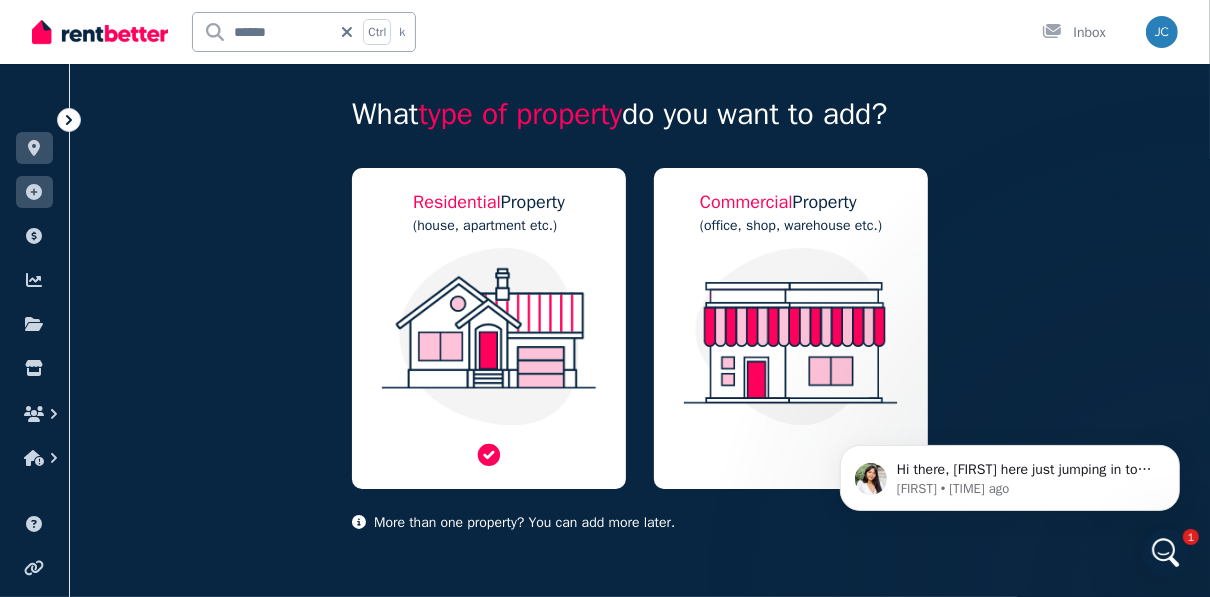 click at bounding box center (489, 337) 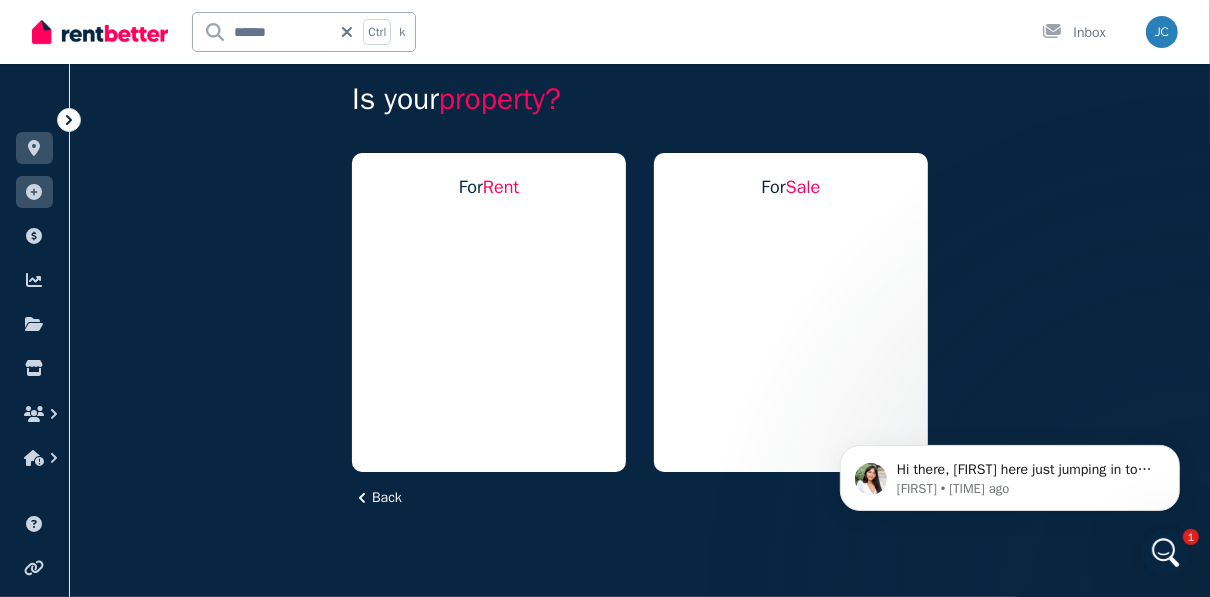 scroll, scrollTop: 0, scrollLeft: 0, axis: both 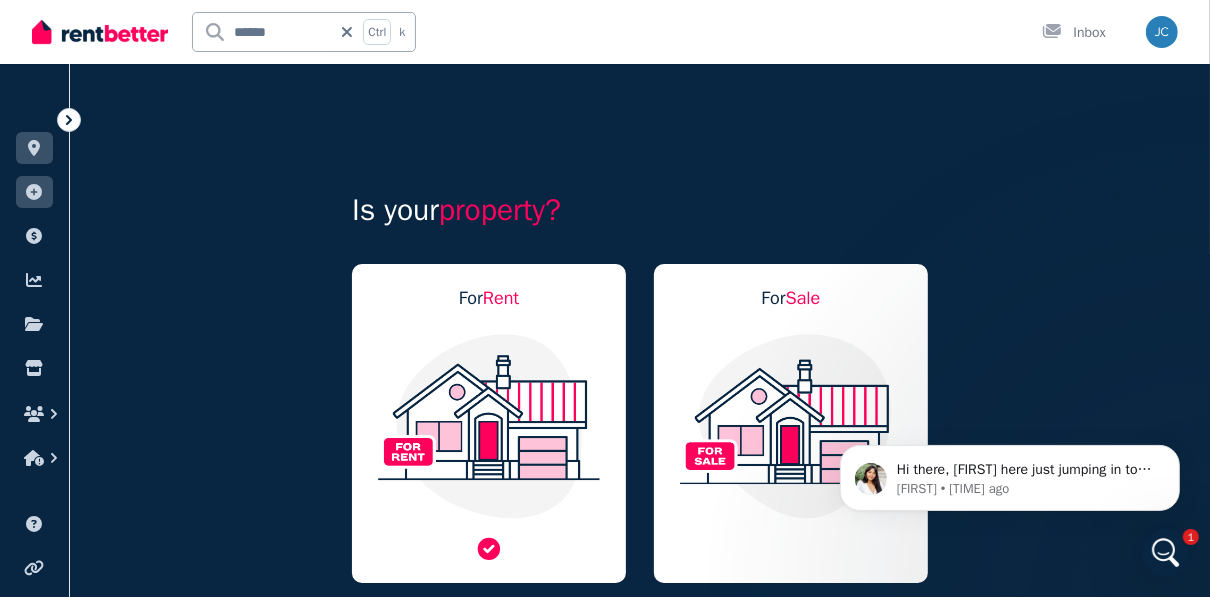 click on "For  Rent" at bounding box center [489, 423] 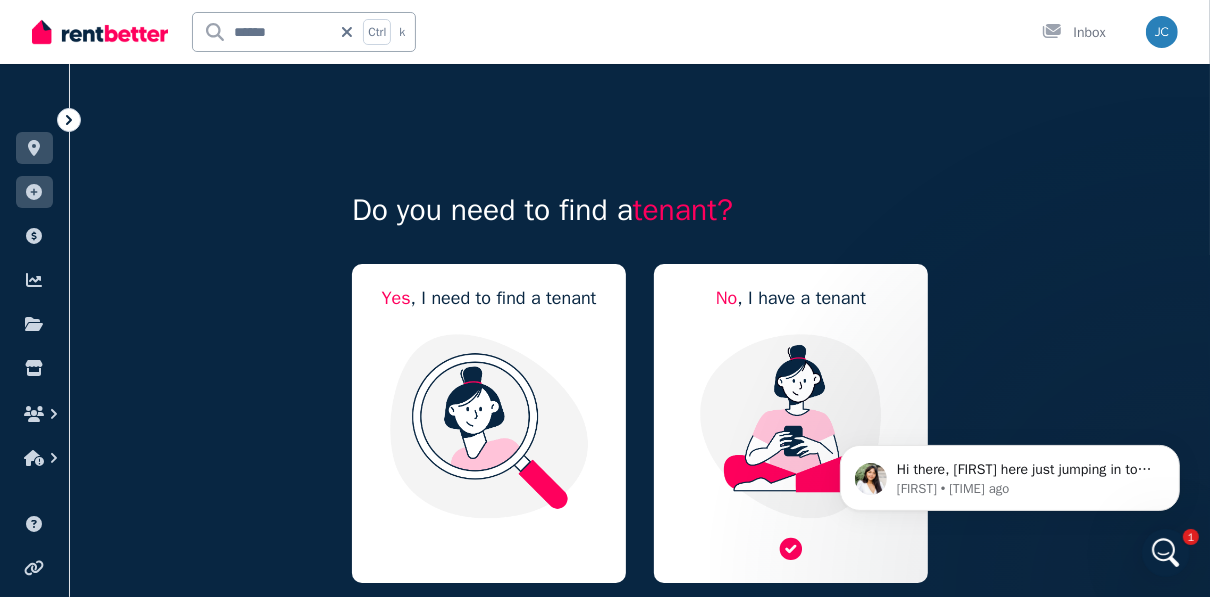 click at bounding box center (791, 426) 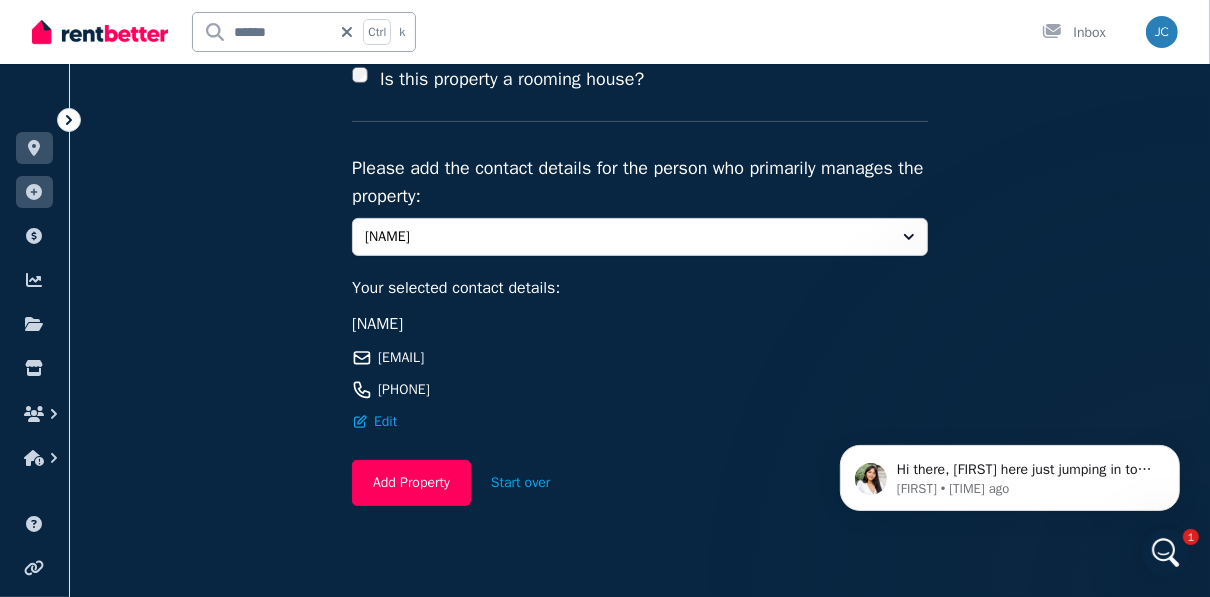 scroll, scrollTop: 316, scrollLeft: 0, axis: vertical 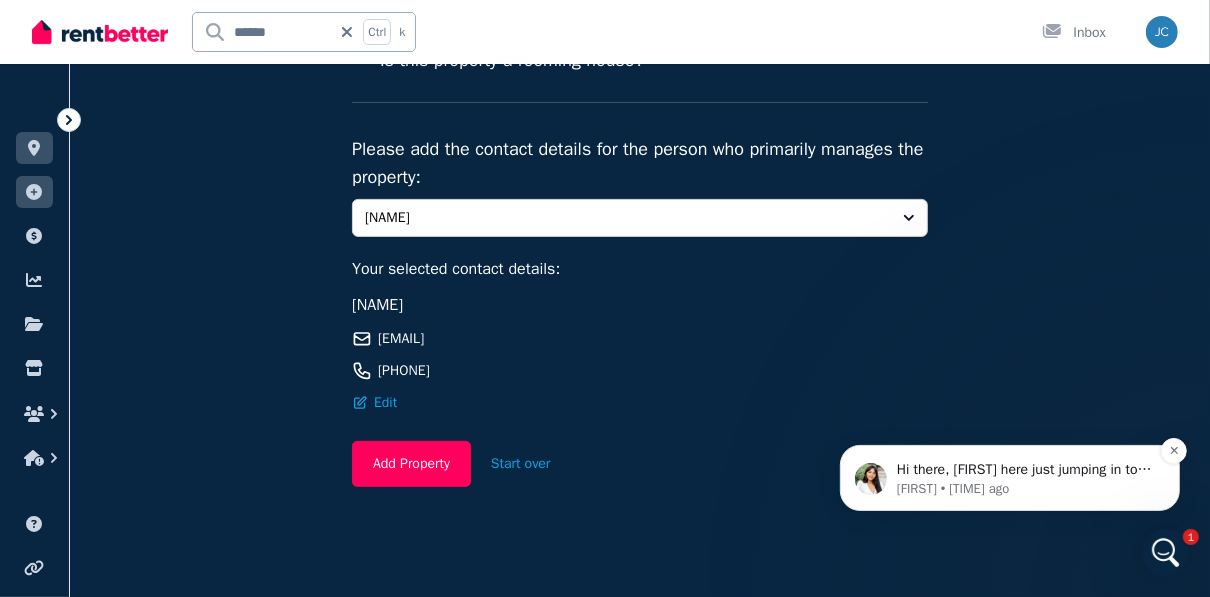 click on "Hi there, [FIRST] here just jumping in to see if you needed further help with this one? May I know the name of the tenant please?" at bounding box center [1025, 469] 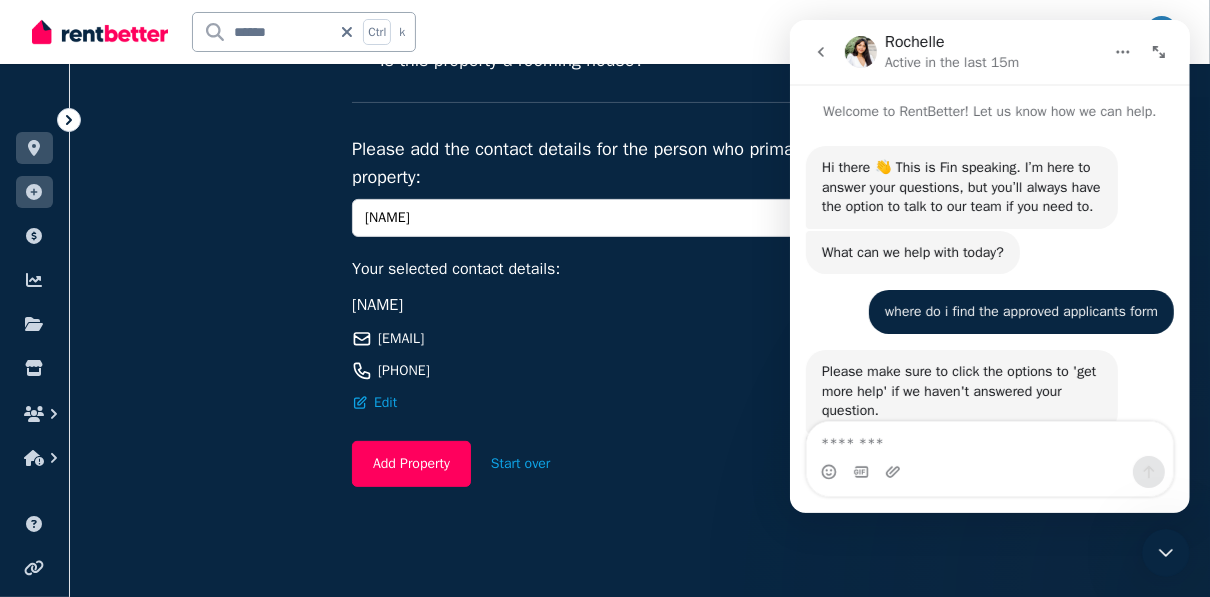 scroll, scrollTop: 100, scrollLeft: 0, axis: vertical 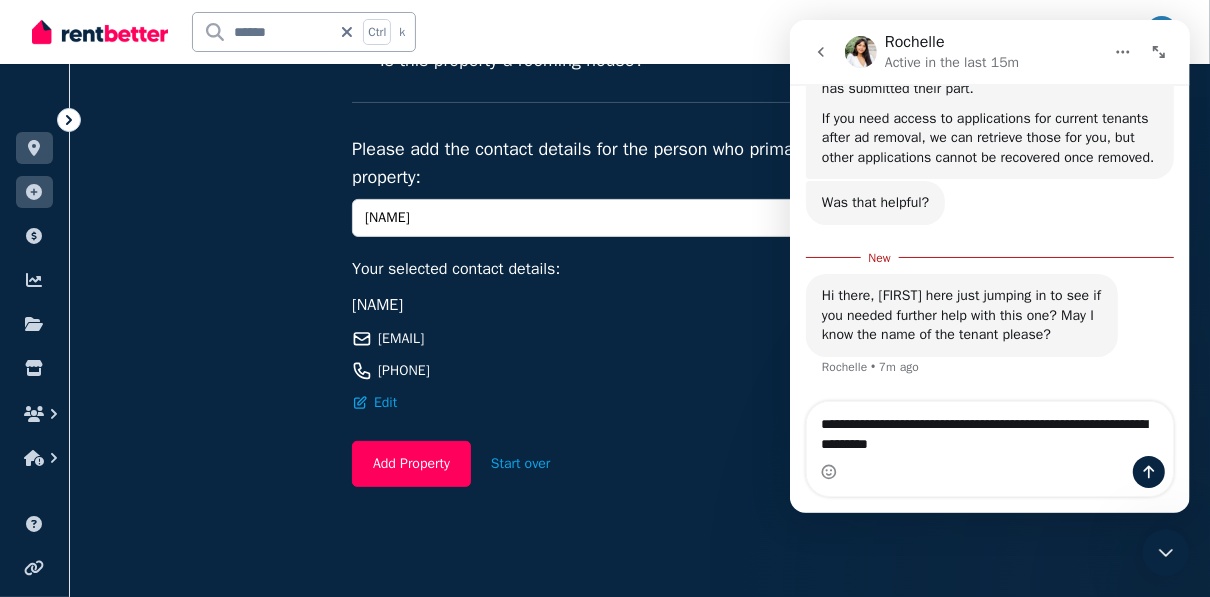 type on "**********" 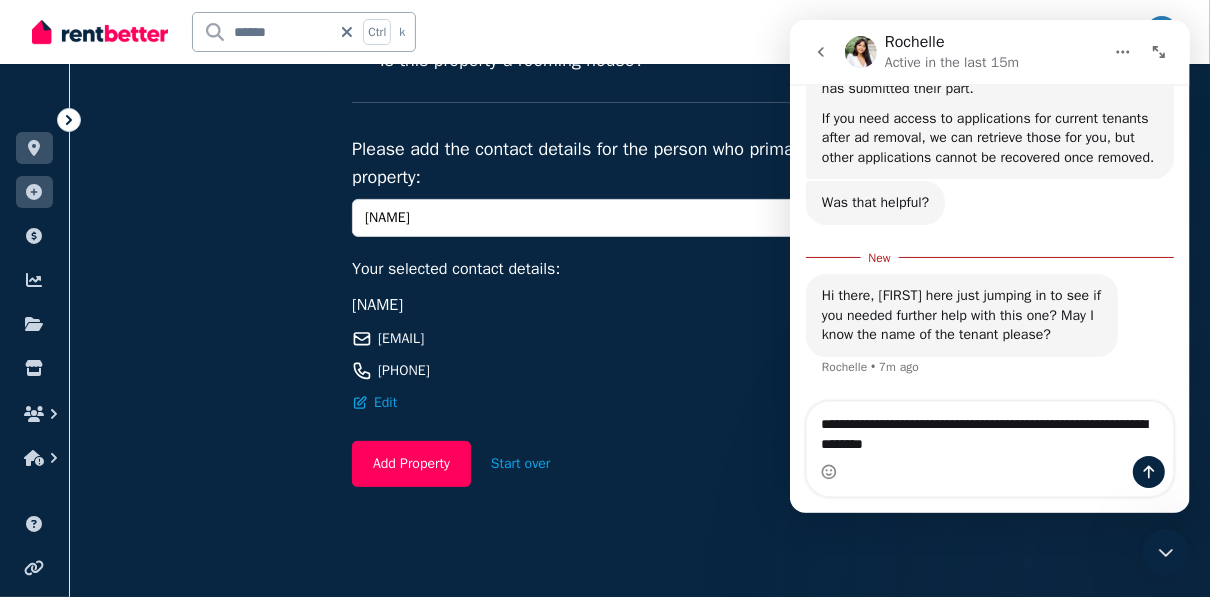 type 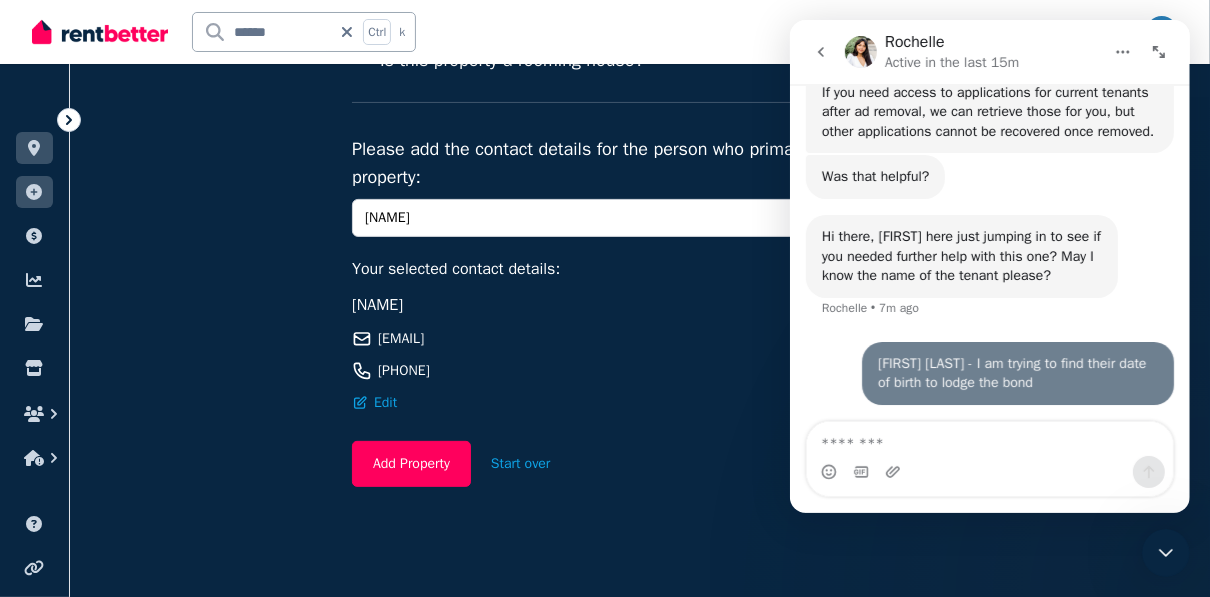 scroll, scrollTop: 1179, scrollLeft: 0, axis: vertical 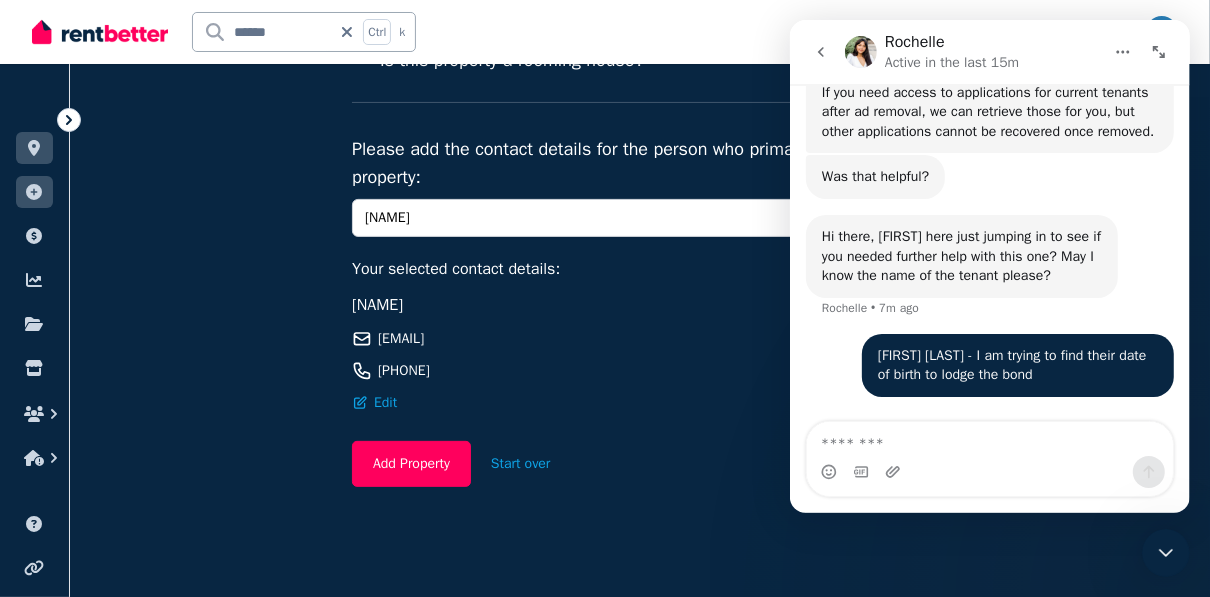 click on "[EMAIL]" at bounding box center (640, 339) 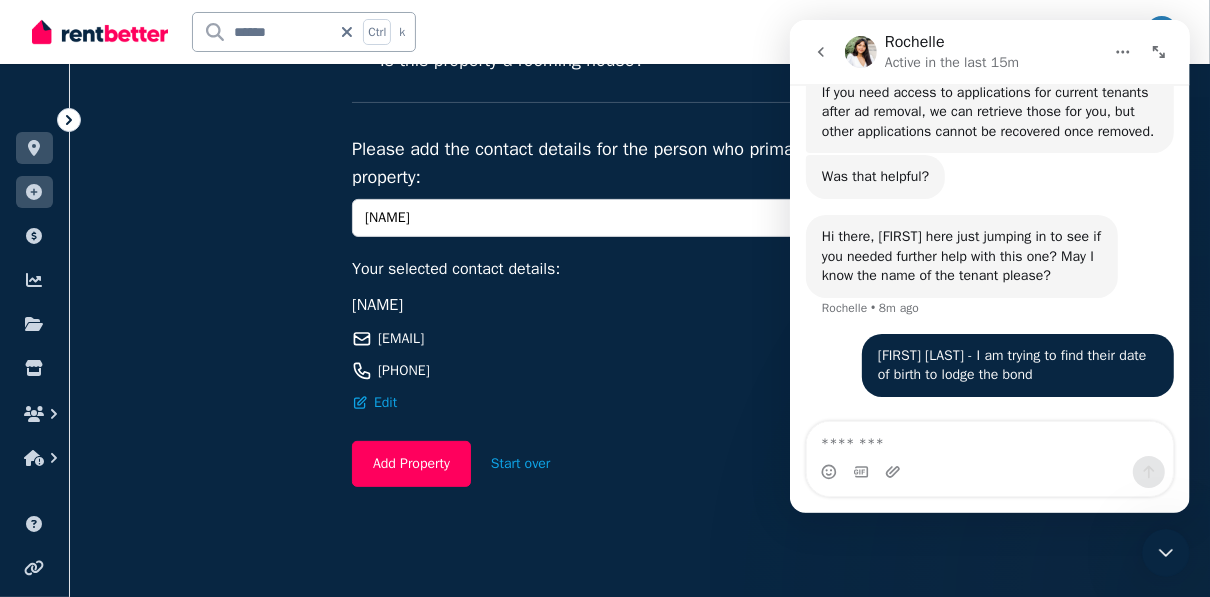 click 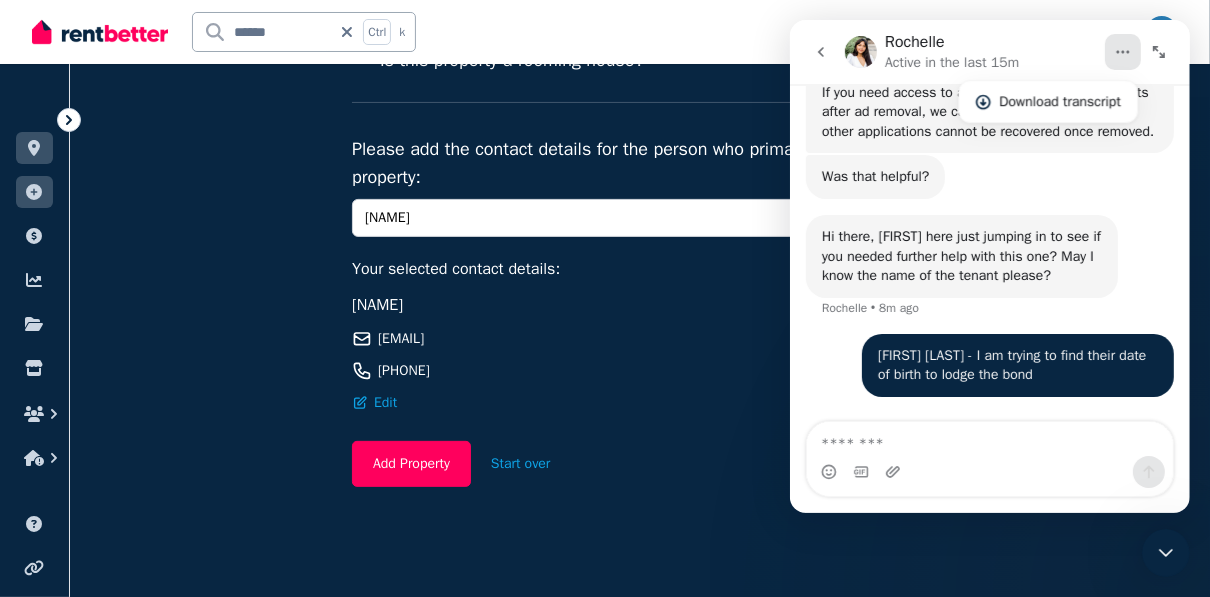 click 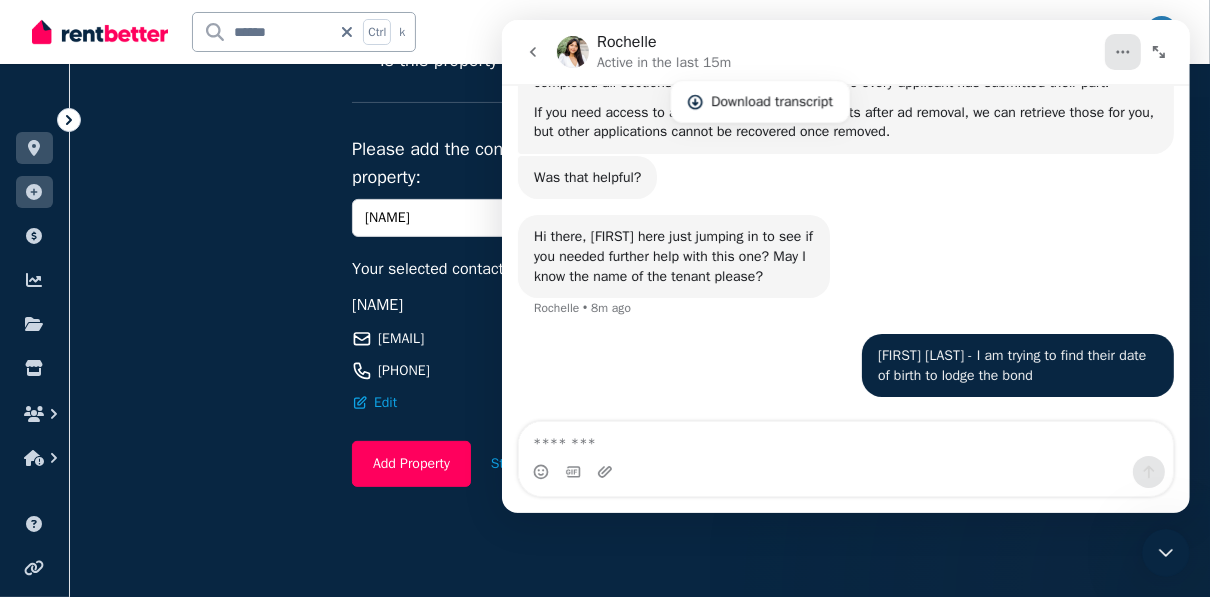 scroll, scrollTop: 956, scrollLeft: 0, axis: vertical 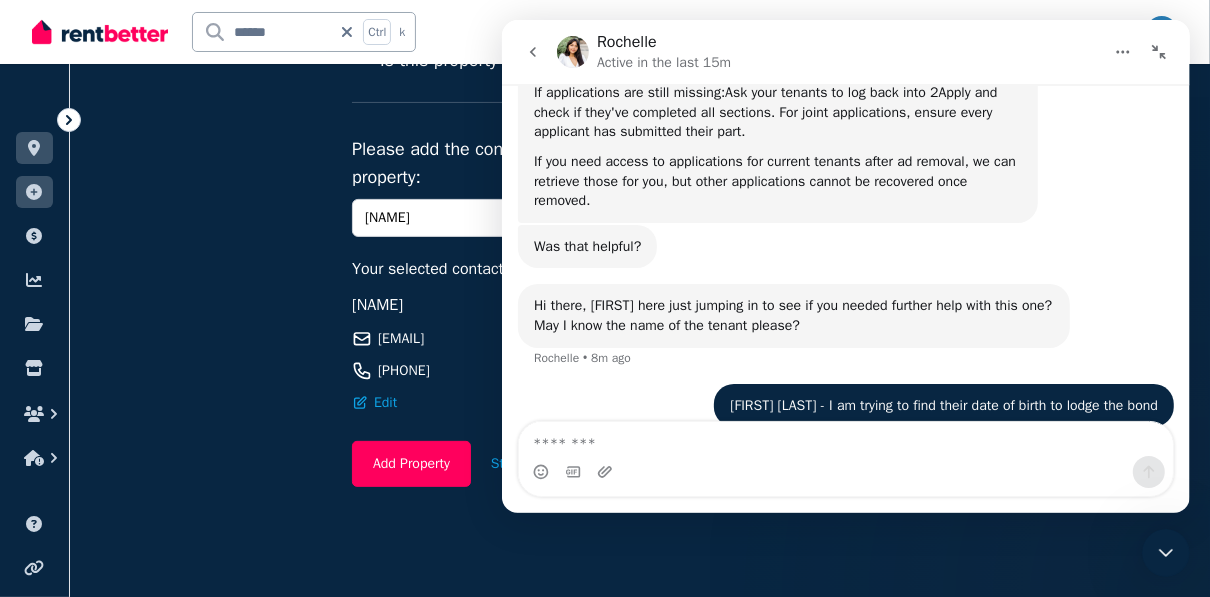 click 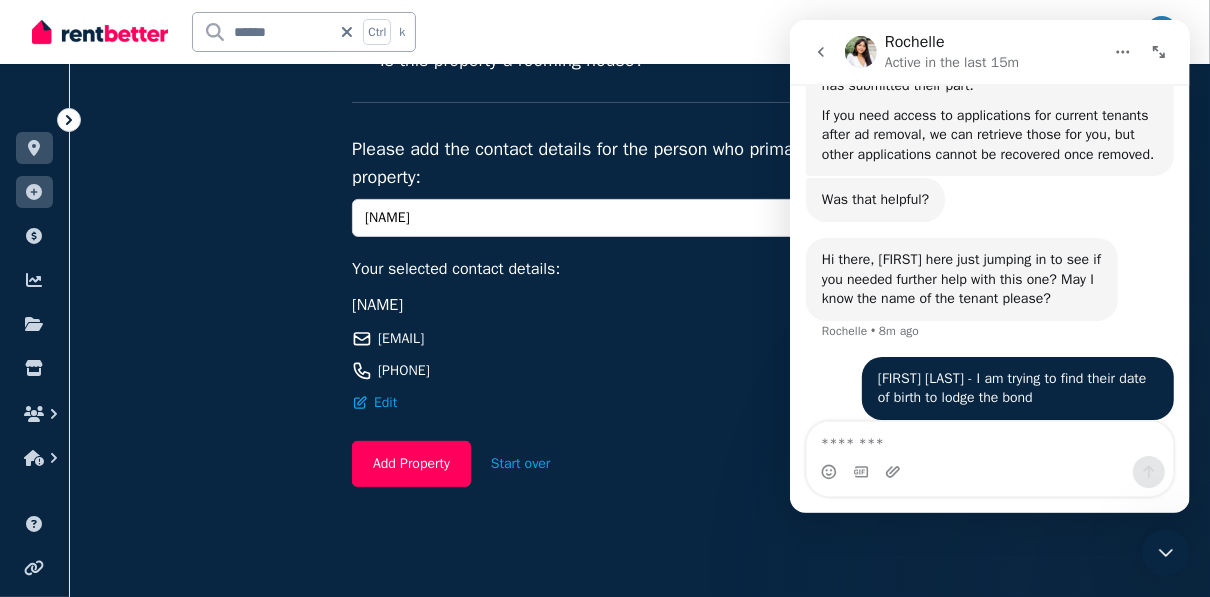 scroll, scrollTop: 1179, scrollLeft: 0, axis: vertical 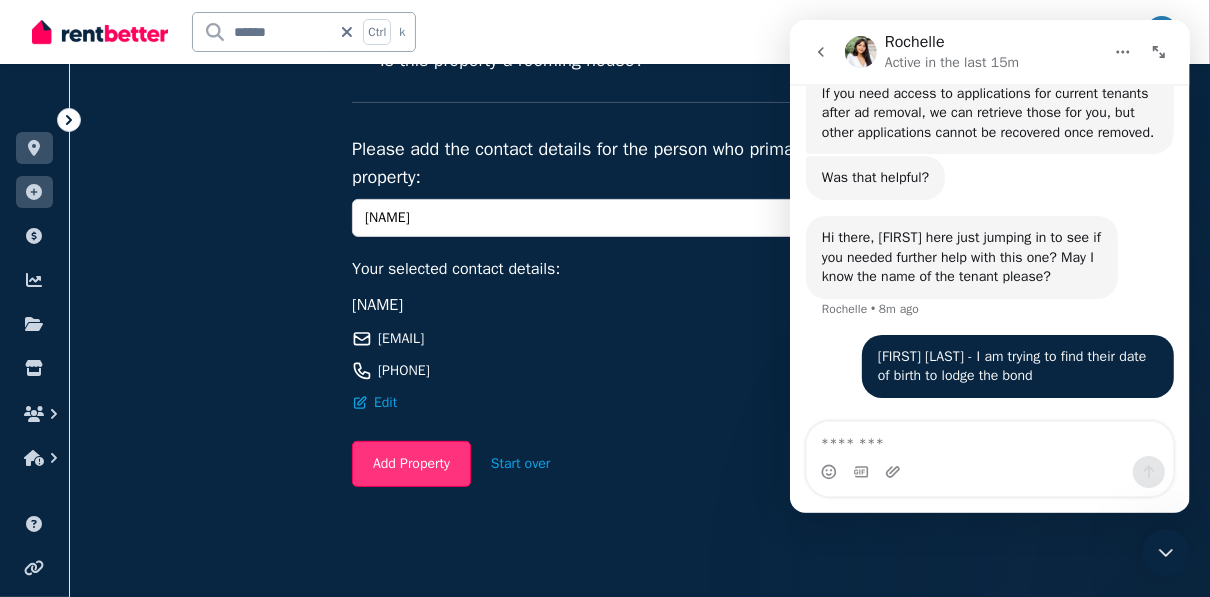 click on "Add Property" at bounding box center [411, 464] 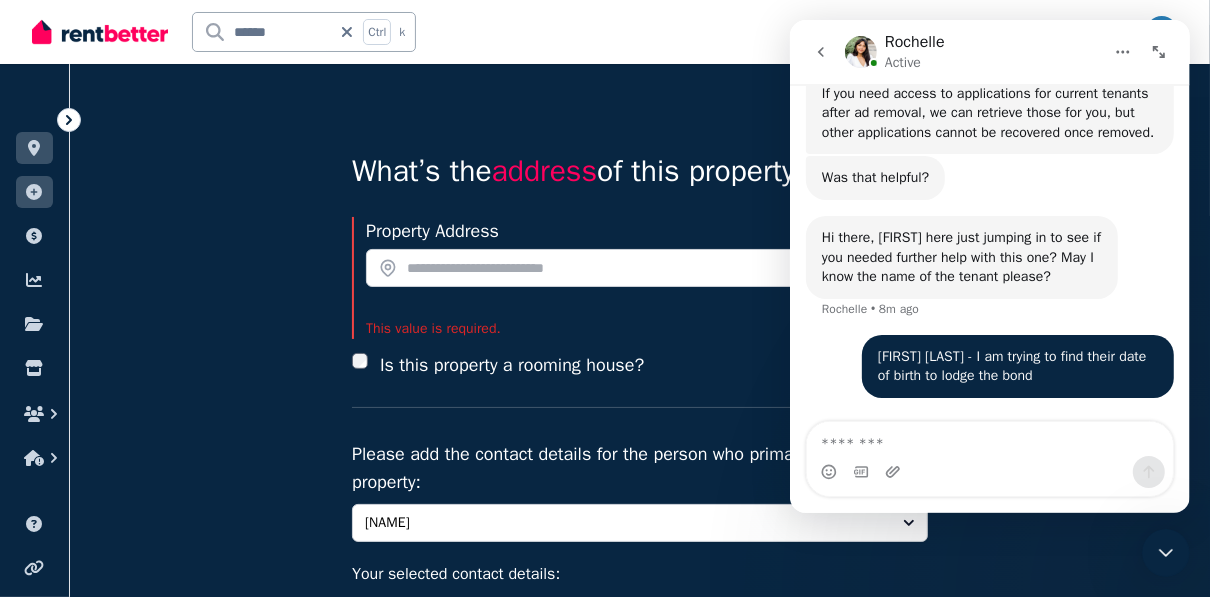 scroll, scrollTop: 0, scrollLeft: 0, axis: both 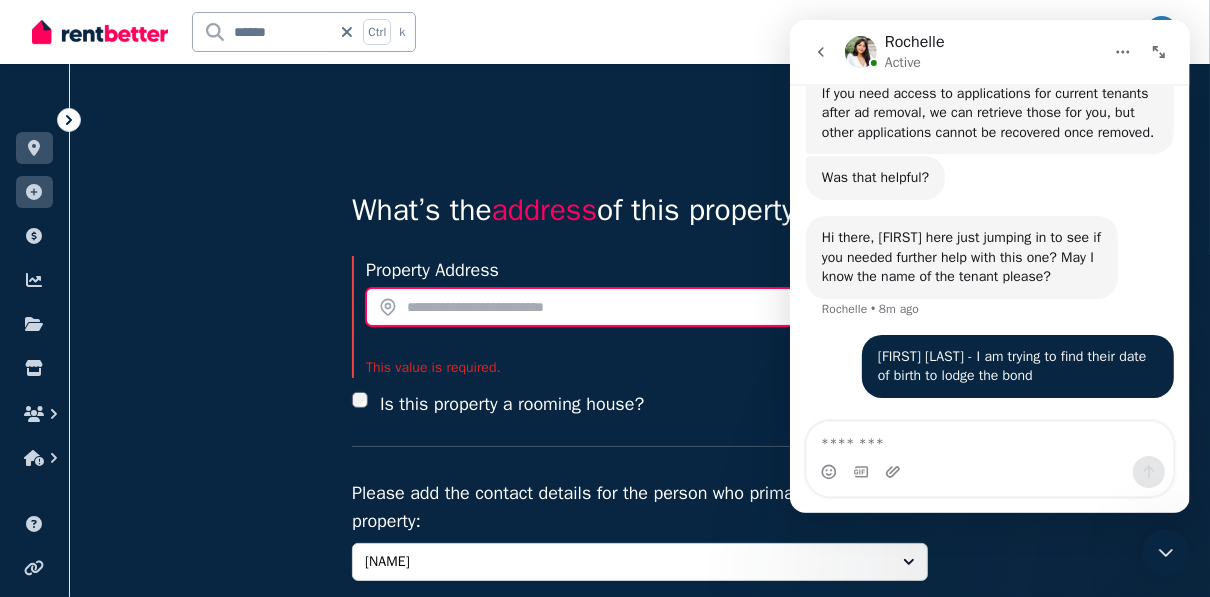 click at bounding box center [647, 307] 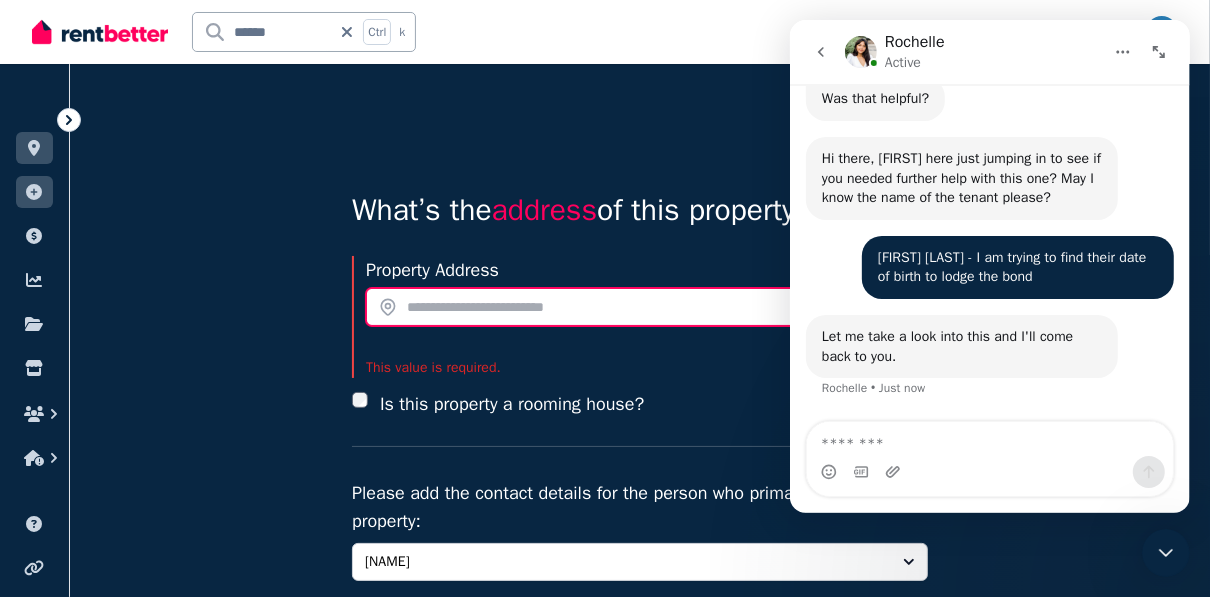 scroll, scrollTop: 1258, scrollLeft: 0, axis: vertical 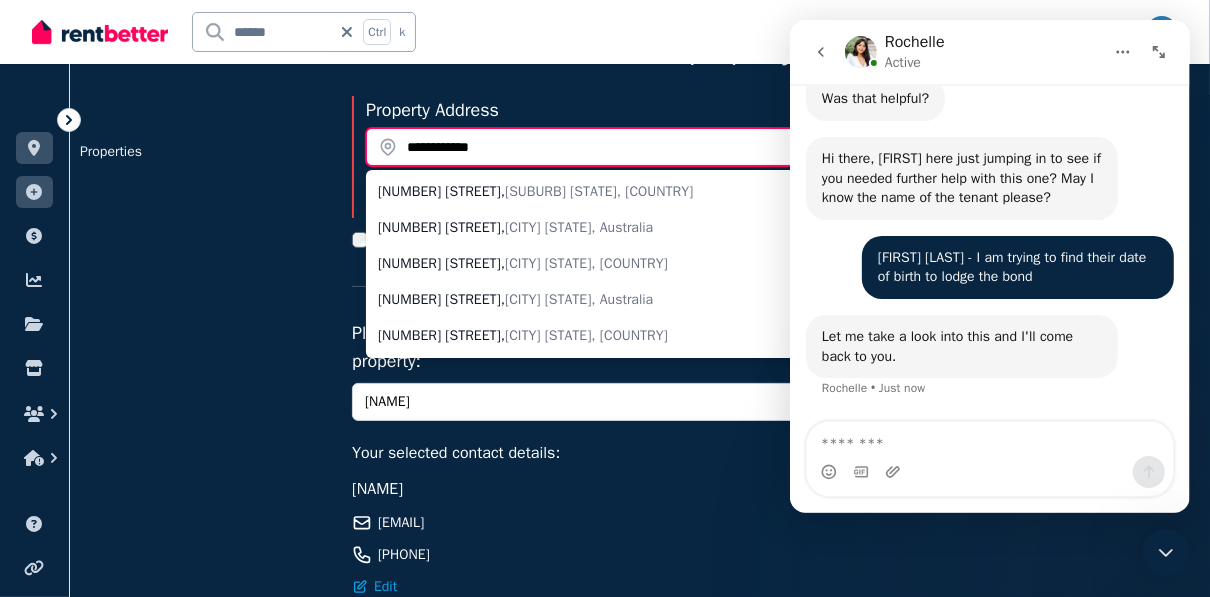 type on "**********" 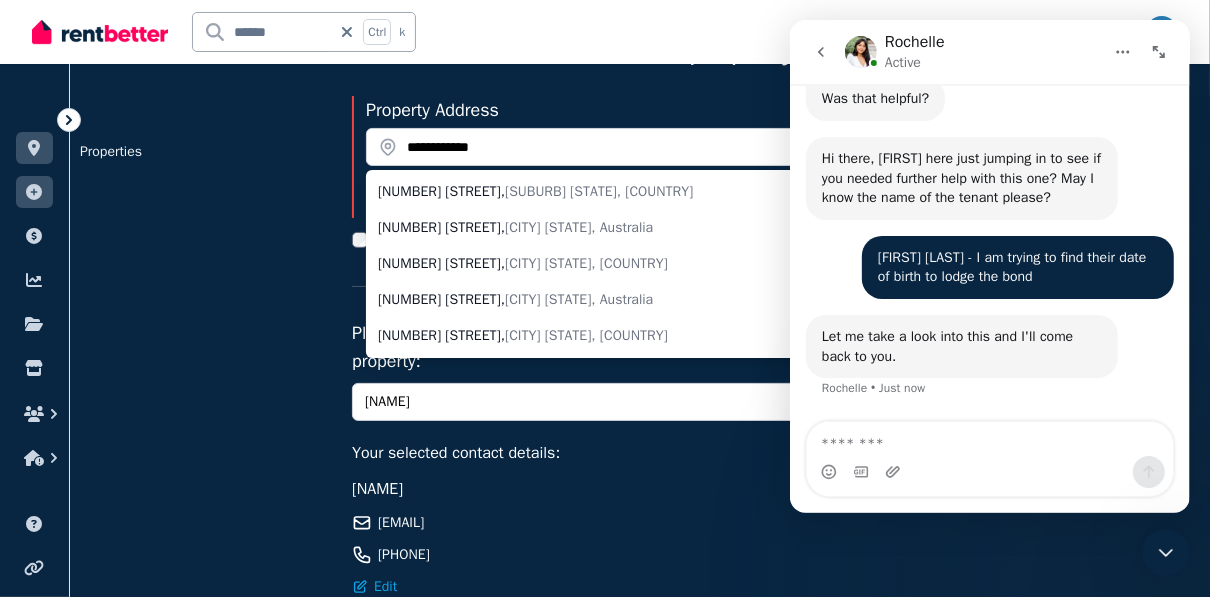 type 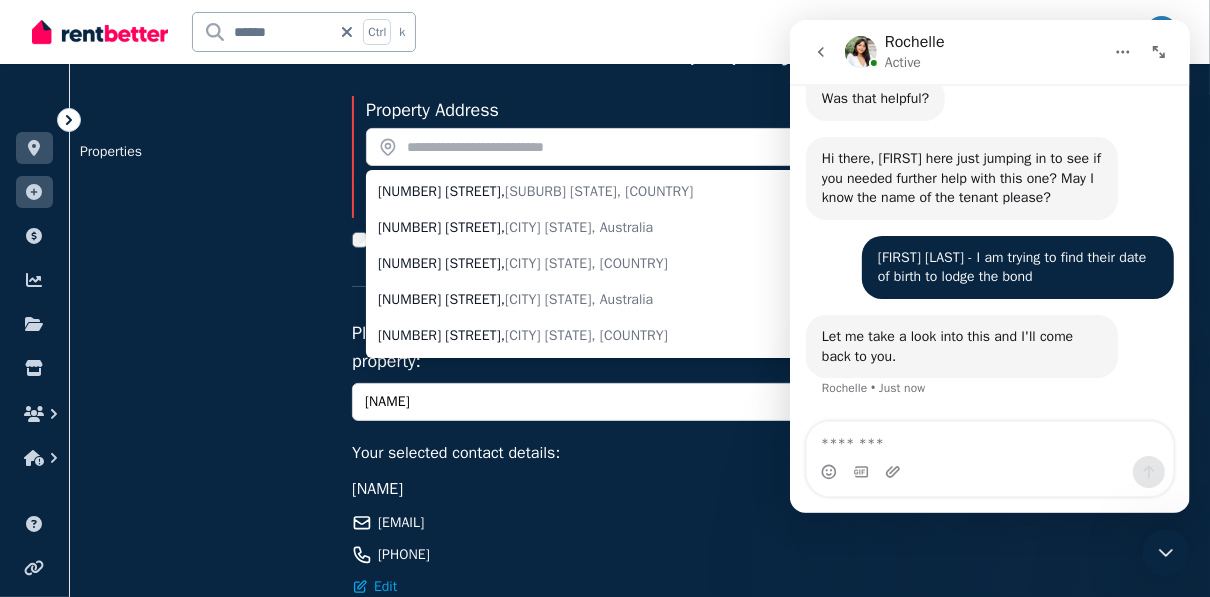 click 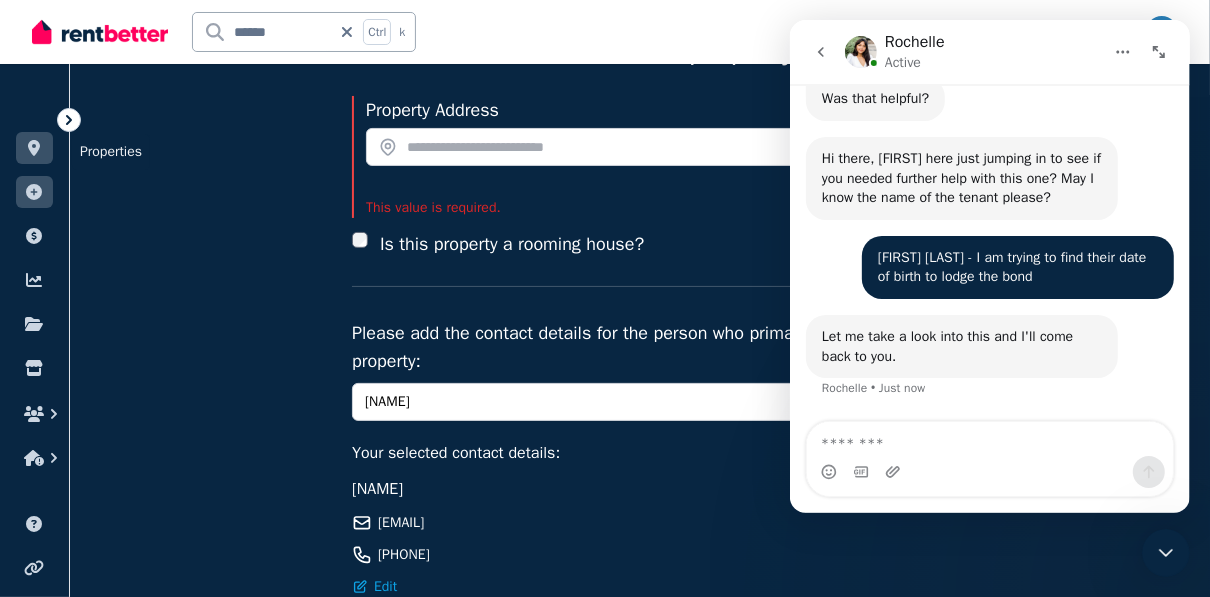 scroll, scrollTop: 0, scrollLeft: 0, axis: both 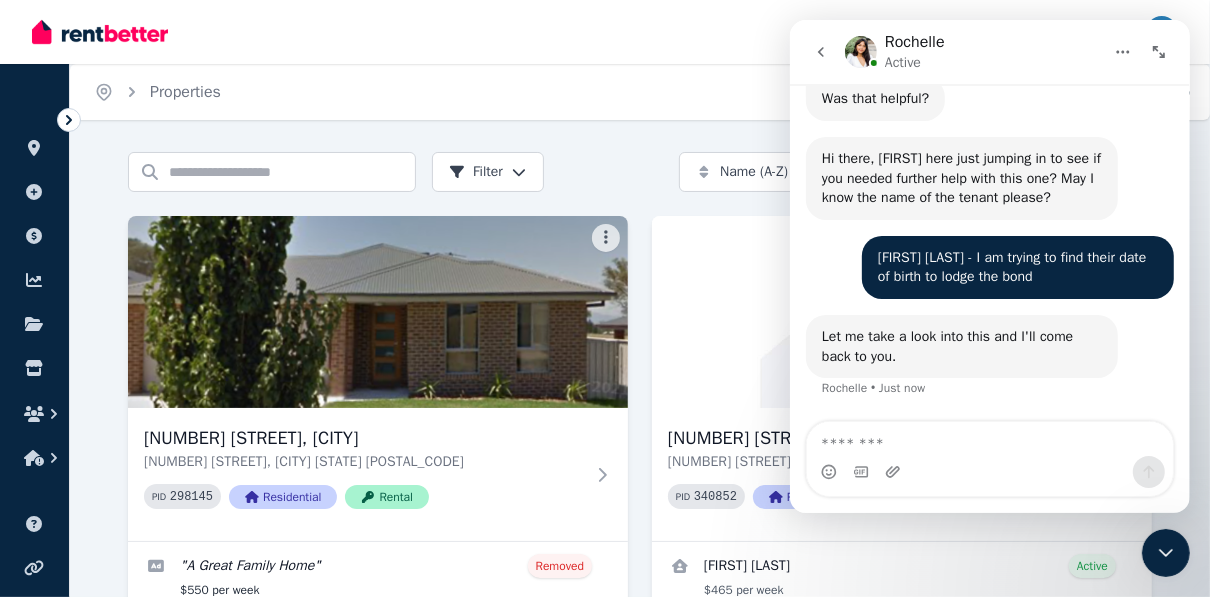 click 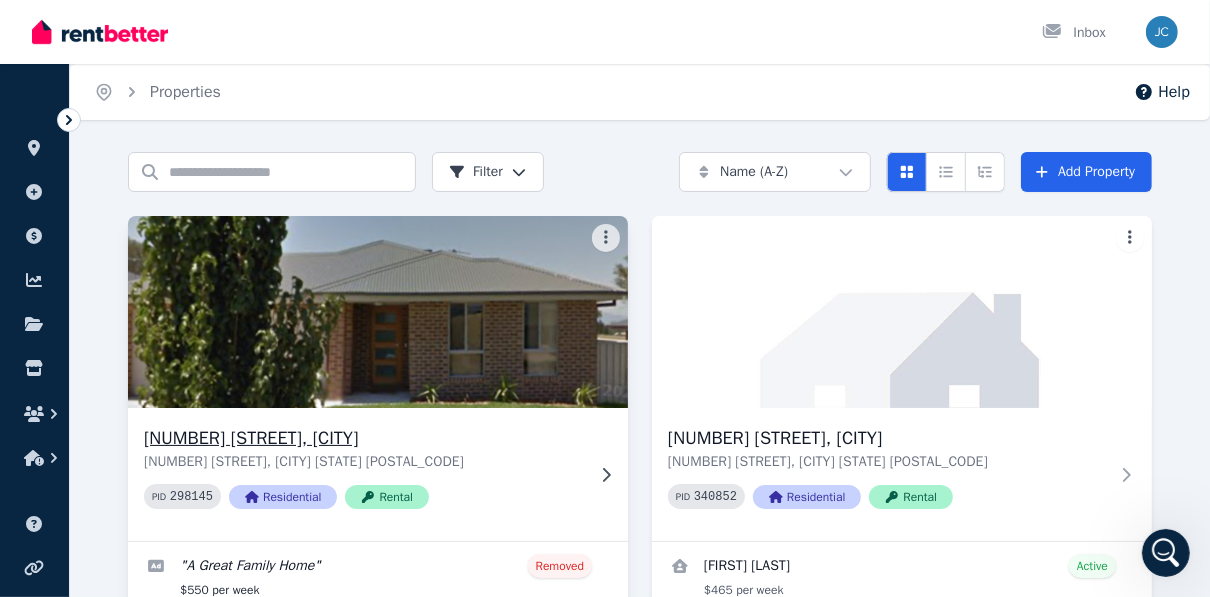 scroll, scrollTop: 80, scrollLeft: 0, axis: vertical 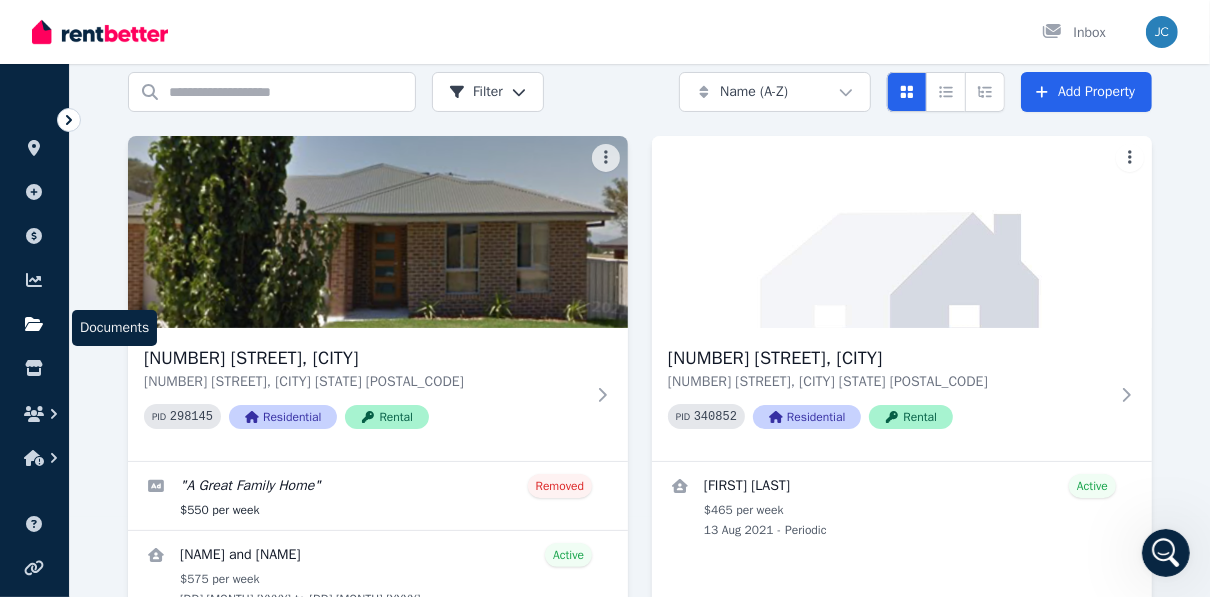 click 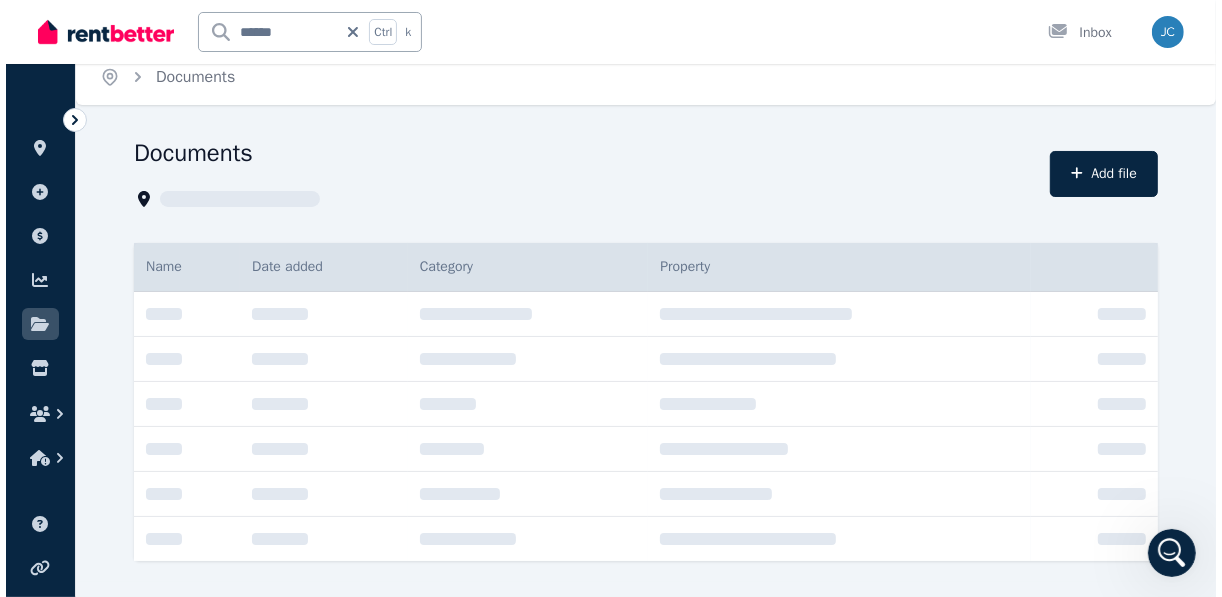scroll, scrollTop: 0, scrollLeft: 0, axis: both 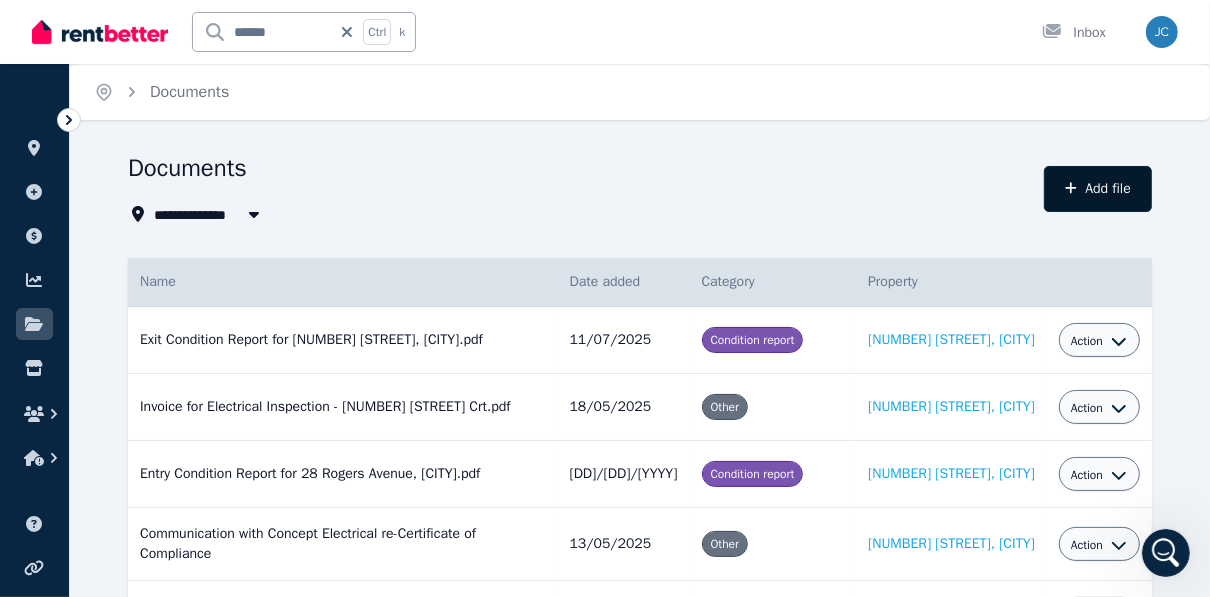 click on "Add file" at bounding box center [1098, 189] 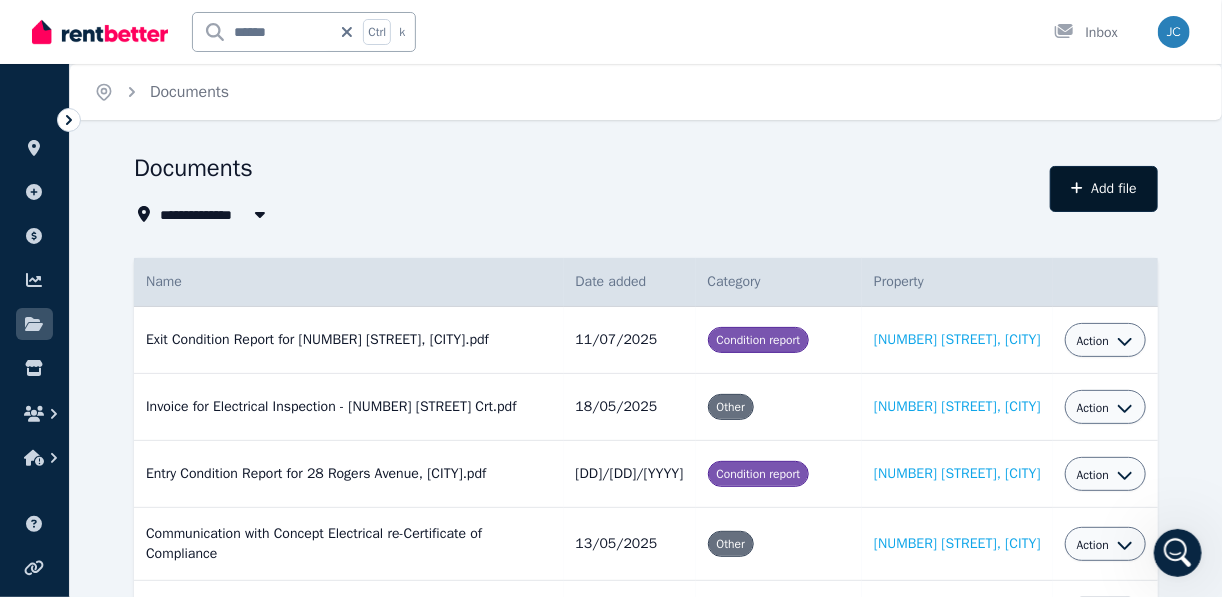 select on "*****" 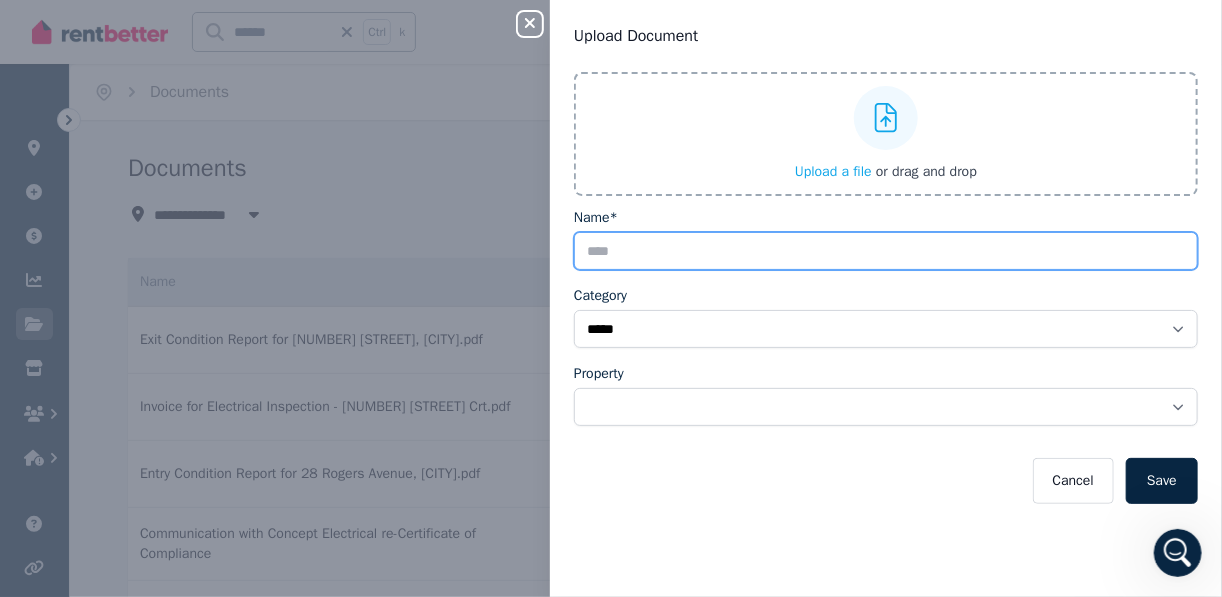click on "Name*" at bounding box center [886, 251] 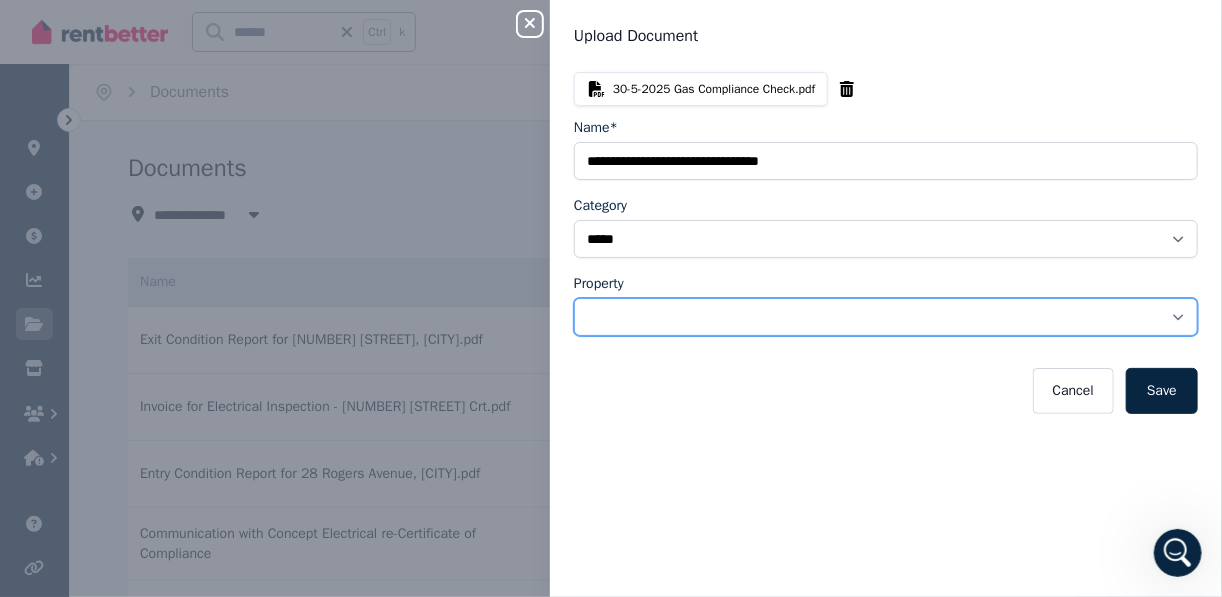 click on "**********" at bounding box center (886, 317) 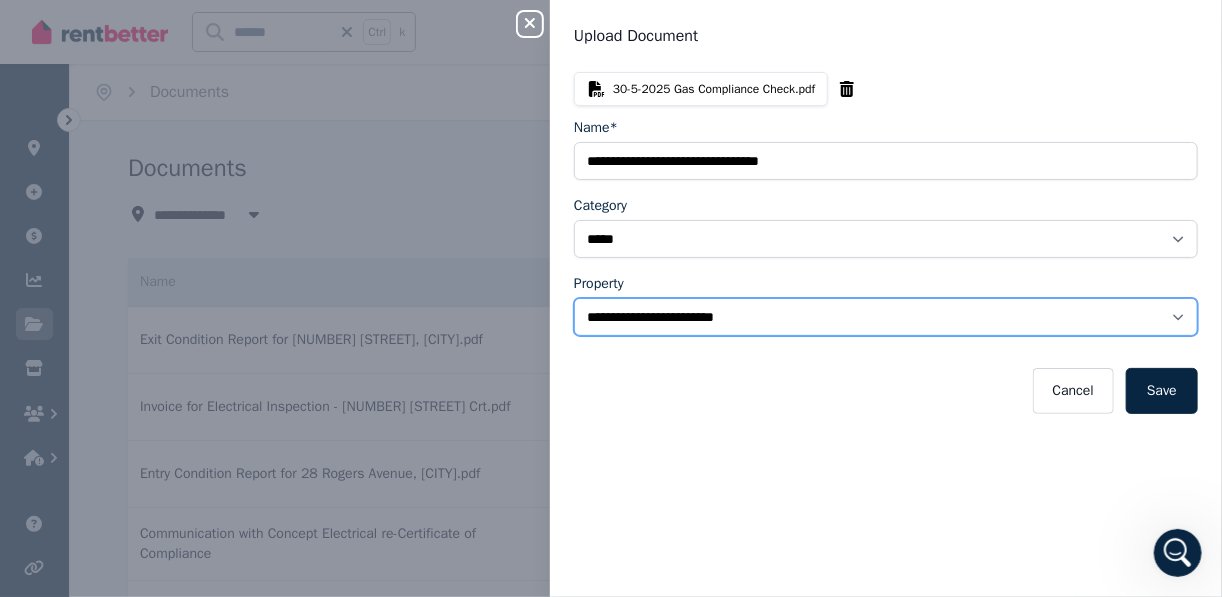 click on "**********" at bounding box center (886, 317) 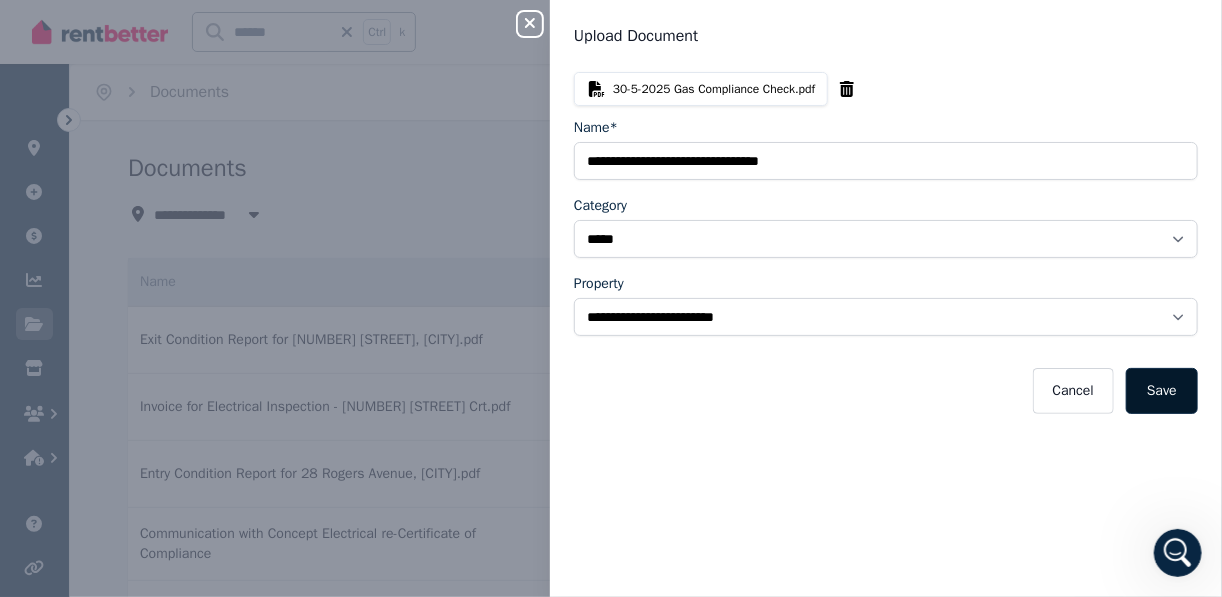 click on "Save" at bounding box center (1162, 391) 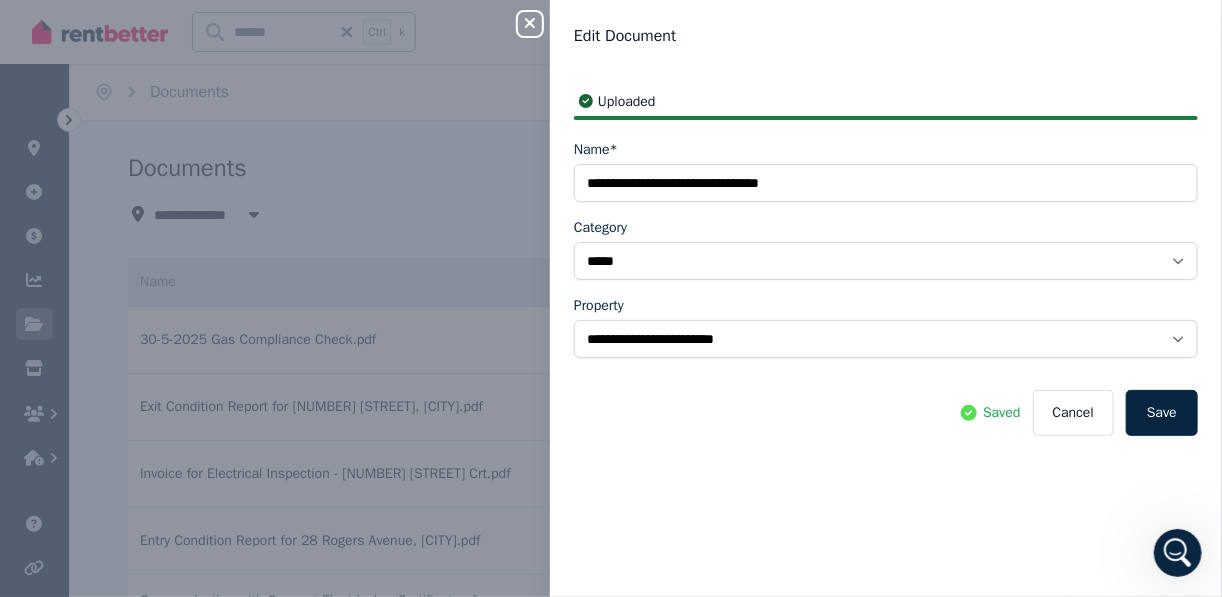 click 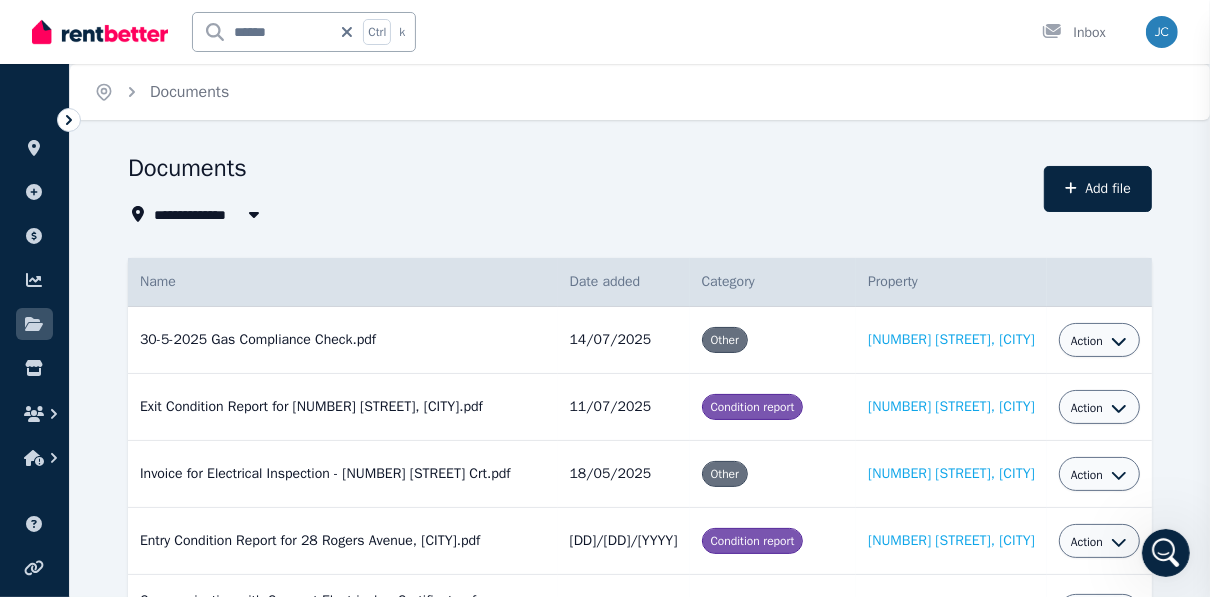 select 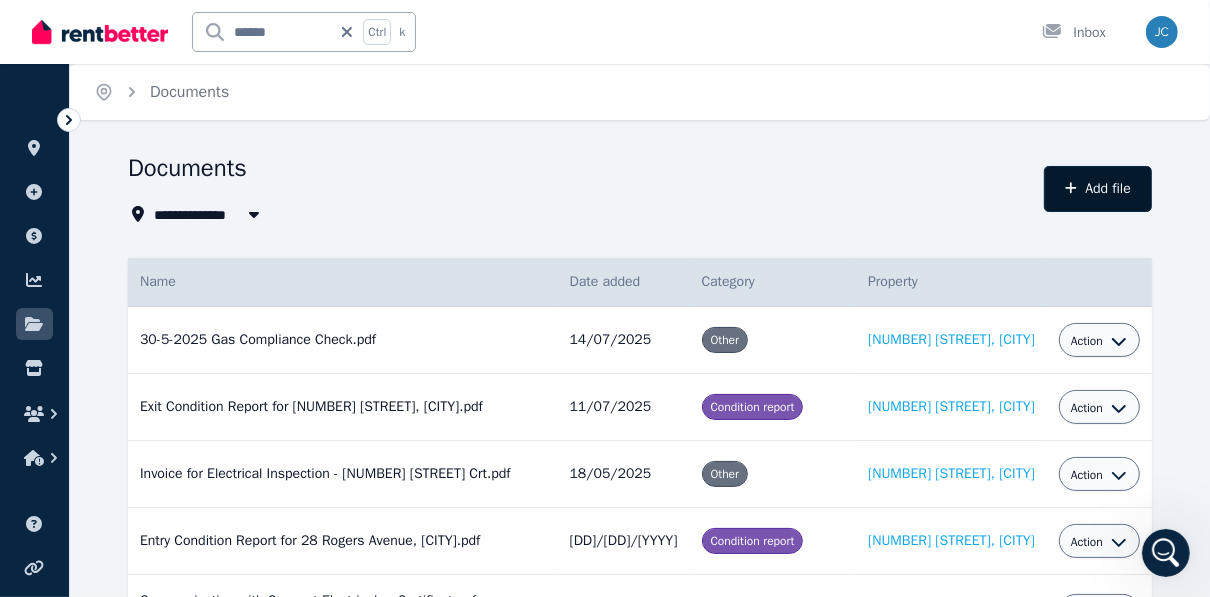 click on "Add file" at bounding box center [1098, 189] 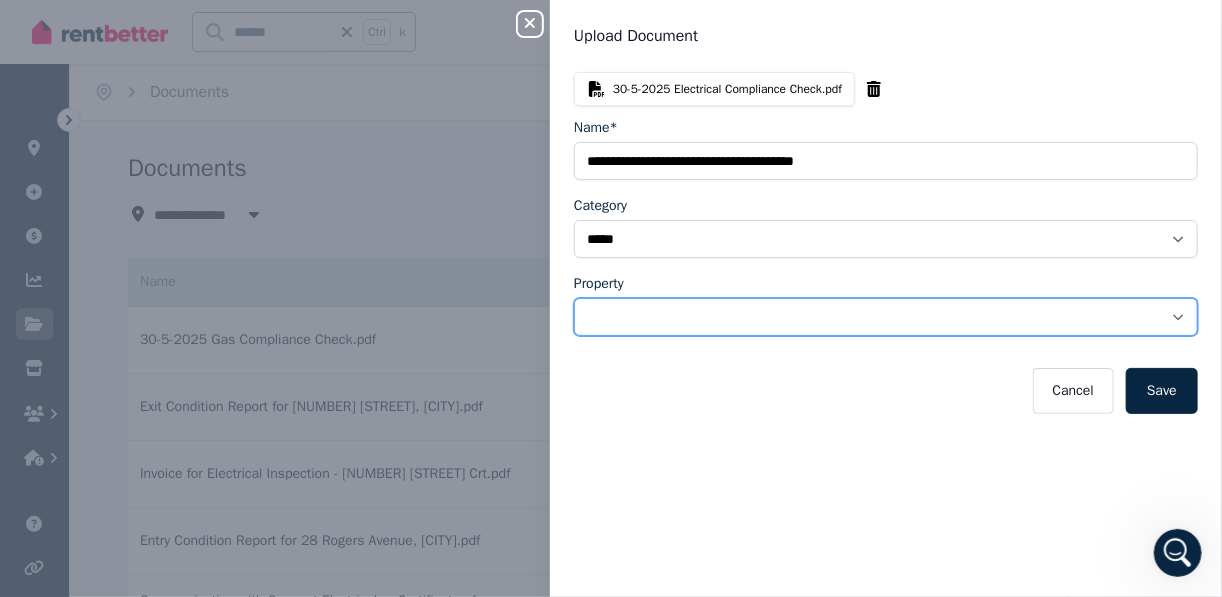 click on "**********" at bounding box center (886, 317) 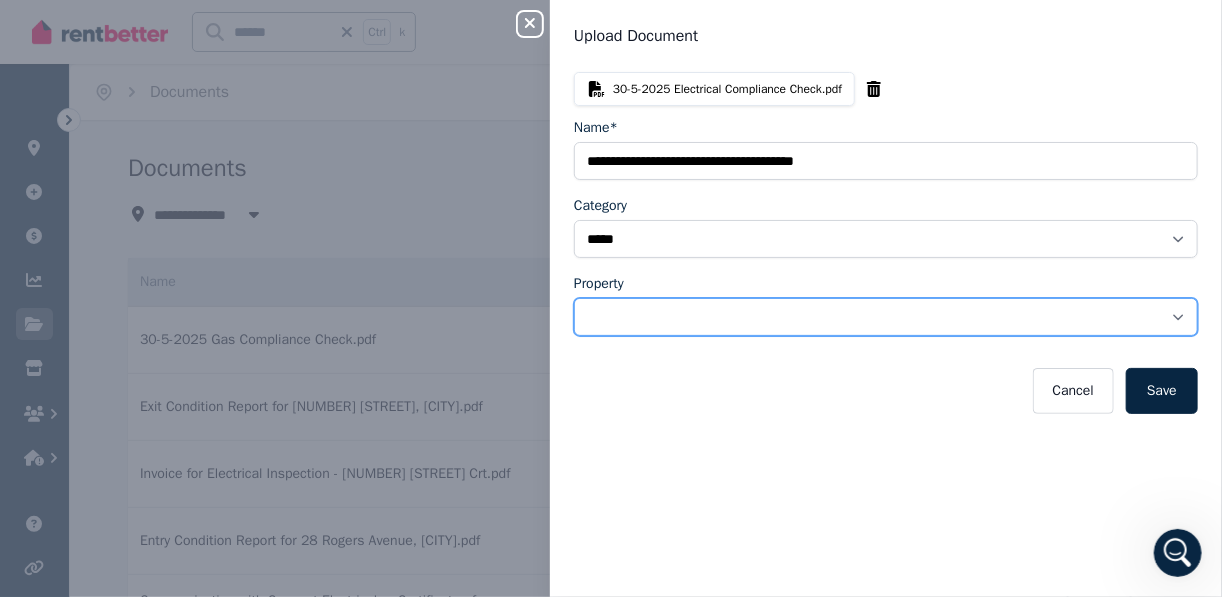 select on "**********" 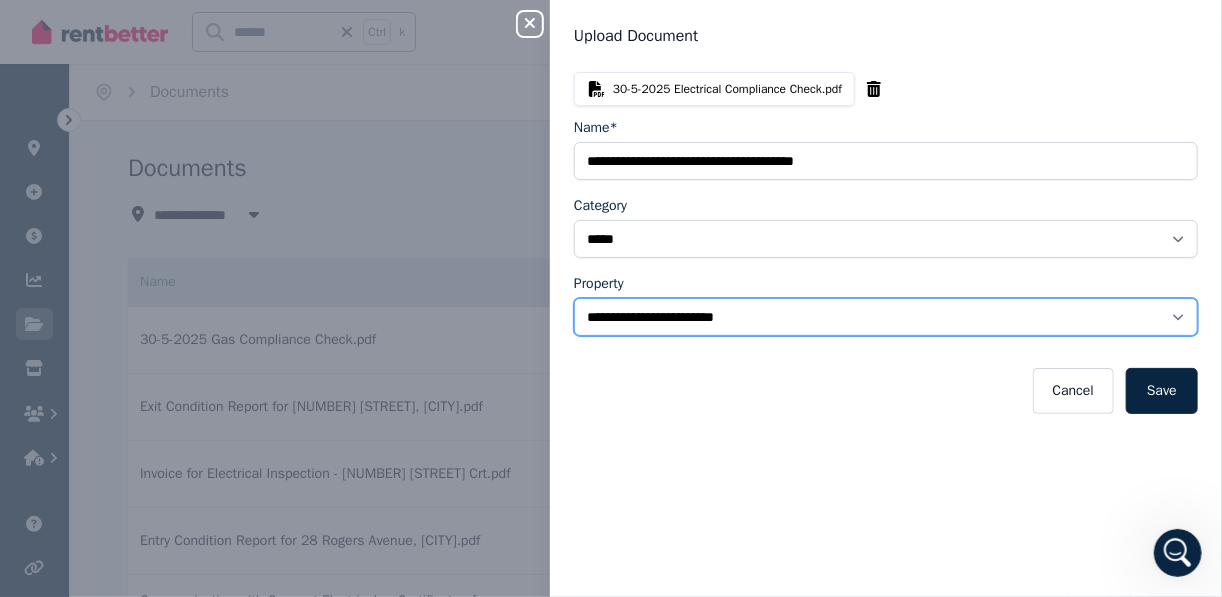 click on "**********" at bounding box center [886, 317] 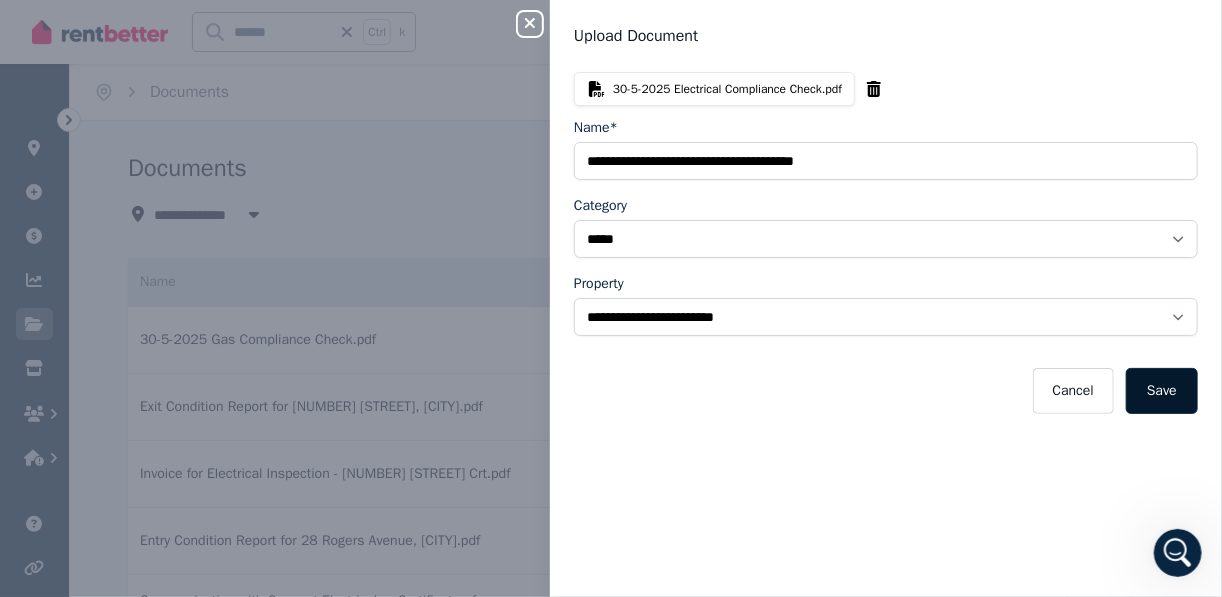 click on "Save" at bounding box center [1162, 391] 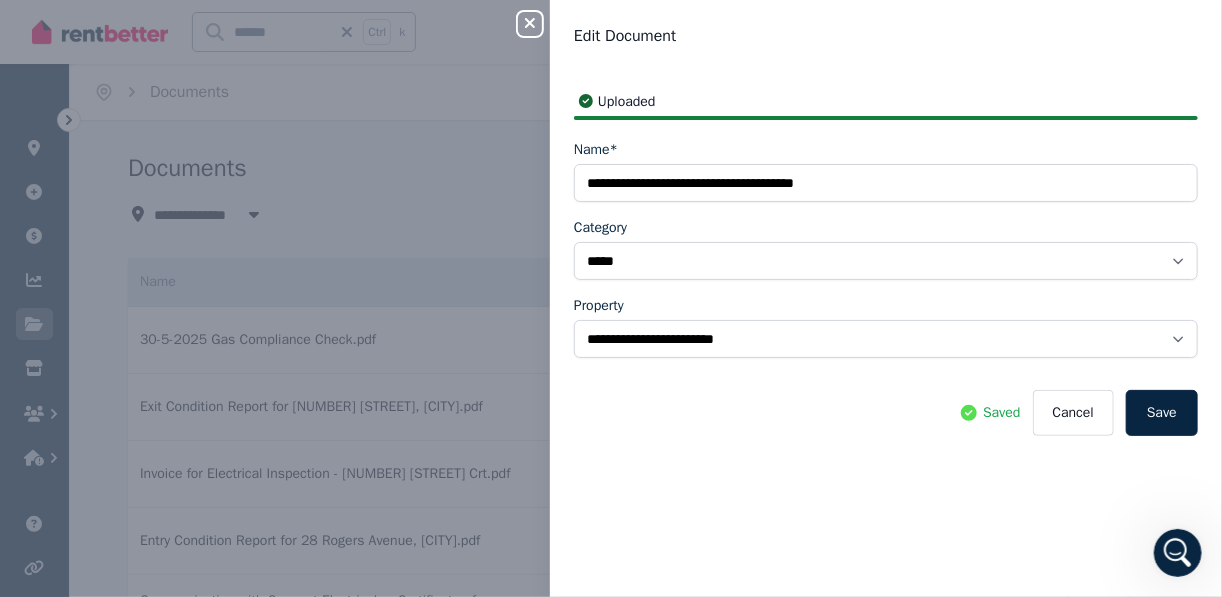 click at bounding box center [1177, 552] 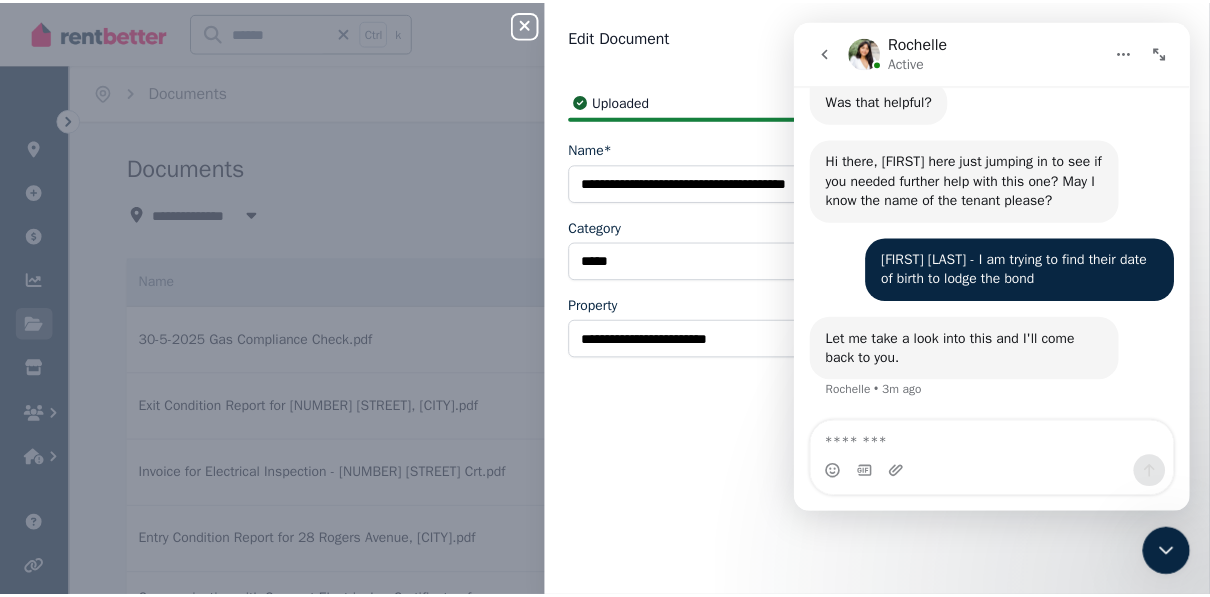 scroll, scrollTop: 1258, scrollLeft: 0, axis: vertical 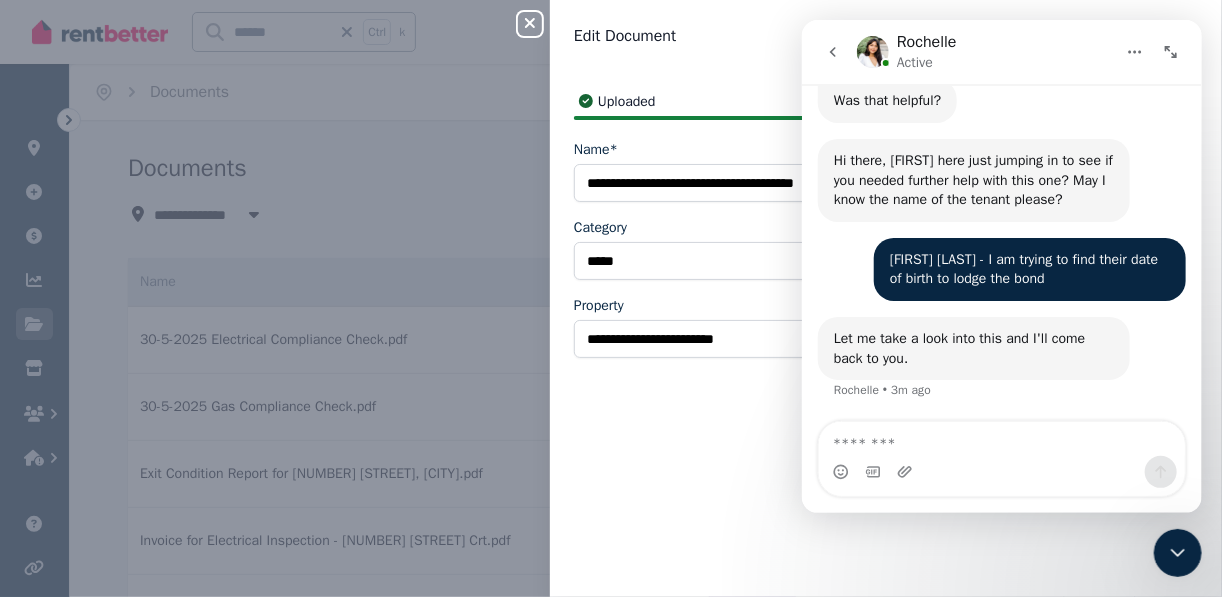 click on "**********" at bounding box center [611, 298] 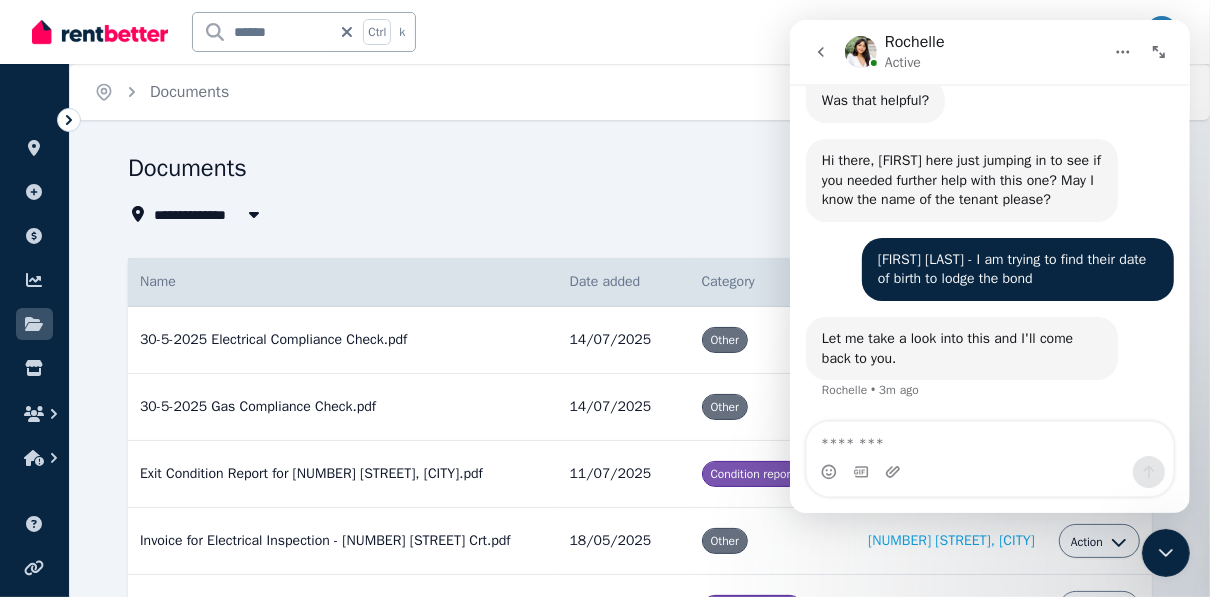 select 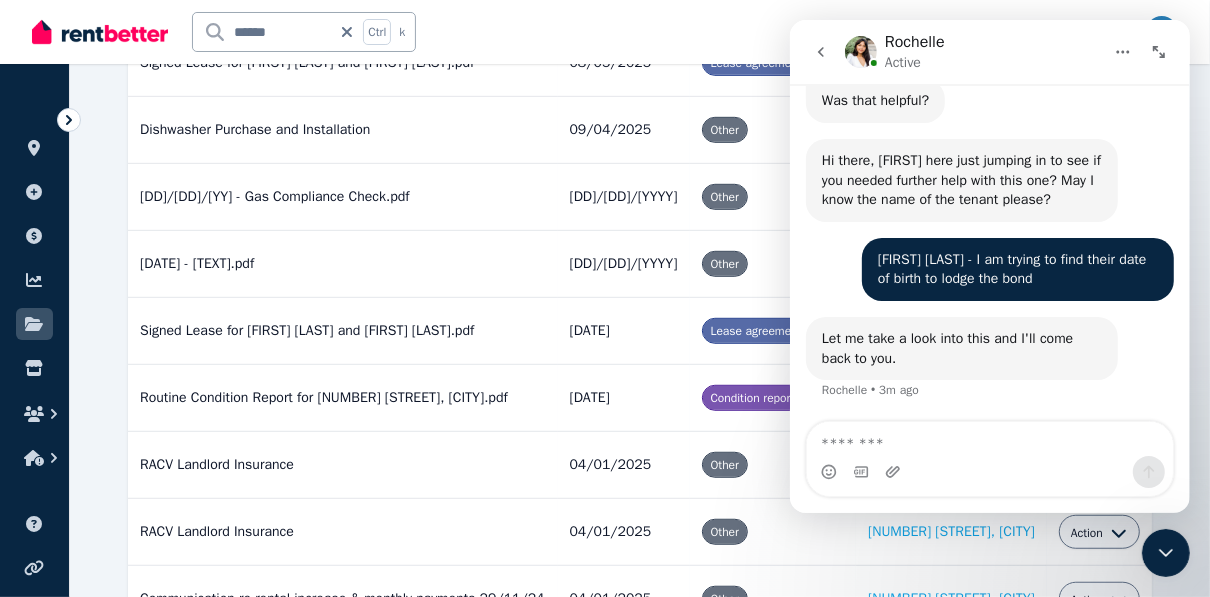 scroll, scrollTop: 720, scrollLeft: 0, axis: vertical 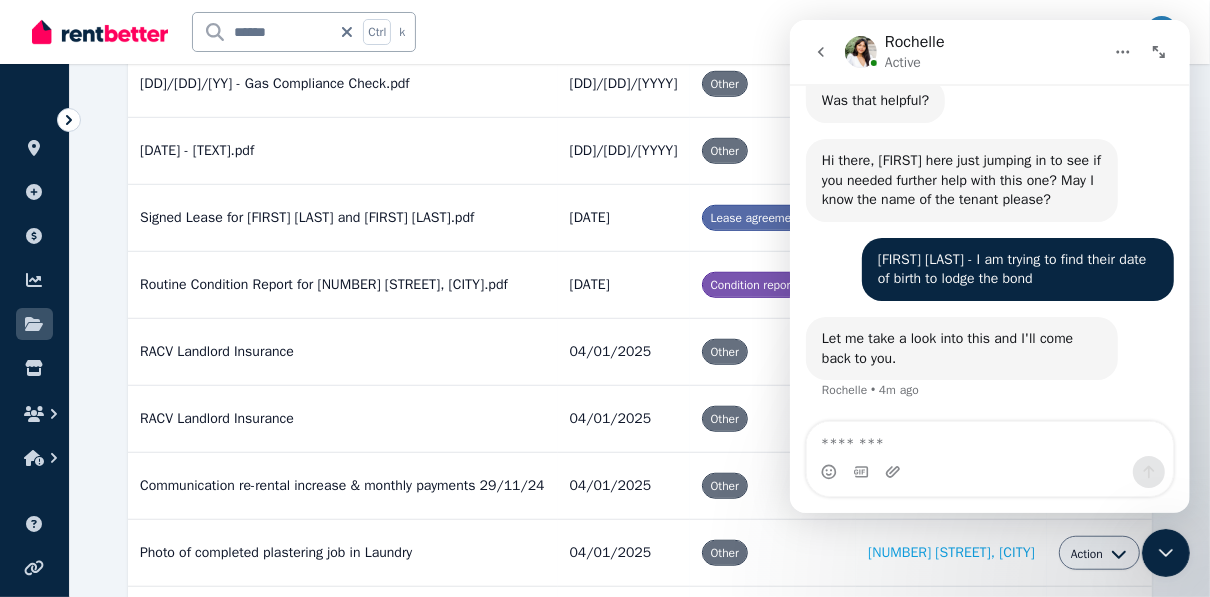 click 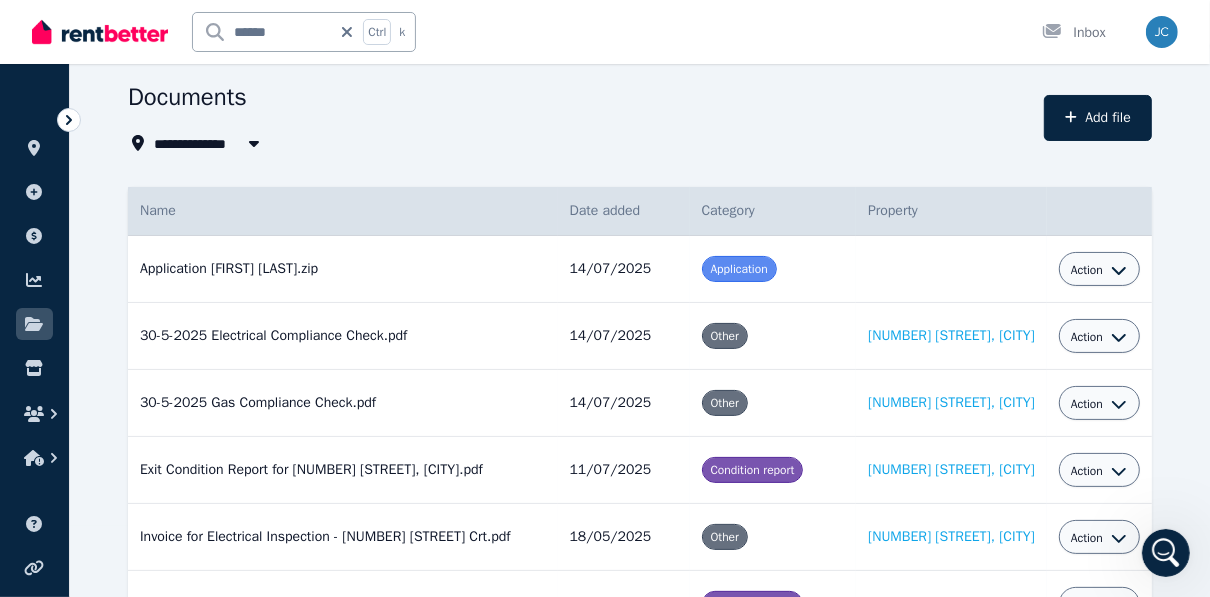 scroll, scrollTop: 65, scrollLeft: 0, axis: vertical 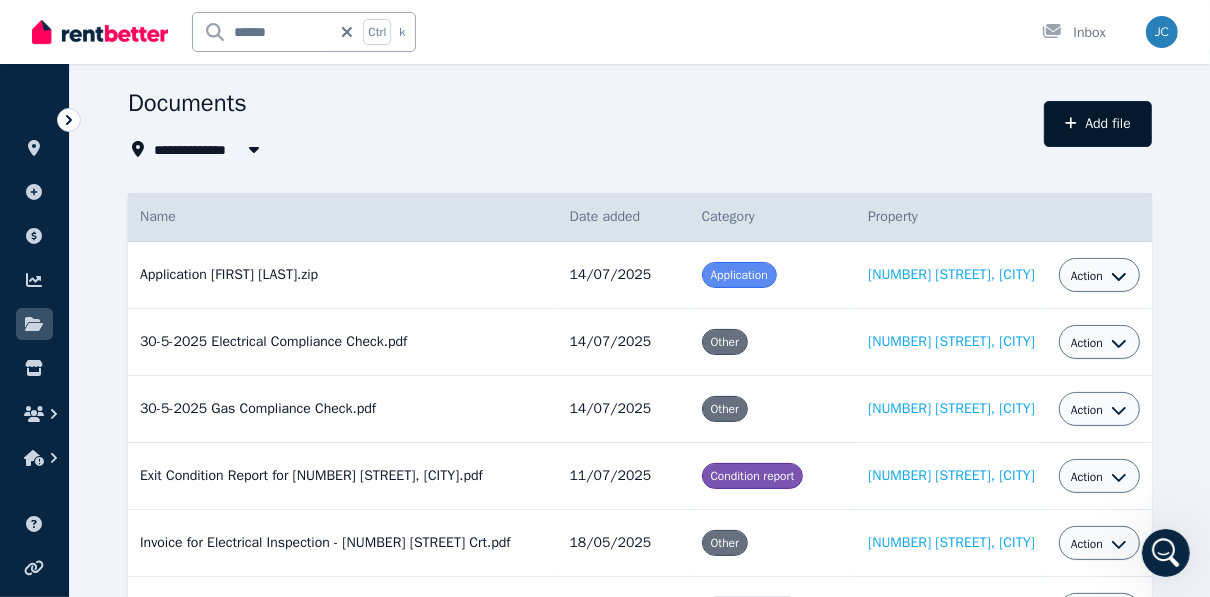 click on "Add file" at bounding box center [1098, 124] 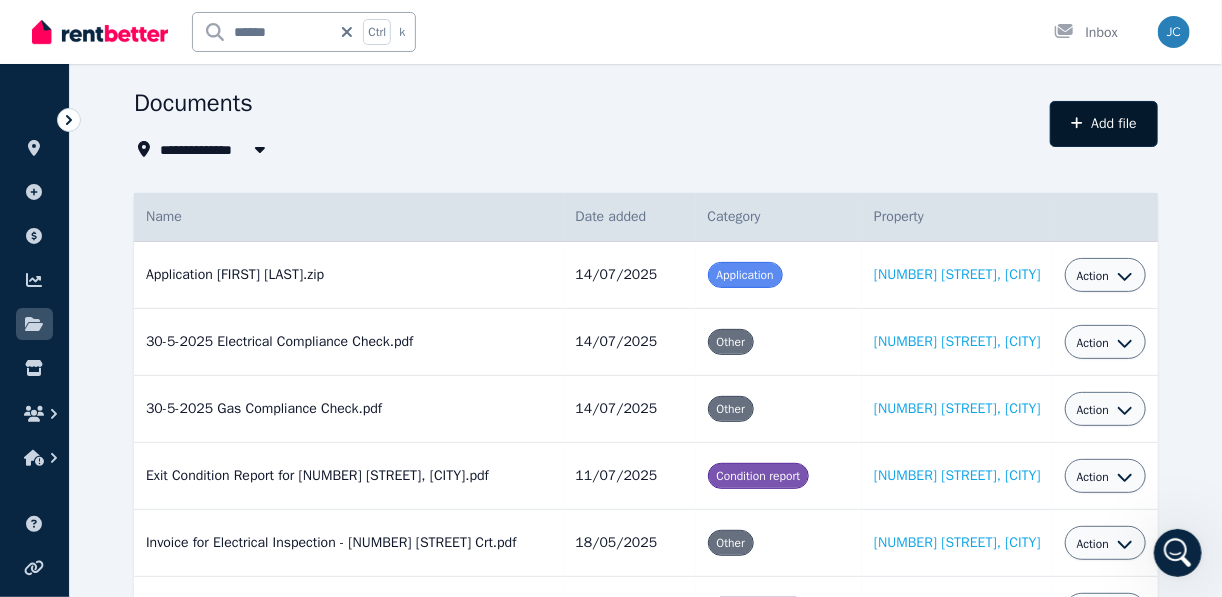select on "*****" 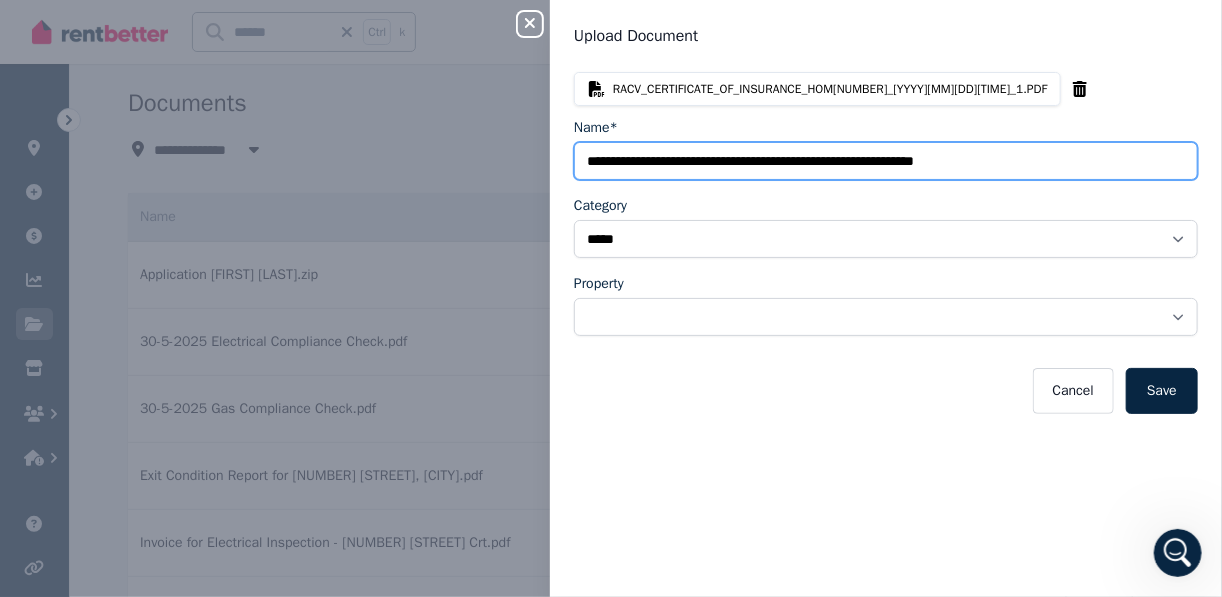click on "Name*" at bounding box center [886, 161] 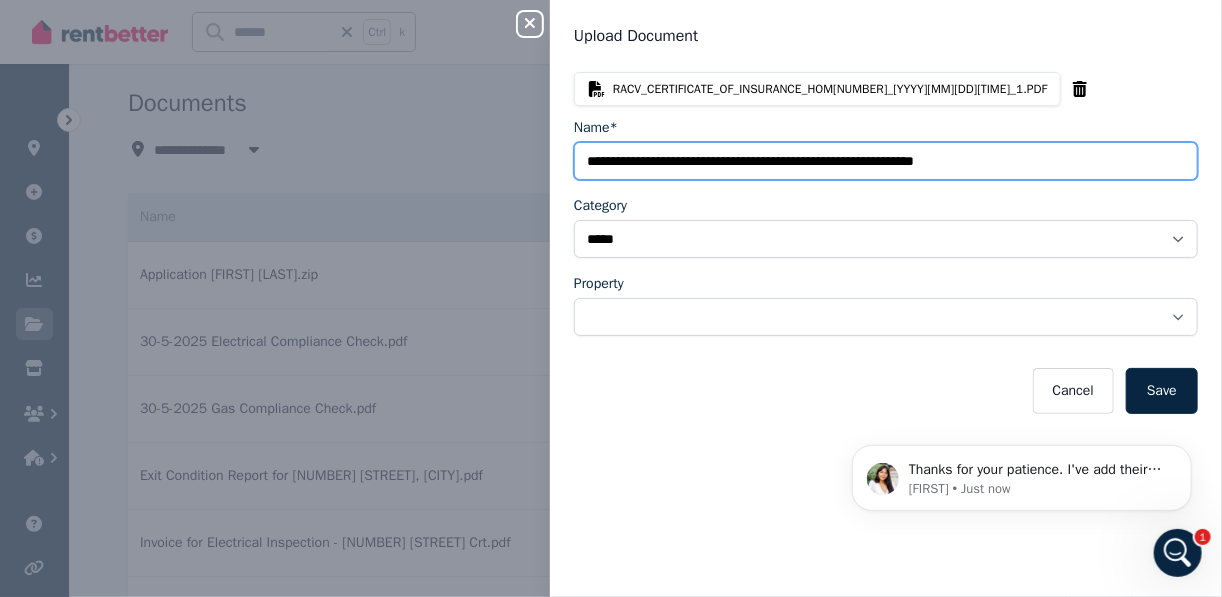 scroll, scrollTop: 0, scrollLeft: 0, axis: both 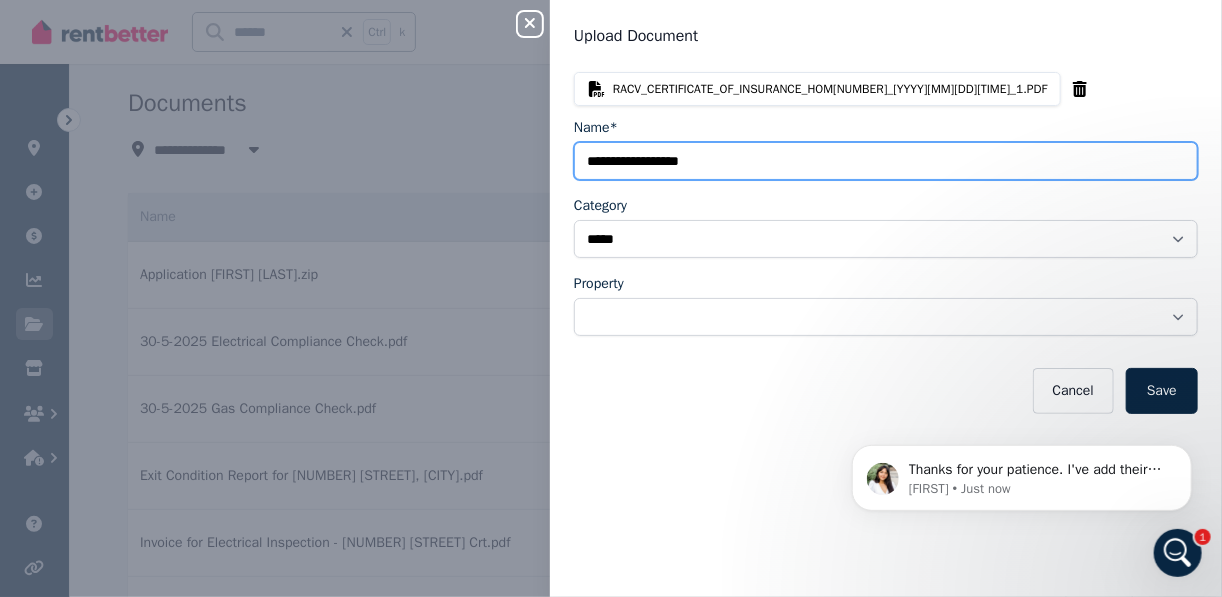 type on "**********" 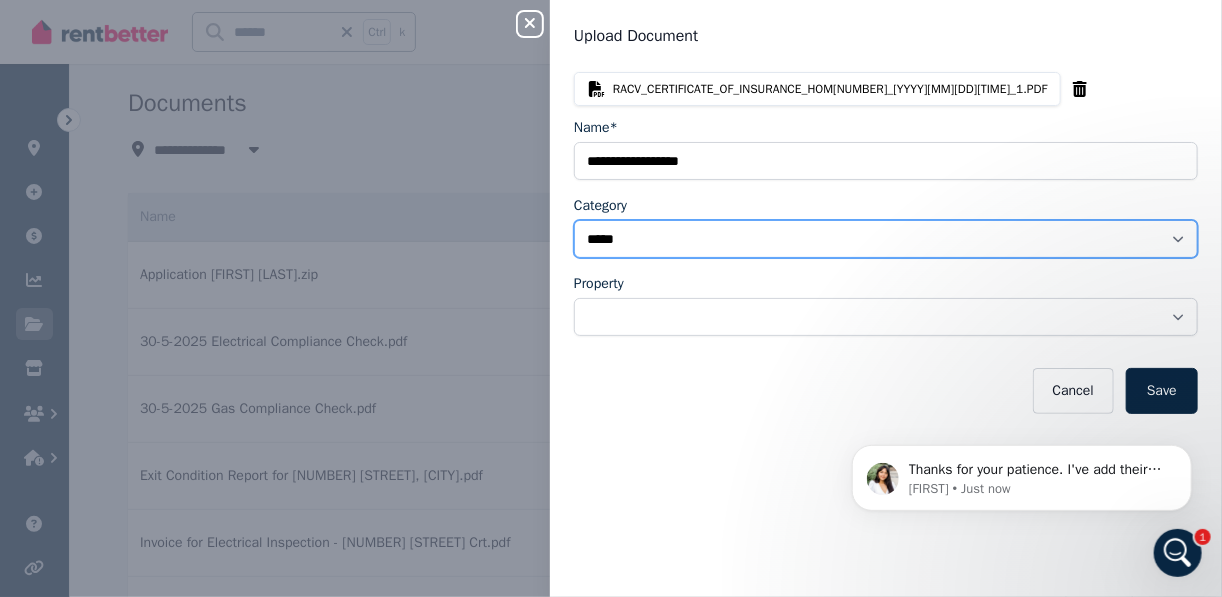 click on "**********" at bounding box center [886, 239] 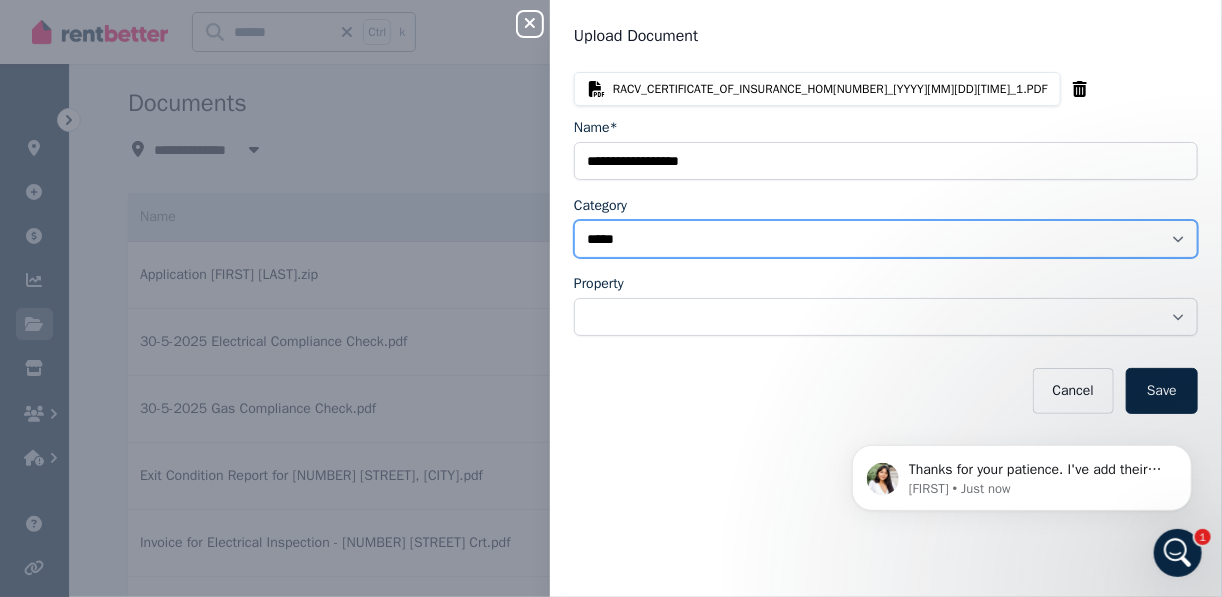 click on "**********" at bounding box center [886, 239] 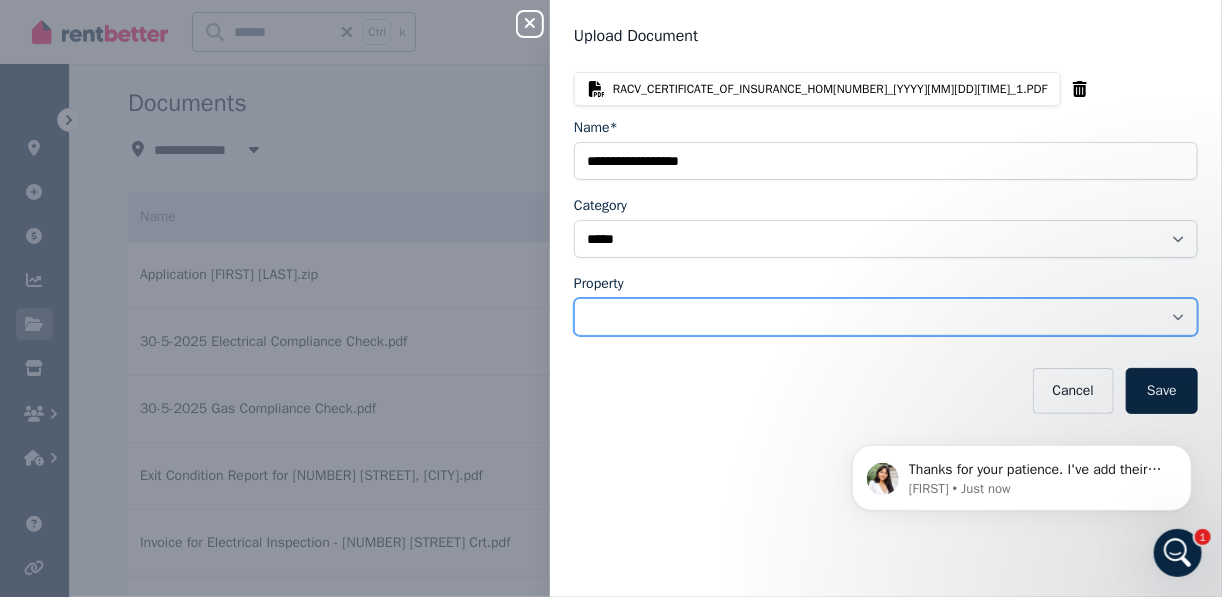 click on "**********" at bounding box center (886, 317) 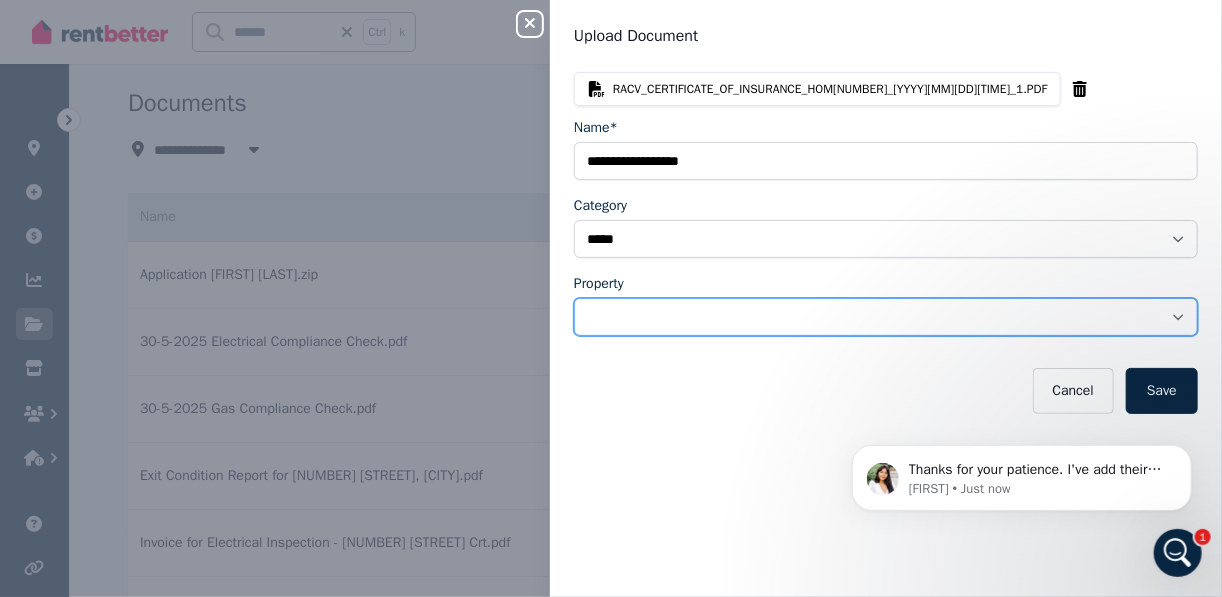 select on "**********" 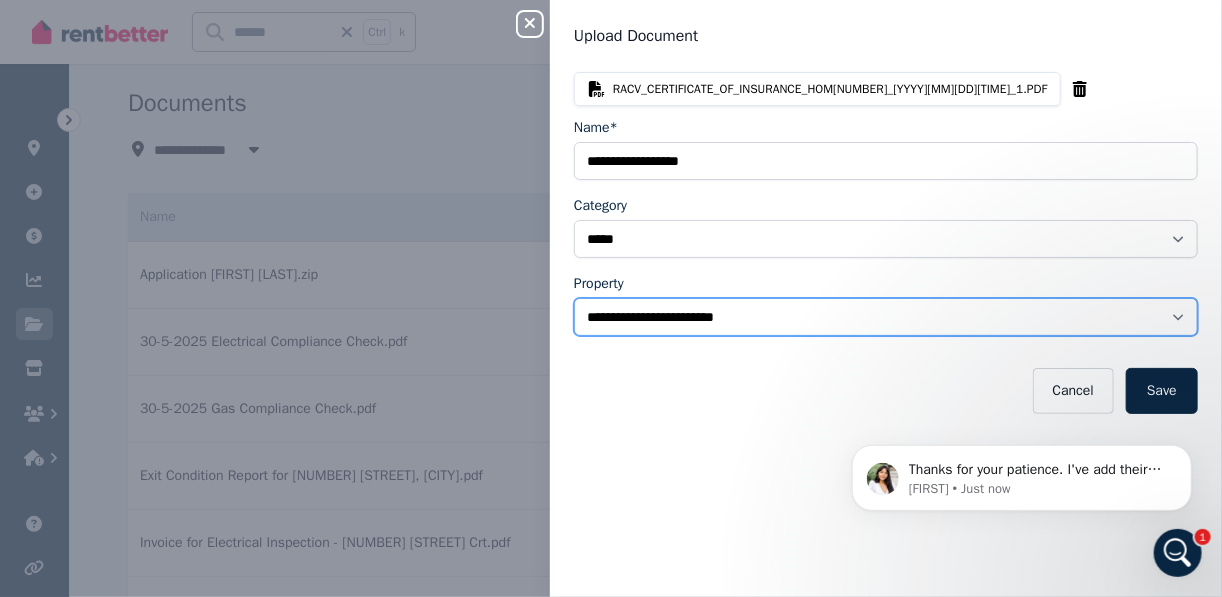 click on "**********" at bounding box center [886, 317] 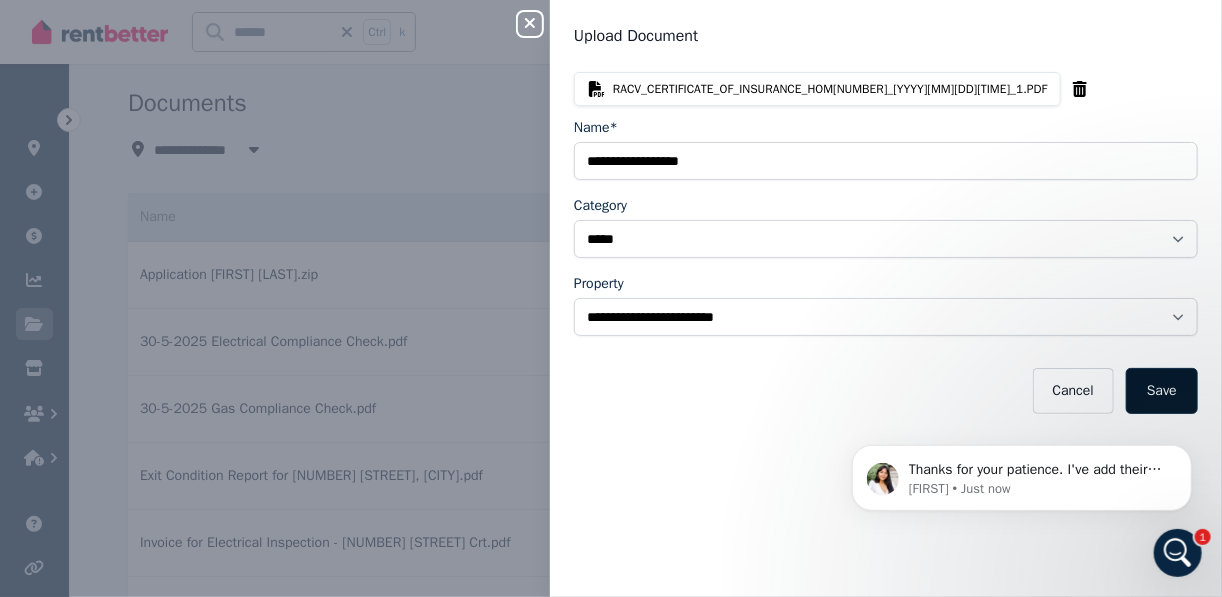 click on "Save" at bounding box center [1162, 391] 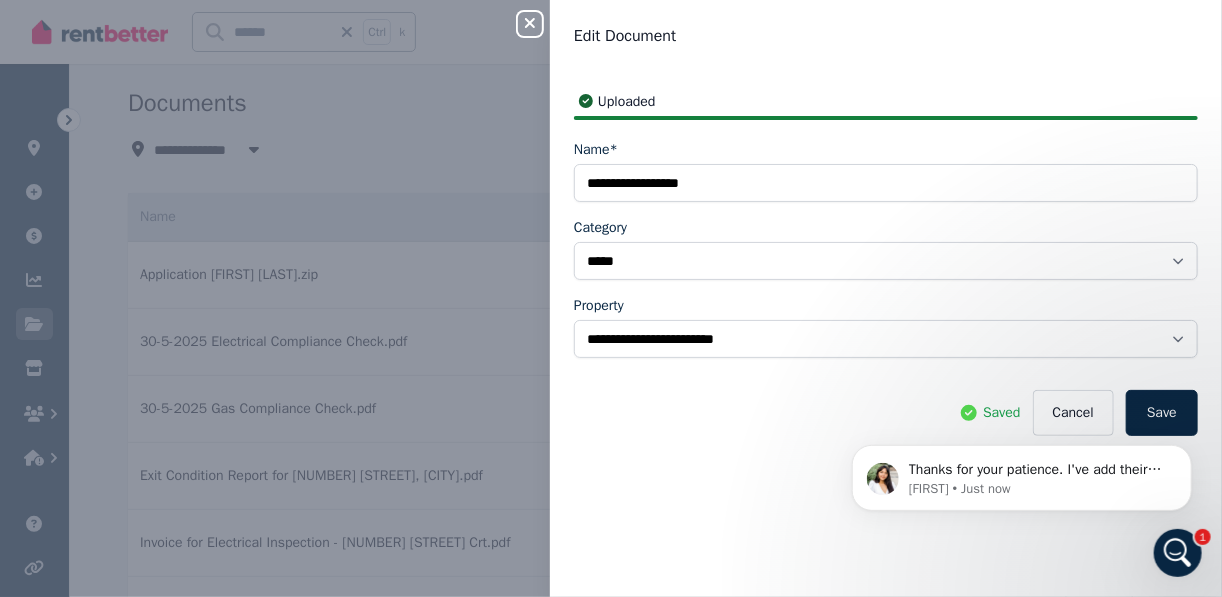 click 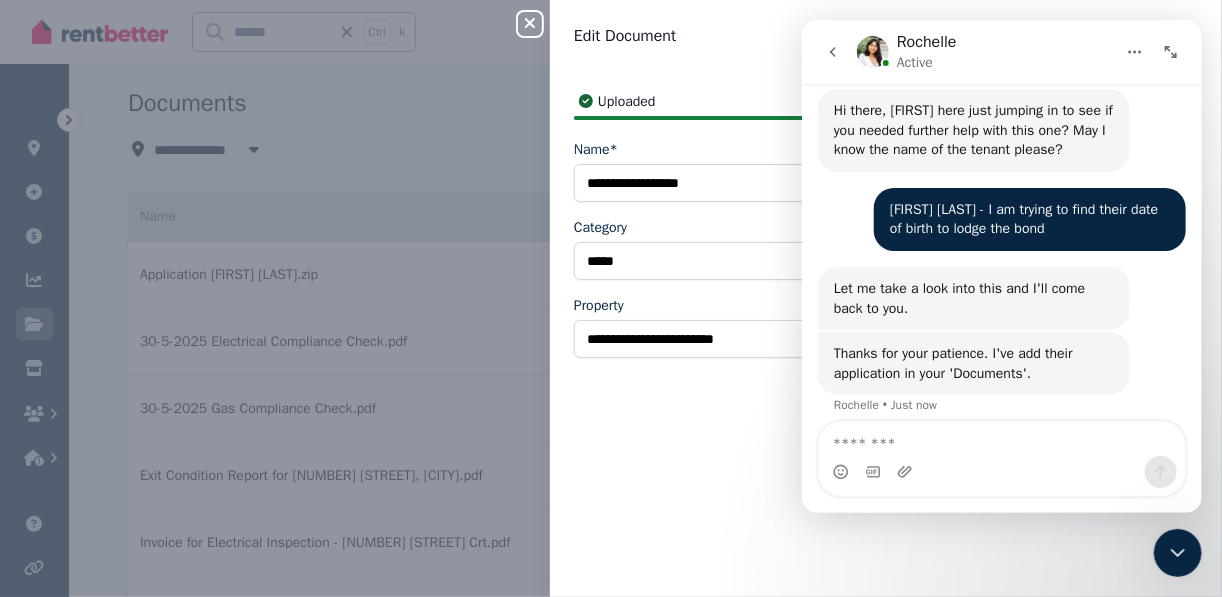 scroll, scrollTop: 1324, scrollLeft: 0, axis: vertical 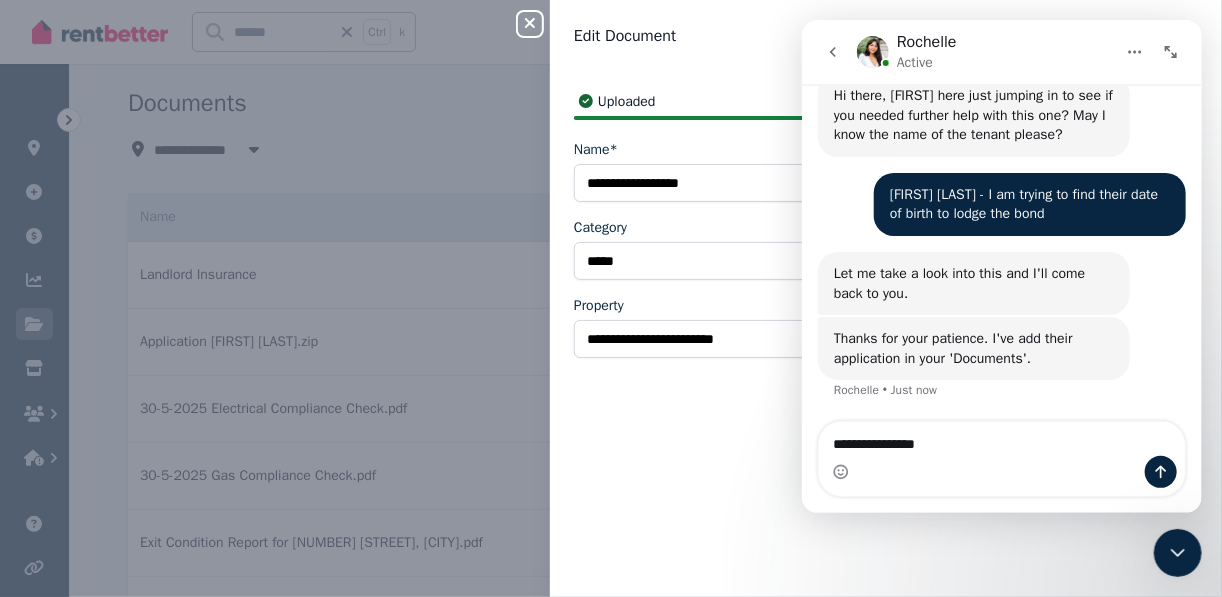 type on "**********" 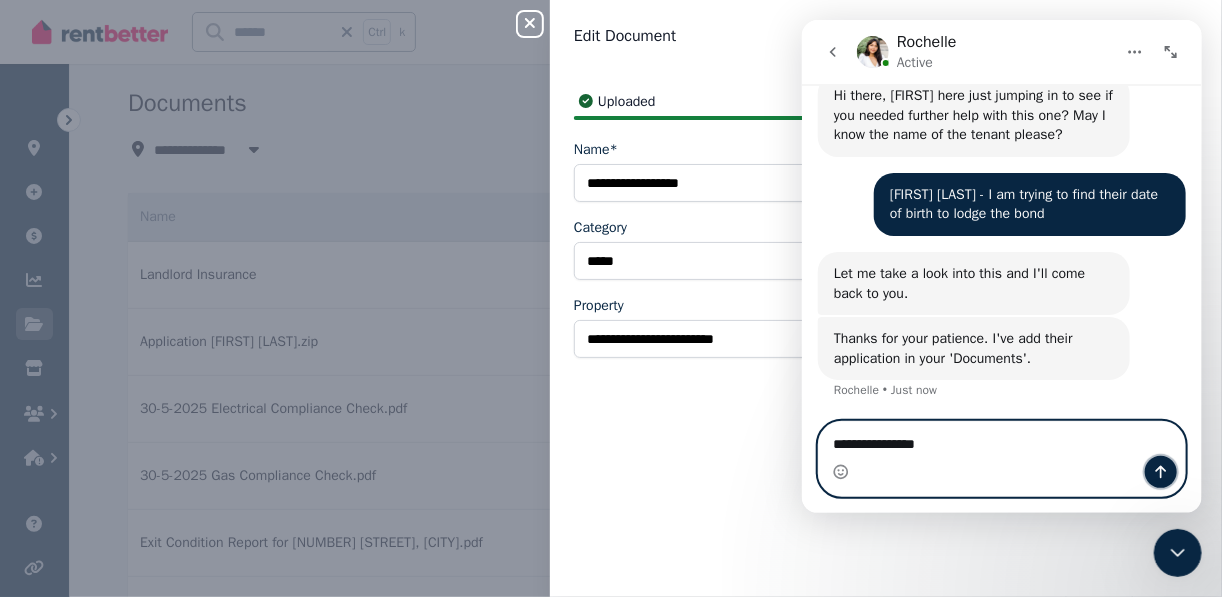 click 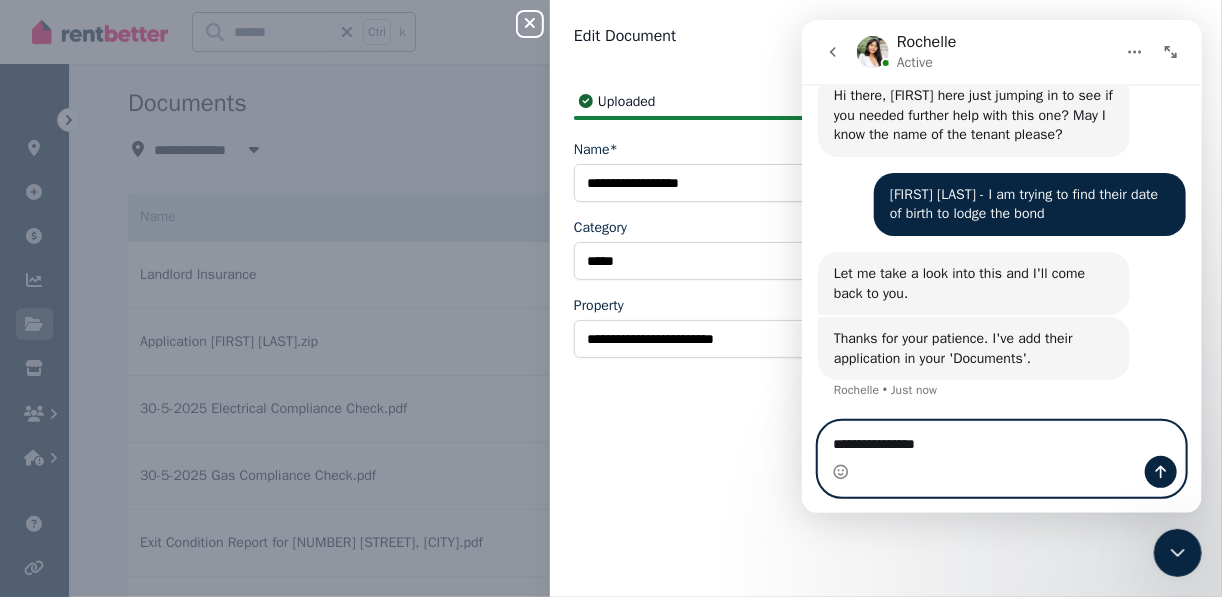 type 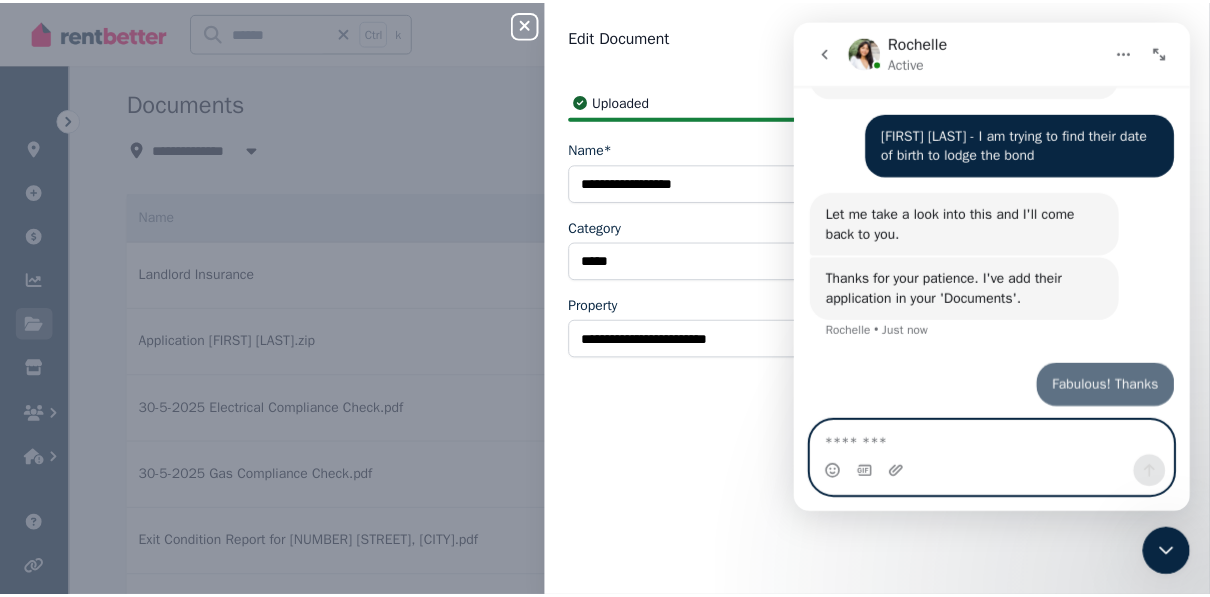 scroll, scrollTop: 1383, scrollLeft: 0, axis: vertical 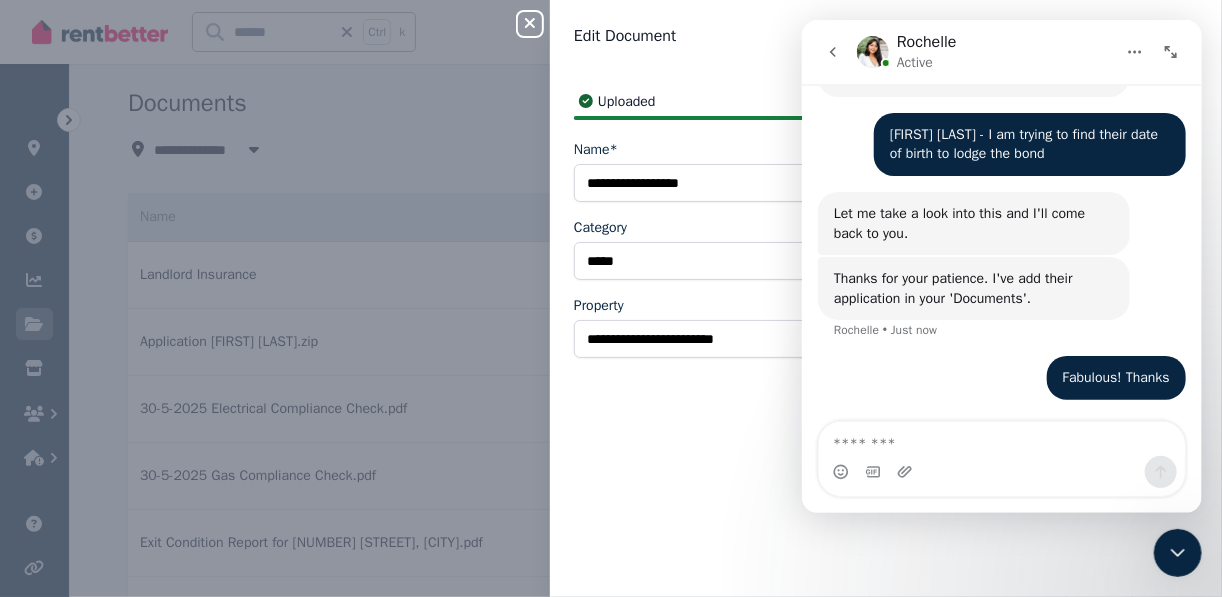 drag, startPoint x: 398, startPoint y: 114, endPoint x: 375, endPoint y: 114, distance: 23 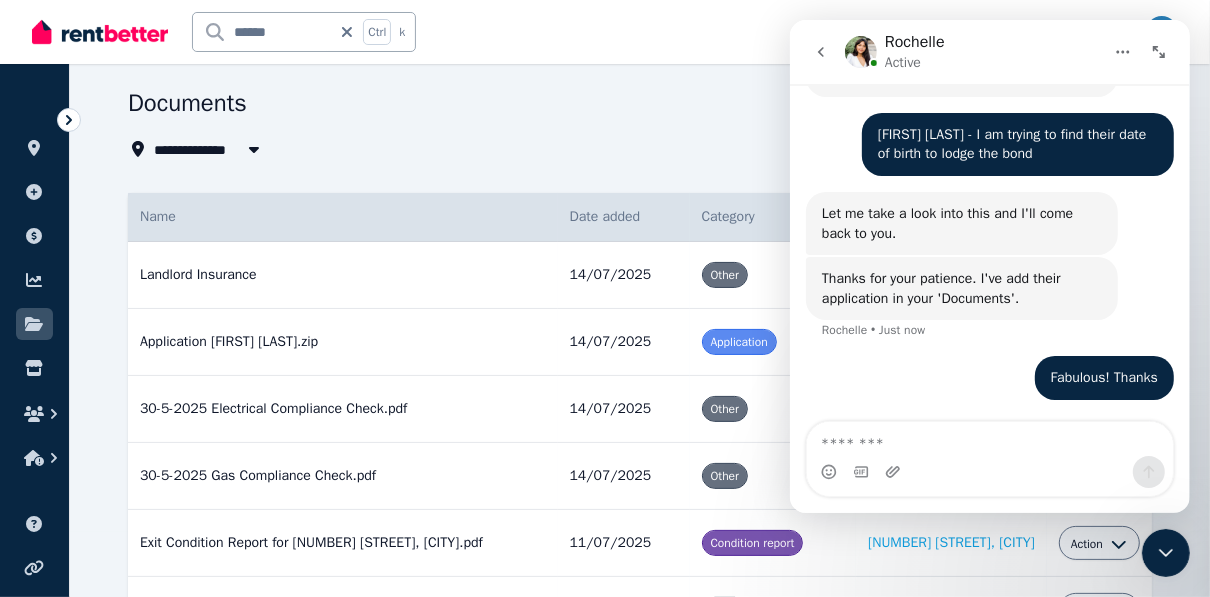 select 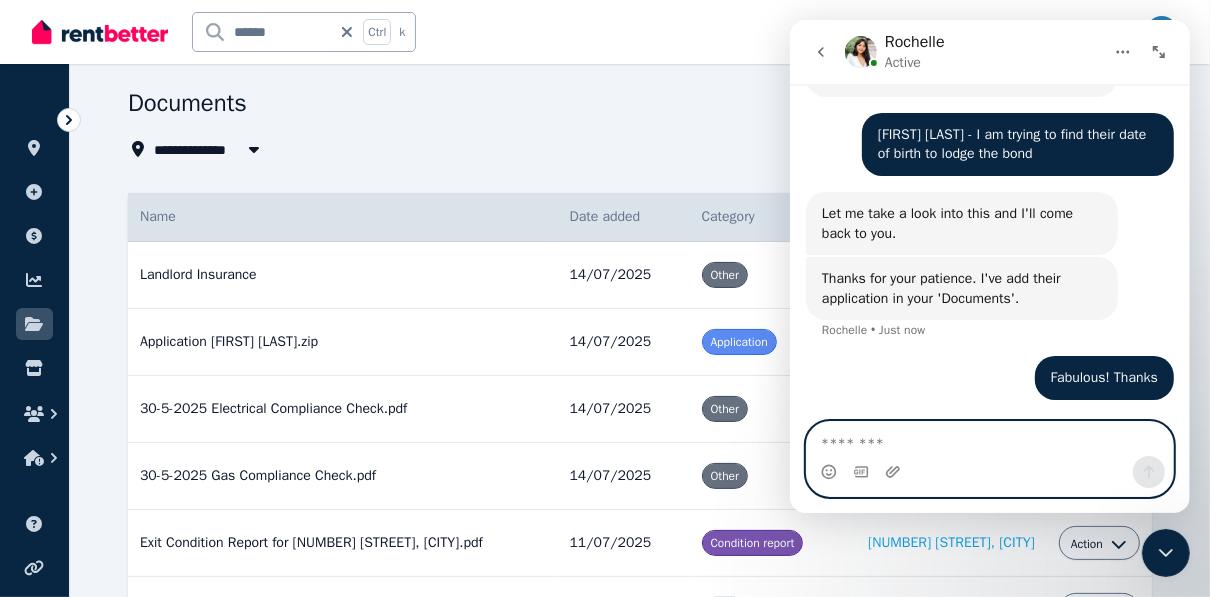 click at bounding box center [989, 439] 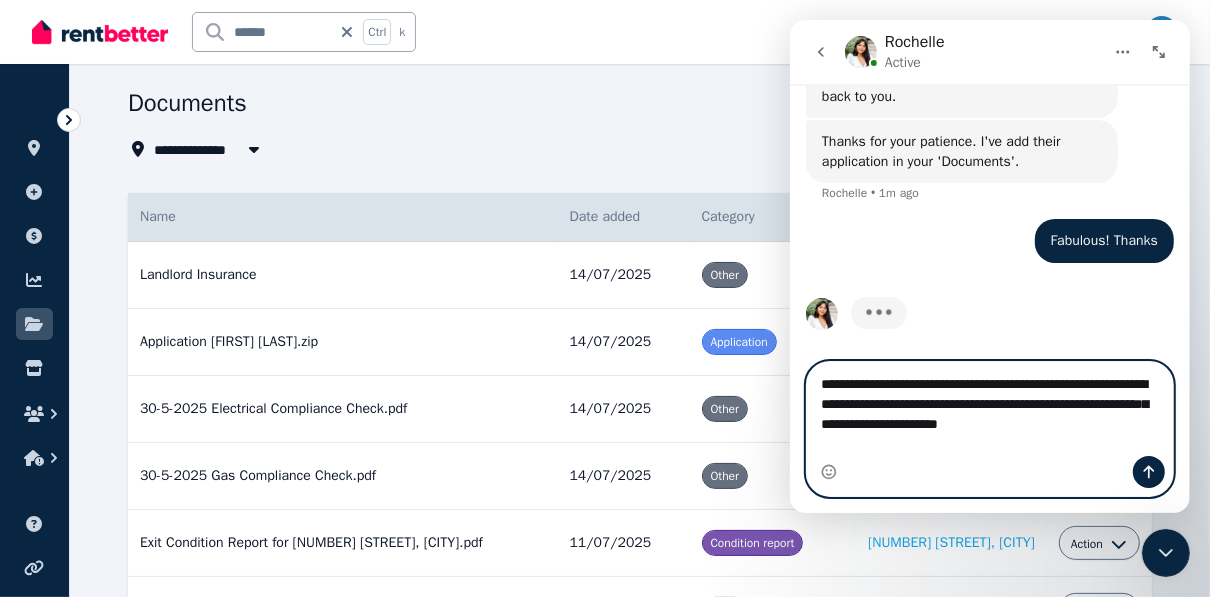 scroll, scrollTop: 1520, scrollLeft: 0, axis: vertical 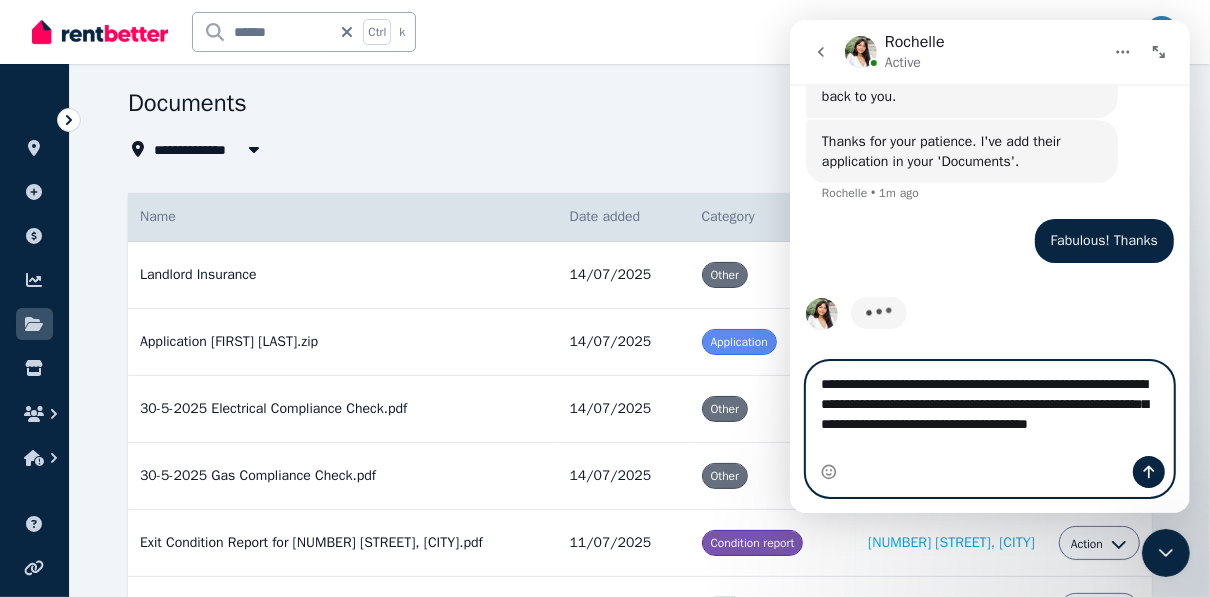 type on "**********" 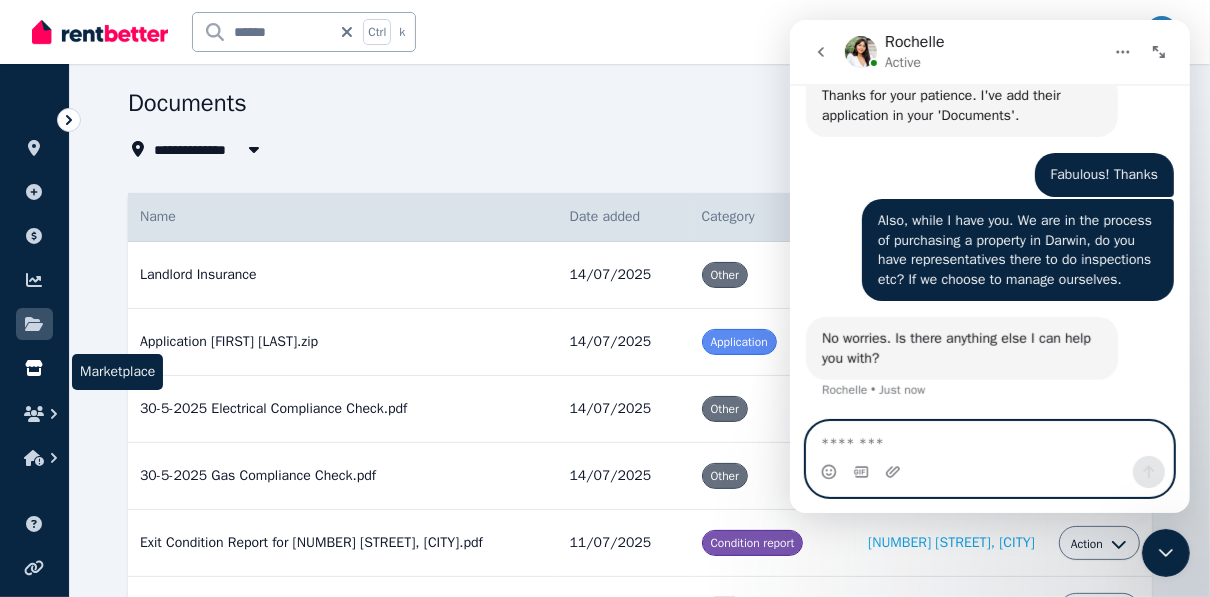 scroll, scrollTop: 1567, scrollLeft: 0, axis: vertical 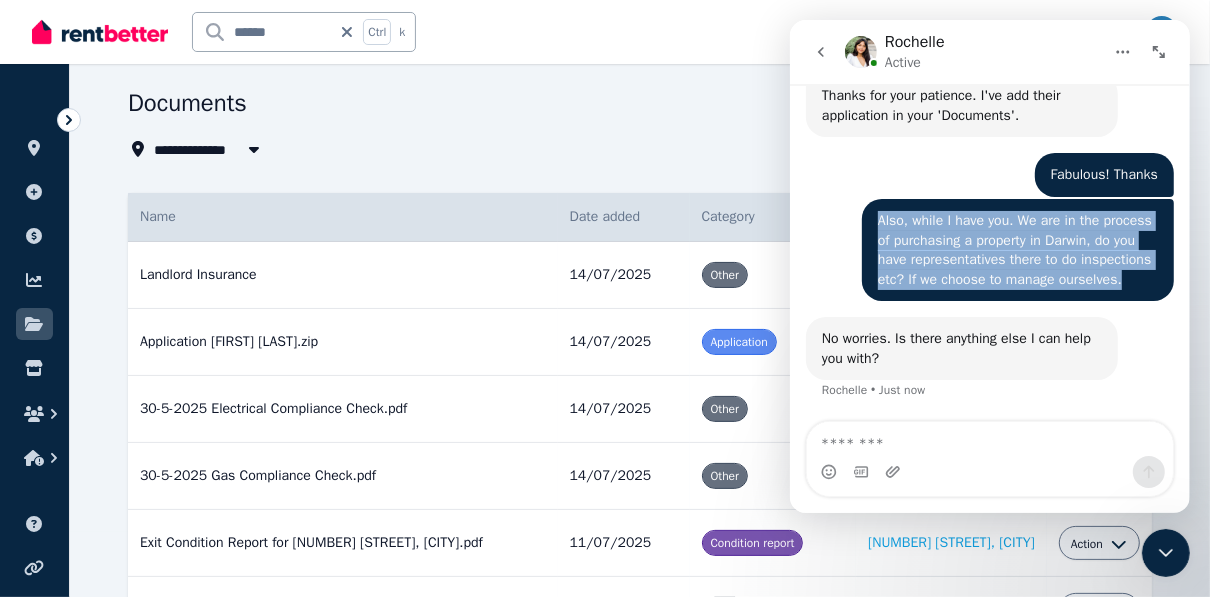 drag, startPoint x: 871, startPoint y: 218, endPoint x: 1121, endPoint y: 286, distance: 259.083 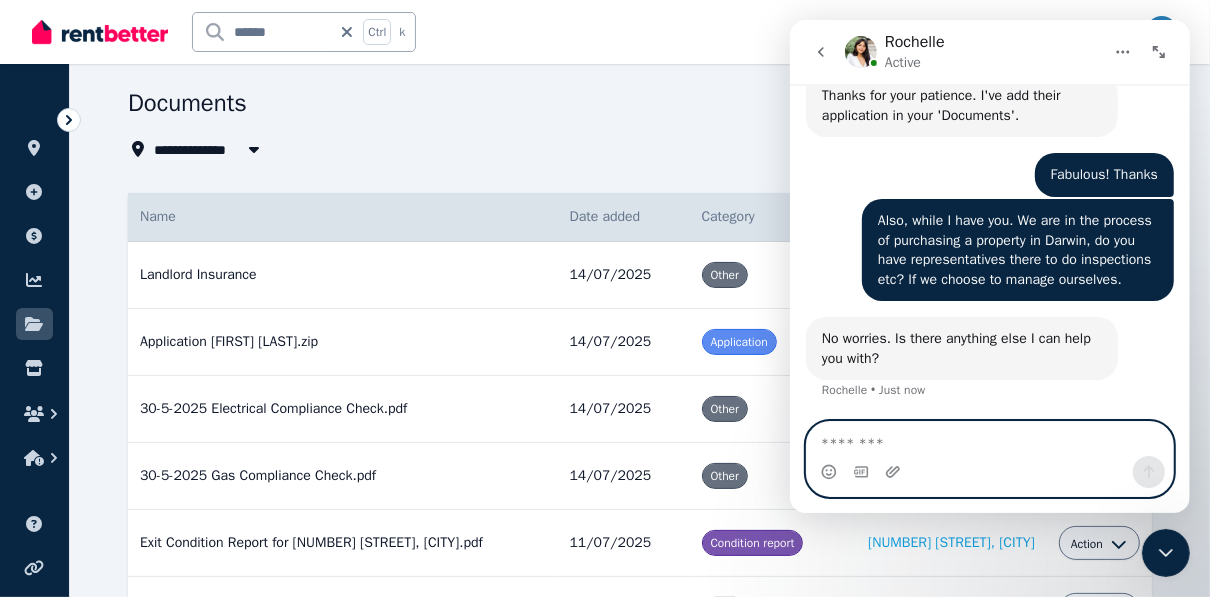 click at bounding box center [989, 439] 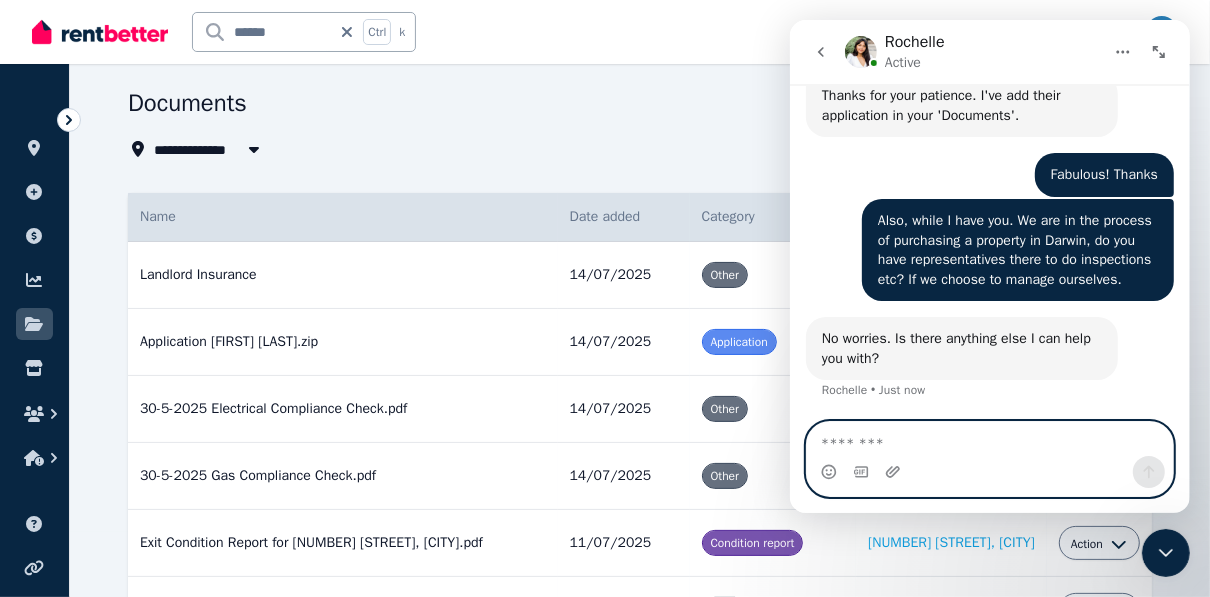 paste on "**********" 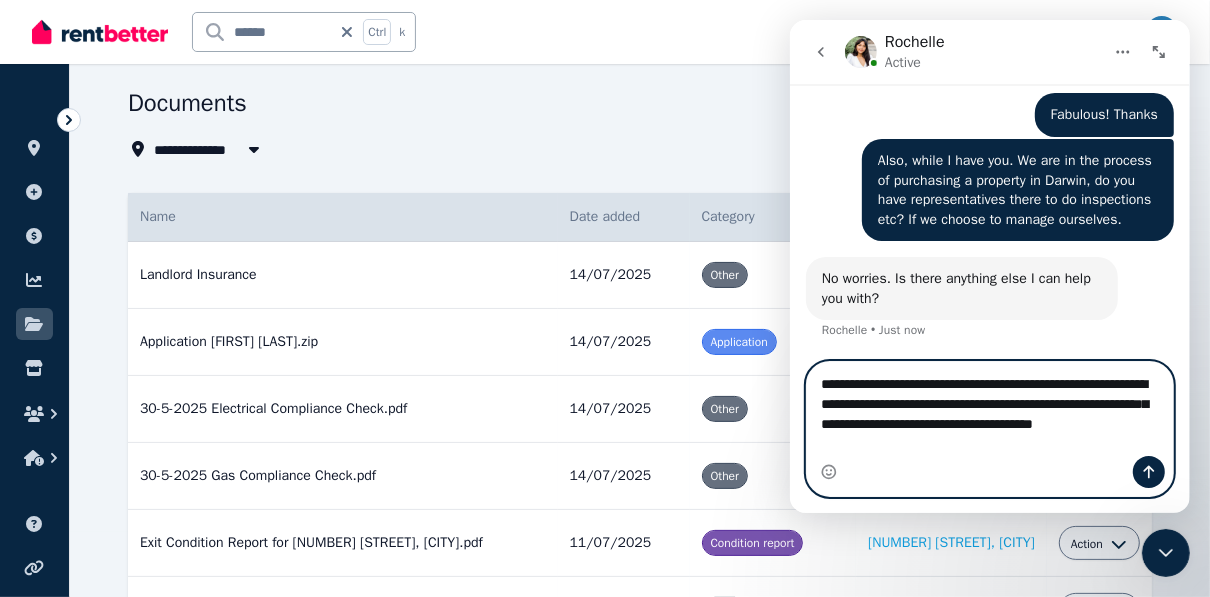 scroll, scrollTop: 1627, scrollLeft: 0, axis: vertical 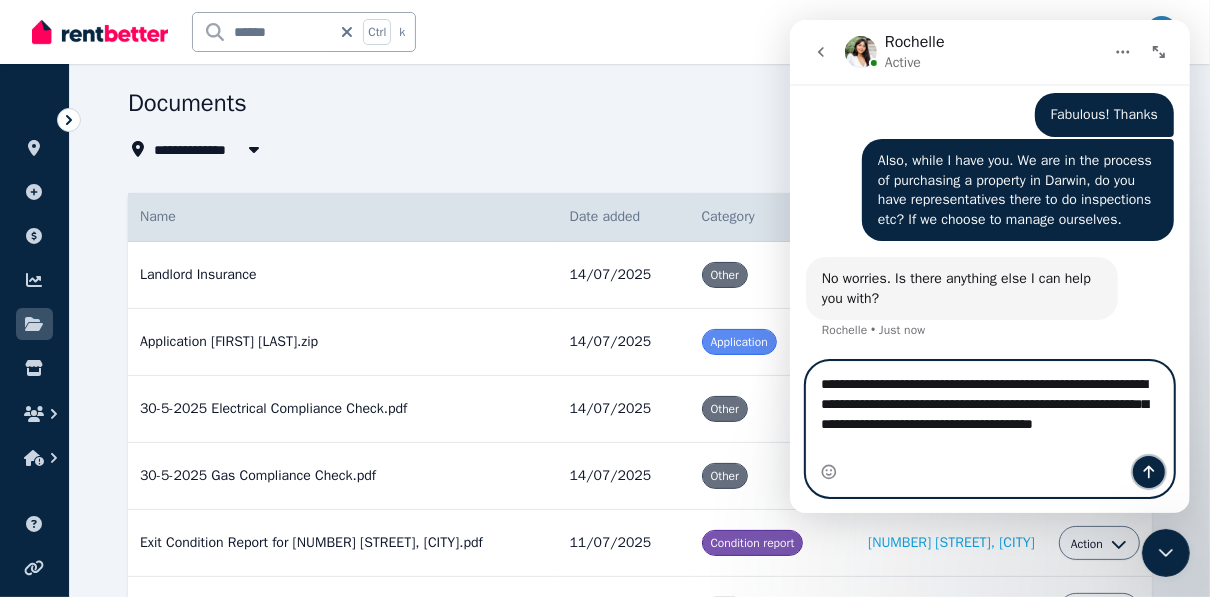 click 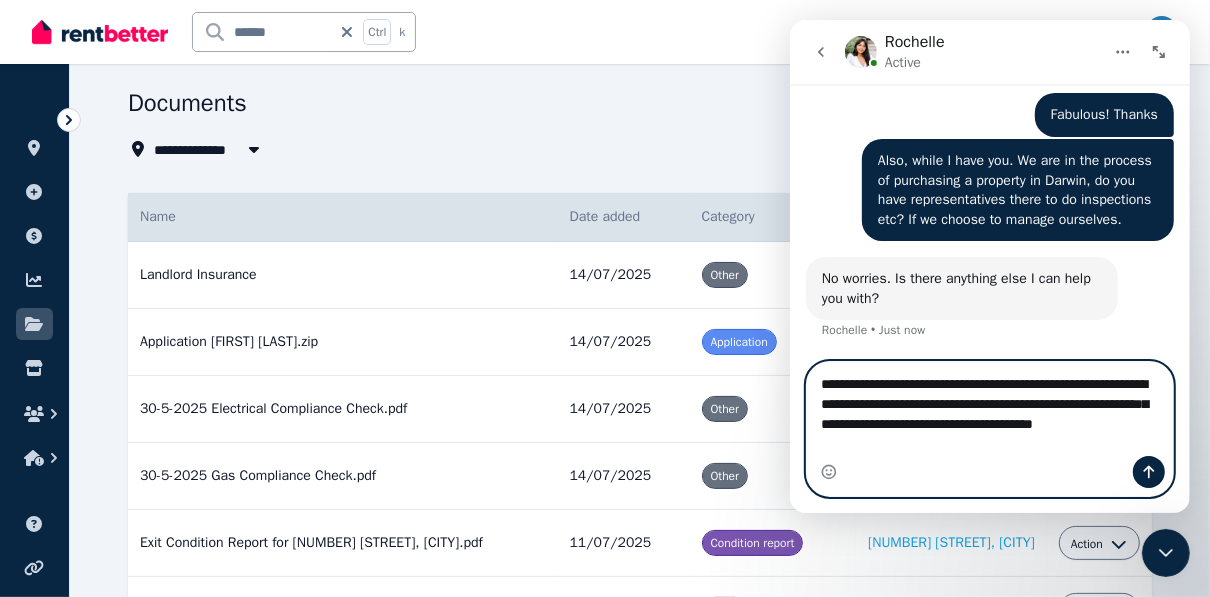 type 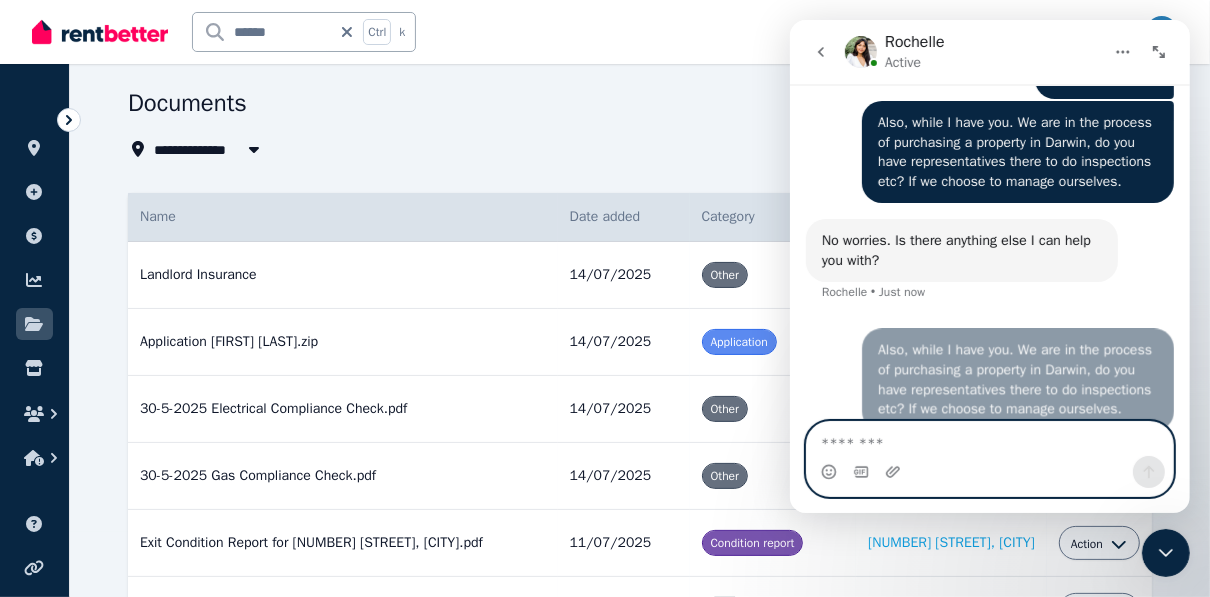 scroll, scrollTop: 1685, scrollLeft: 0, axis: vertical 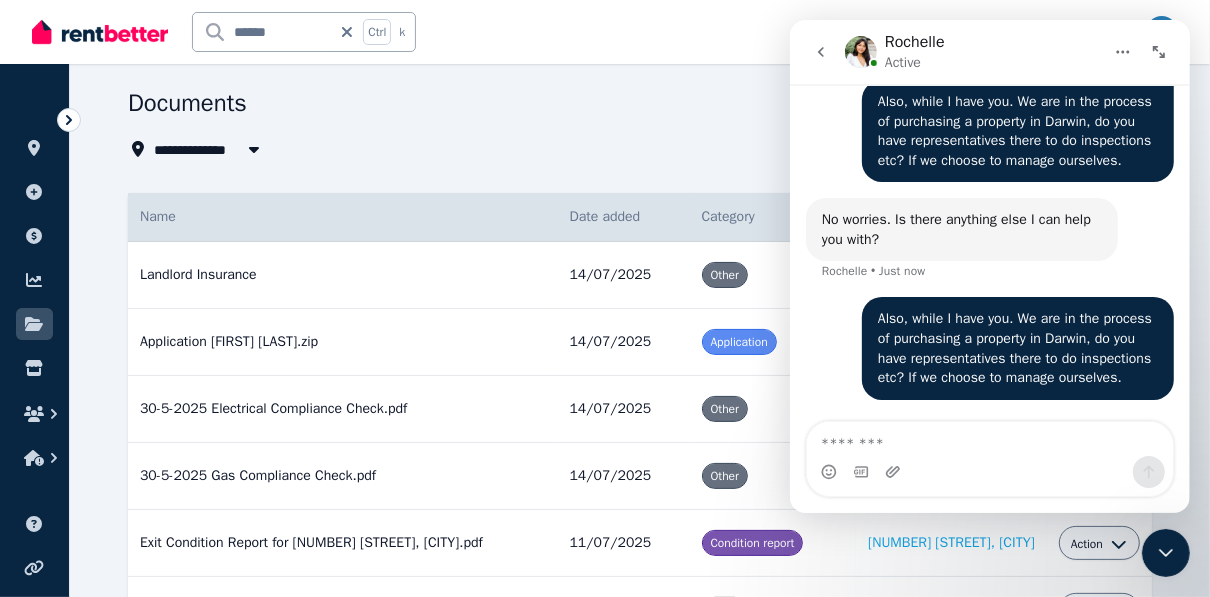 click 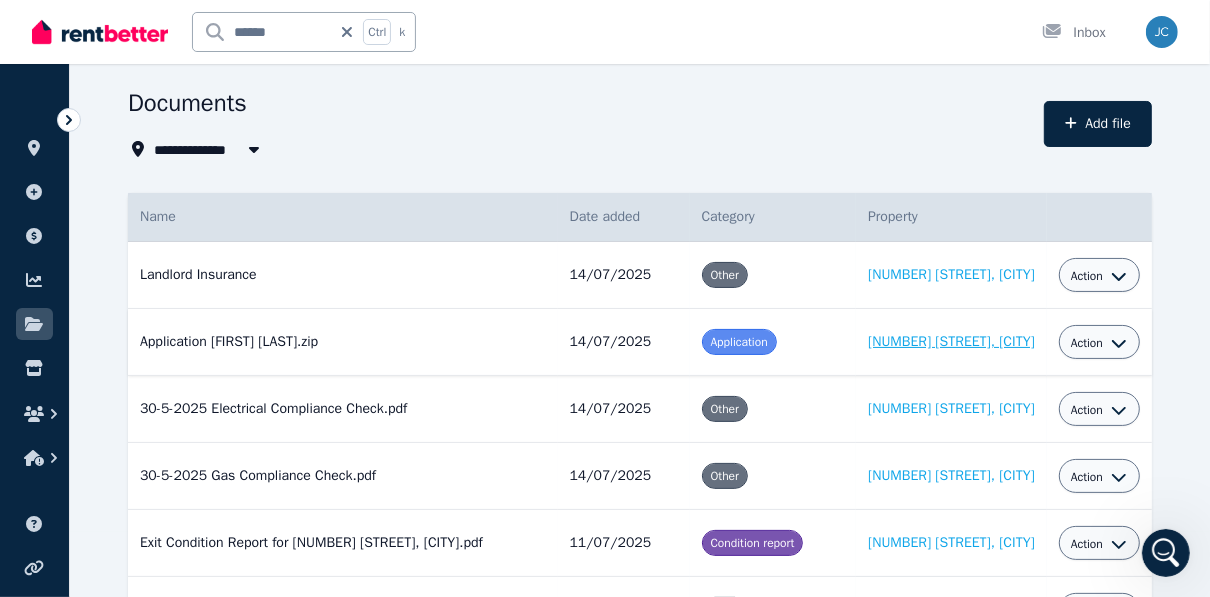 click on "[NUMBER] [STREET], [CITY]" at bounding box center (951, 341) 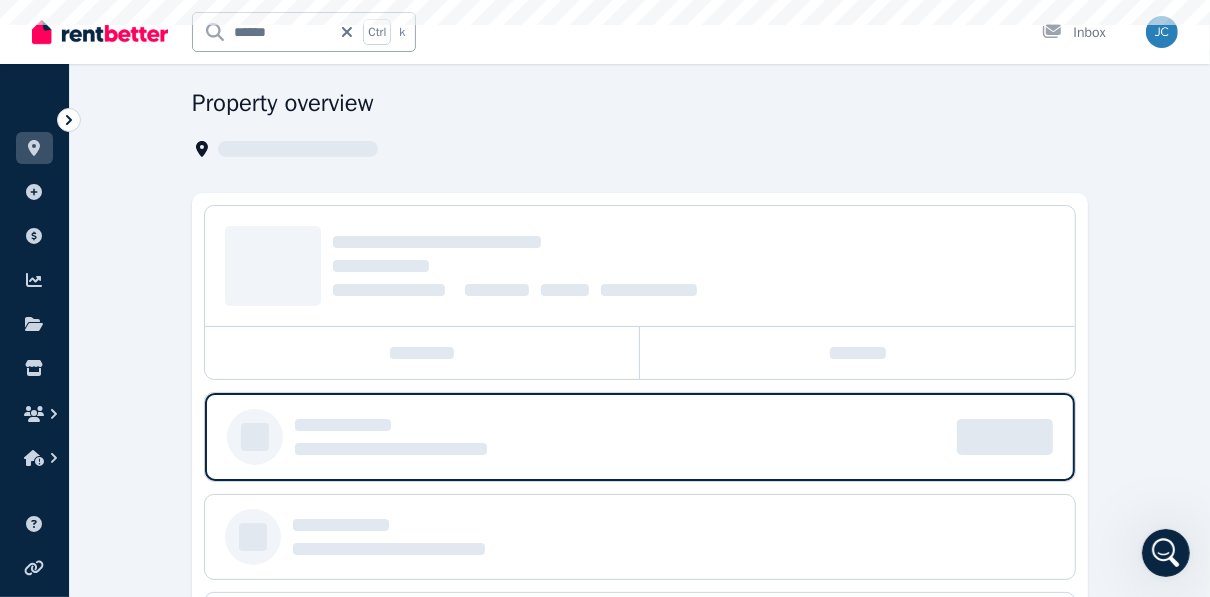 scroll, scrollTop: 0, scrollLeft: 0, axis: both 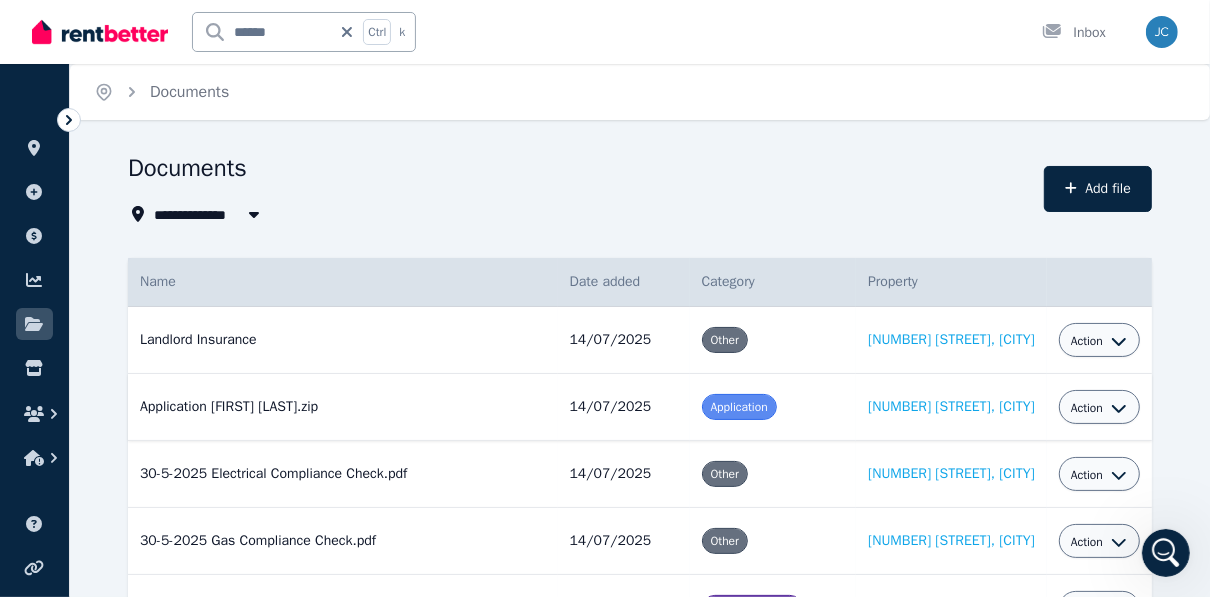 click on "Application [FIRST] [LAST] and [FIRST] [LAST].zip Date added: [DATE] Category: Application Property: [NUMBER] [STREET], [CITY]" at bounding box center (343, 407) 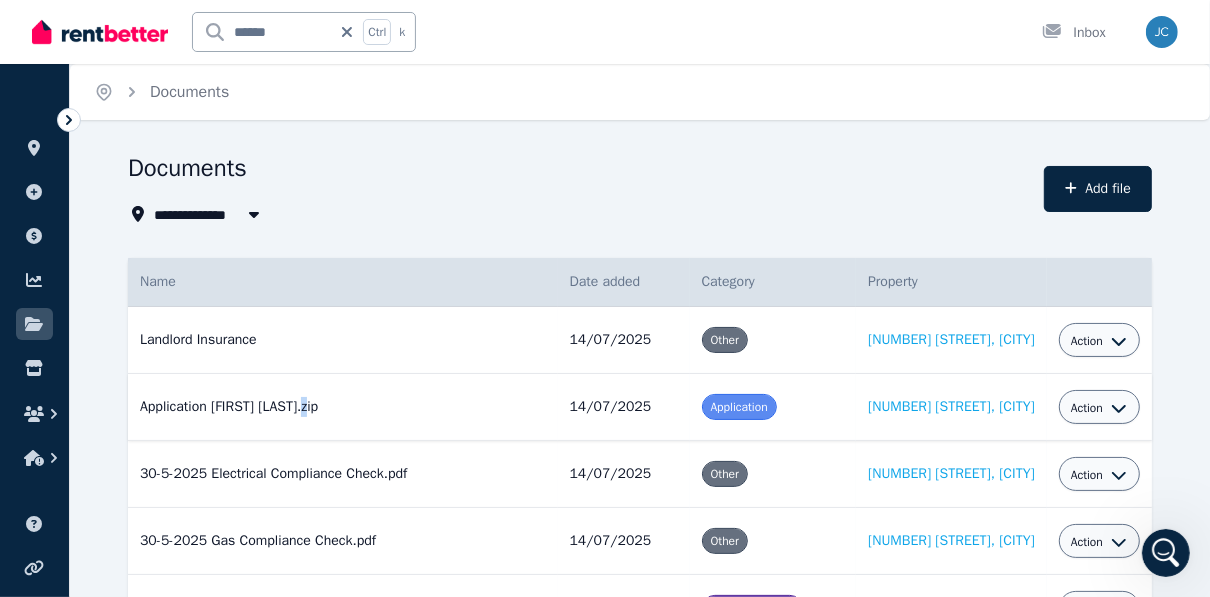 click on "Action" at bounding box center (1087, 408) 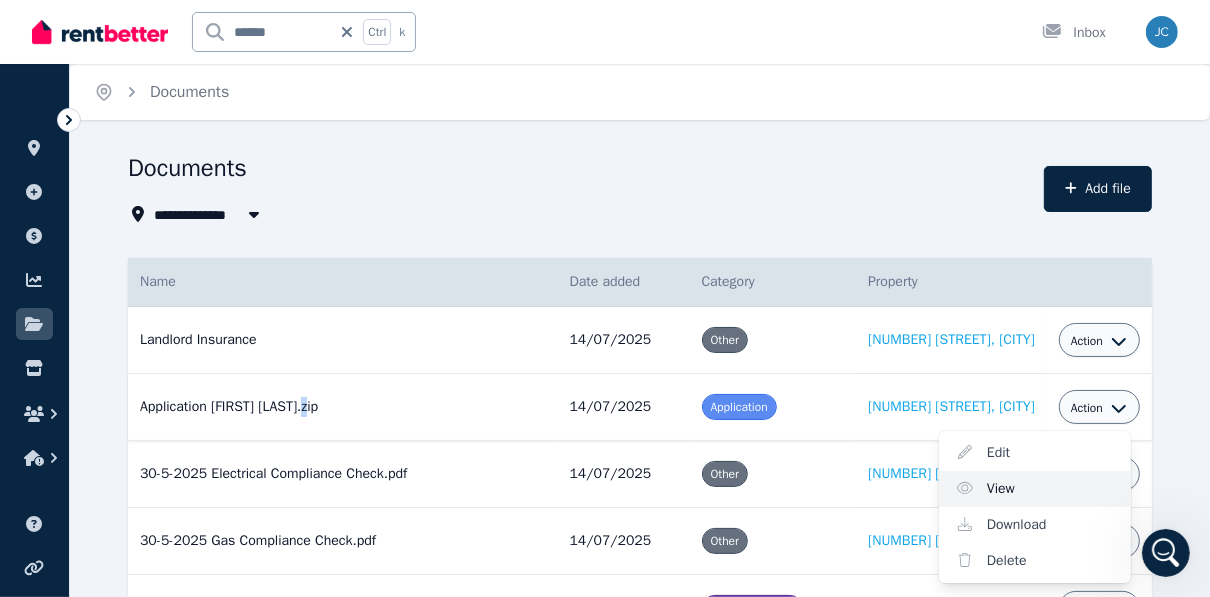 click on "View" at bounding box center [1035, 489] 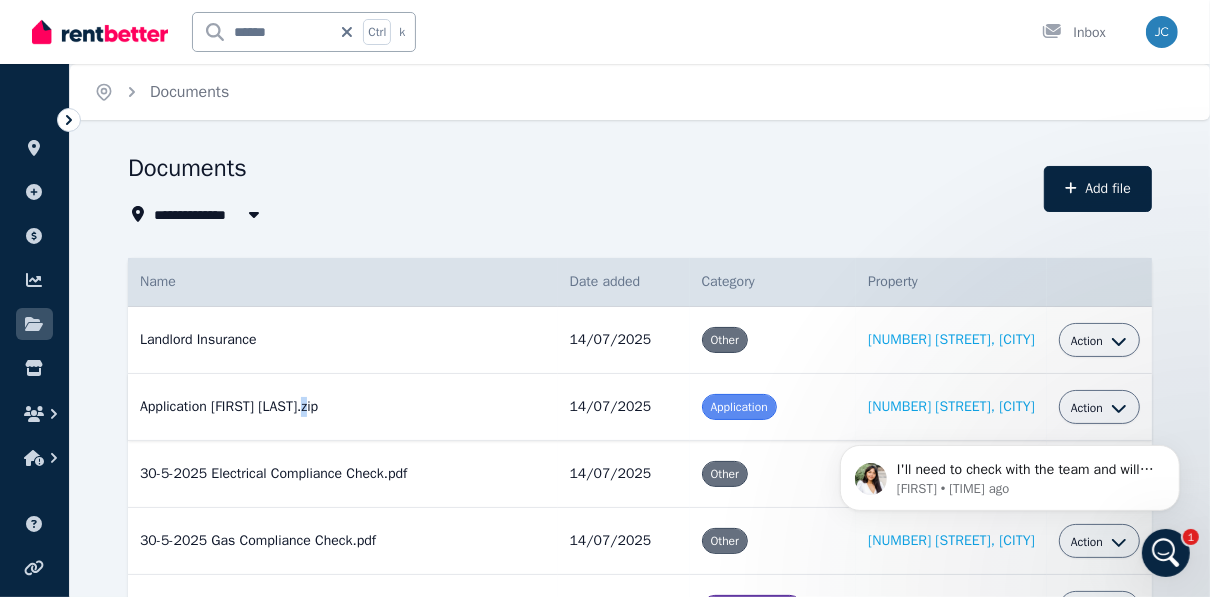 scroll, scrollTop: 0, scrollLeft: 0, axis: both 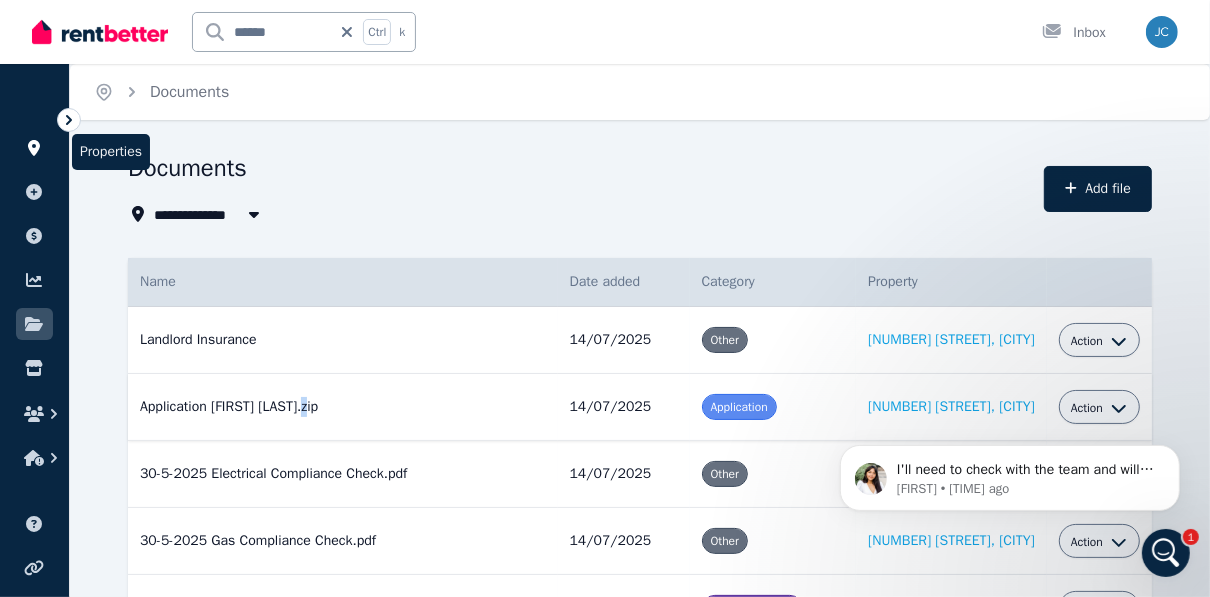 click 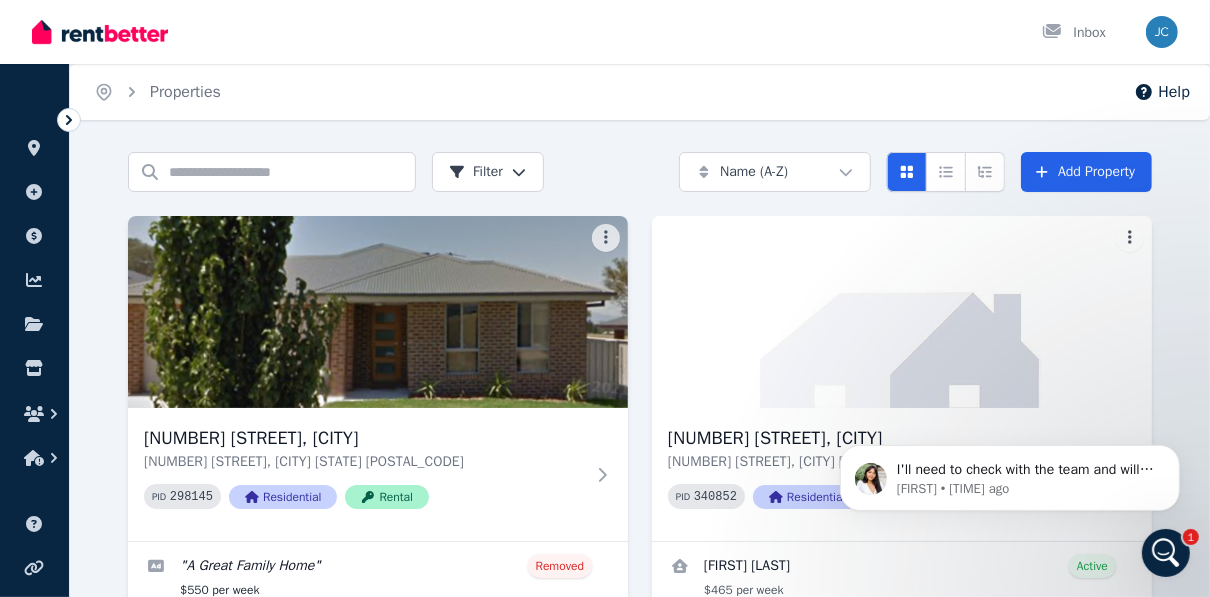 click 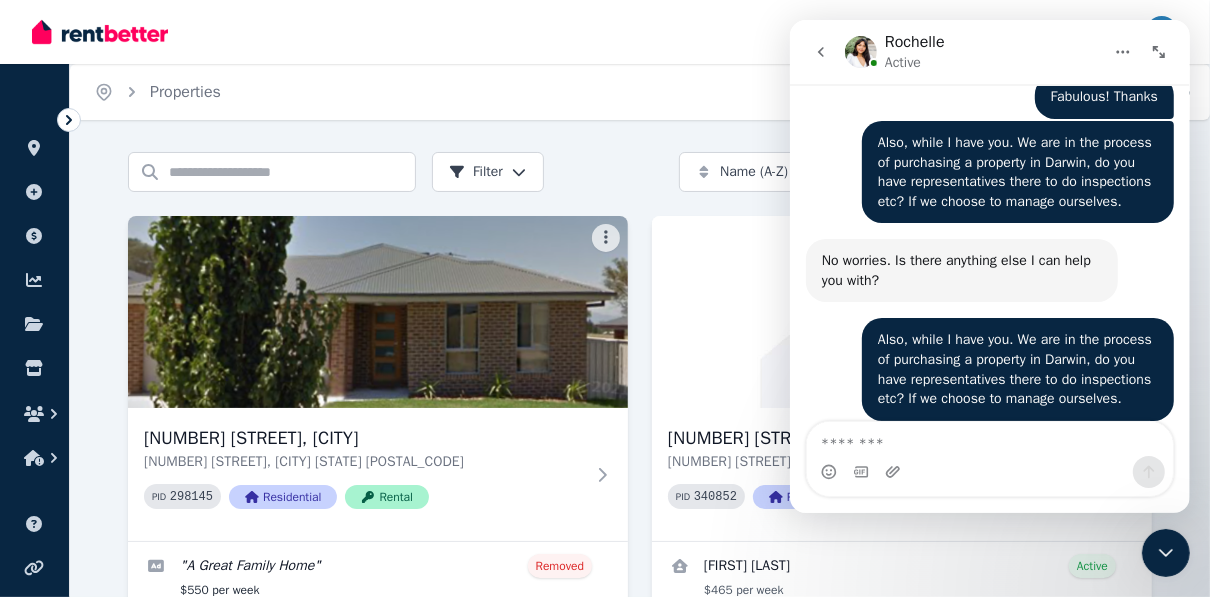 scroll, scrollTop: 1765, scrollLeft: 0, axis: vertical 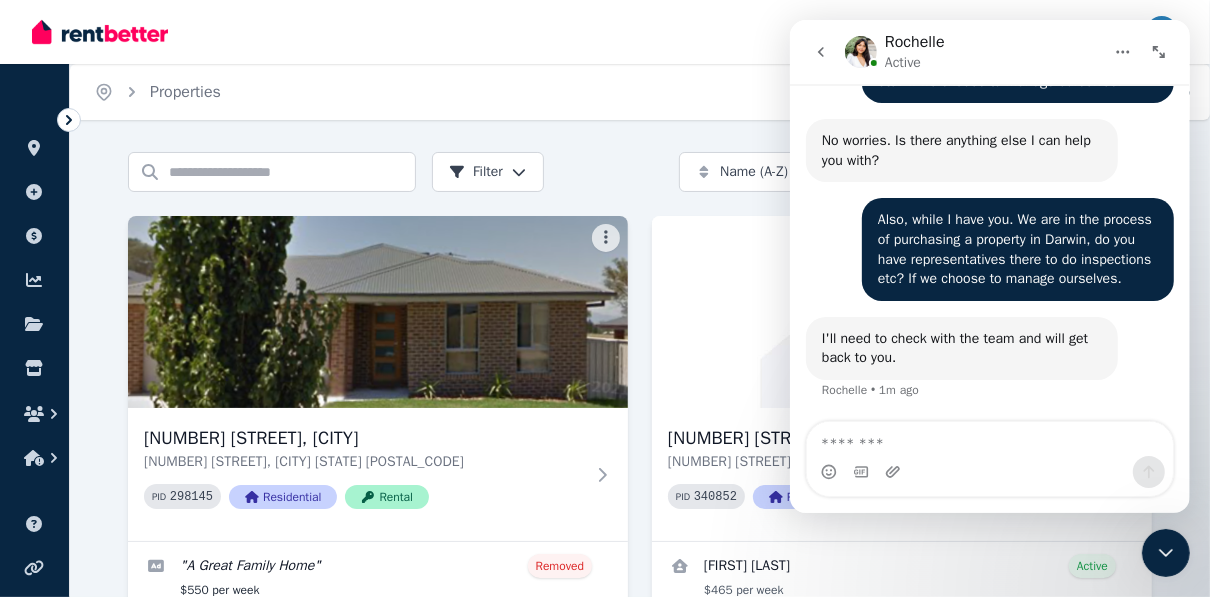 click on "Inbox" at bounding box center (571, 32) 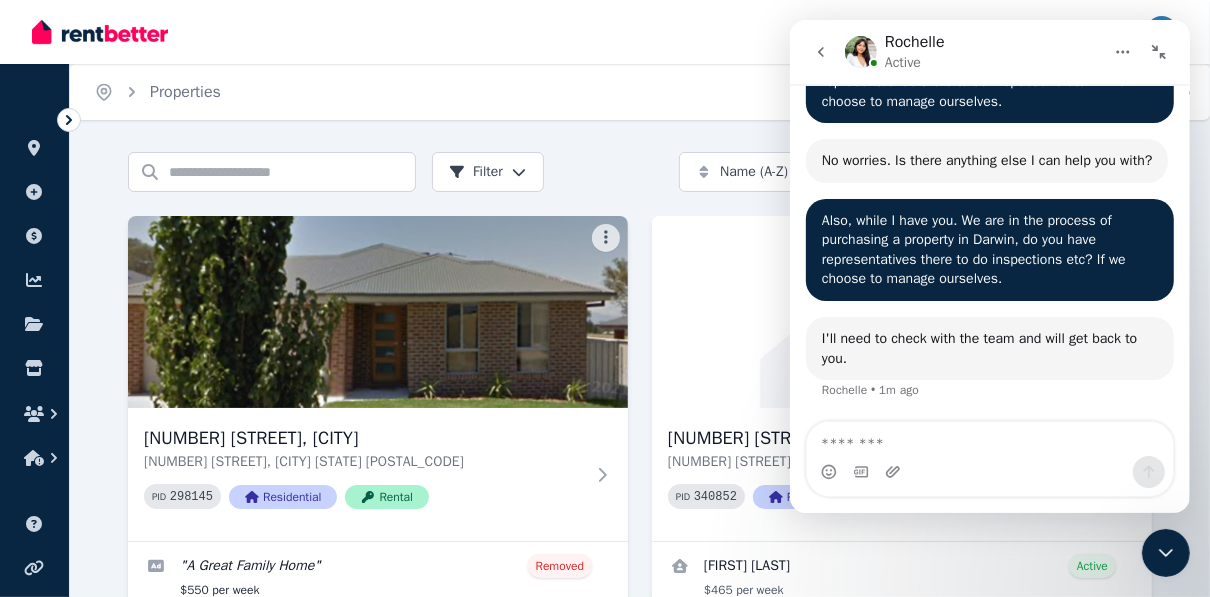scroll, scrollTop: 1424, scrollLeft: 0, axis: vertical 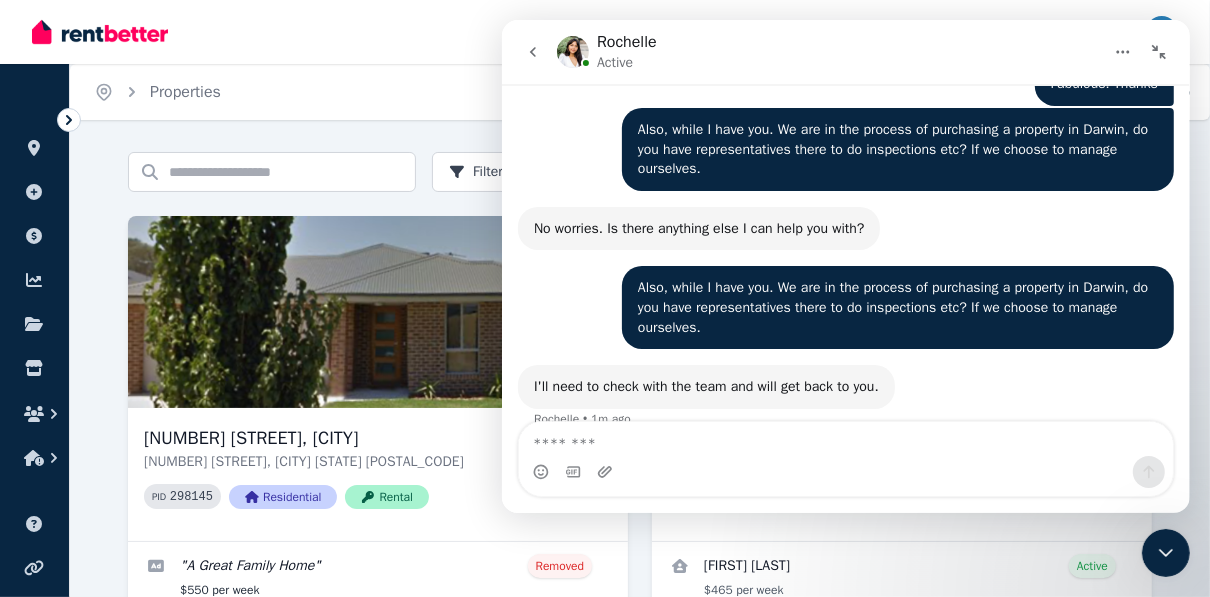 click 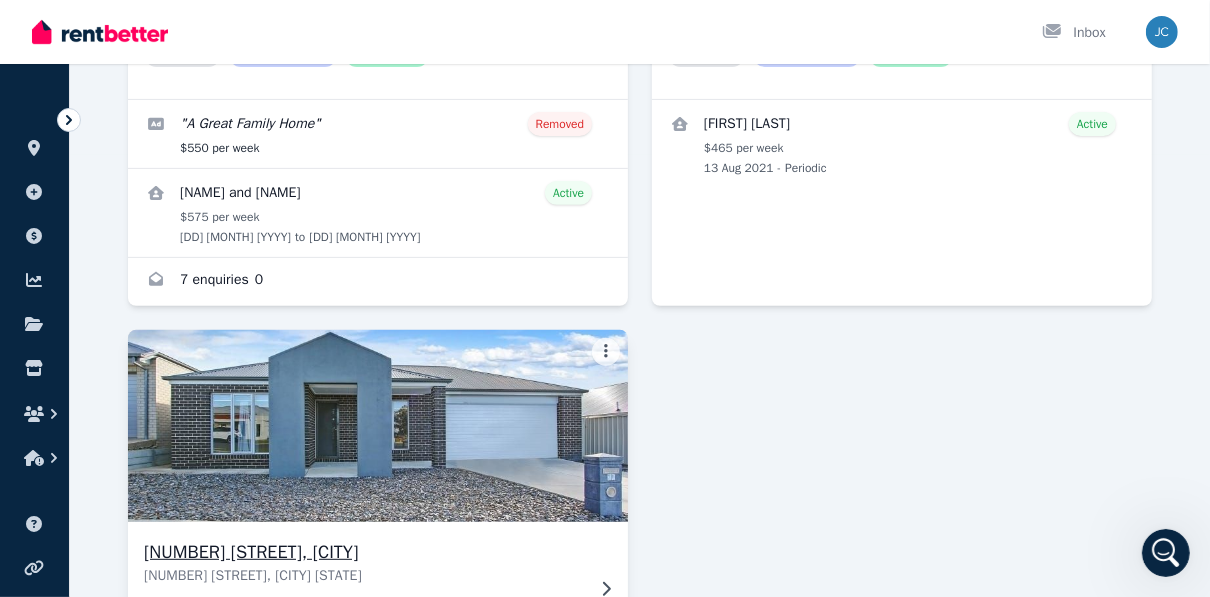 scroll, scrollTop: 480, scrollLeft: 0, axis: vertical 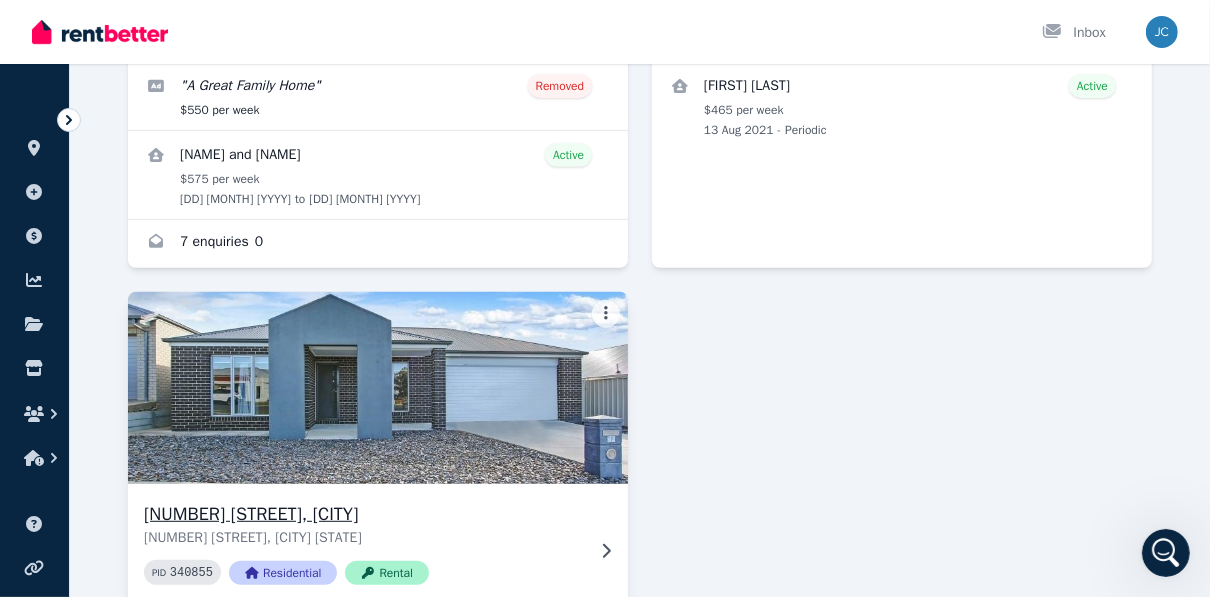 click on "[NUMBER] [STREET], [CITY]" at bounding box center (364, 514) 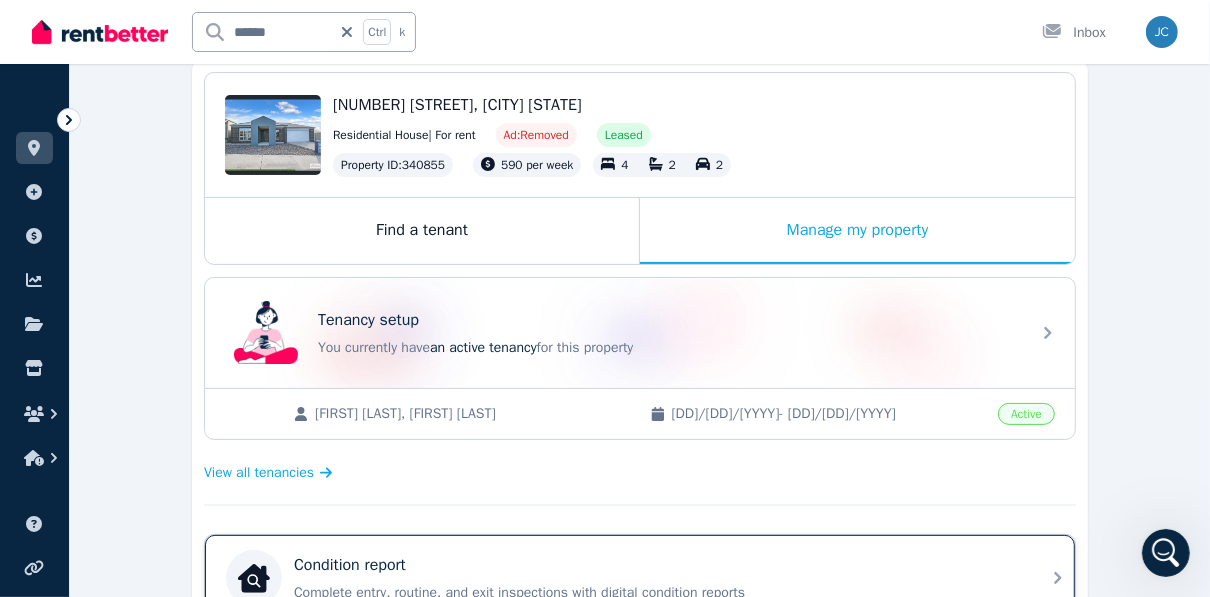 scroll, scrollTop: 160, scrollLeft: 0, axis: vertical 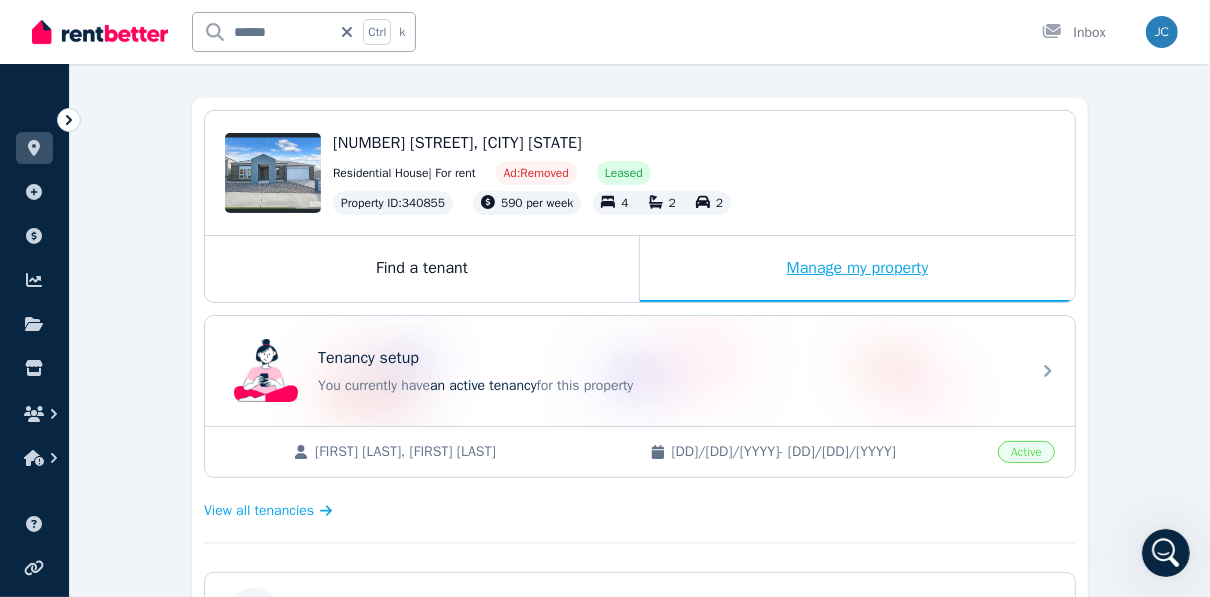 click on "Manage my property" at bounding box center [857, 269] 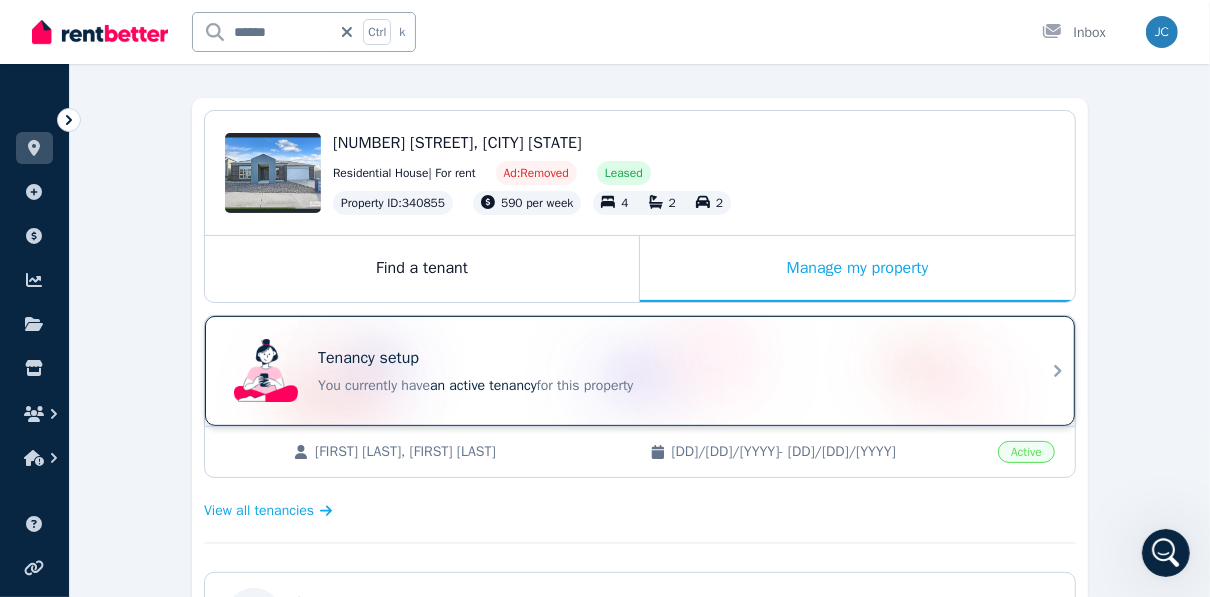 click on "Tenancy setup" at bounding box center (668, 358) 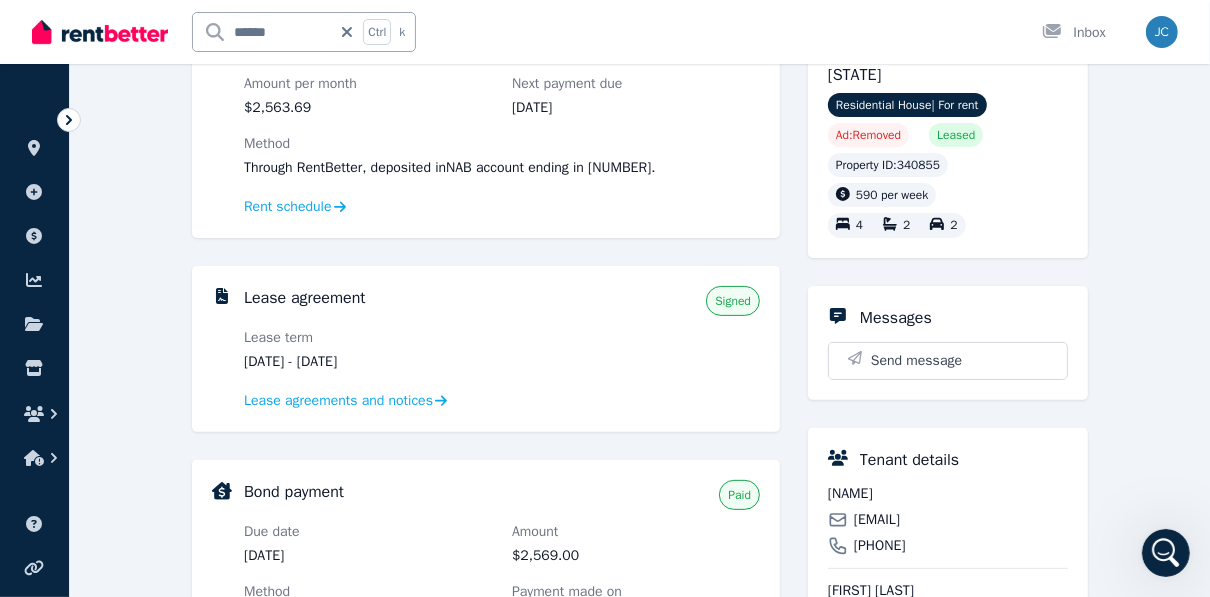 scroll, scrollTop: 160, scrollLeft: 0, axis: vertical 